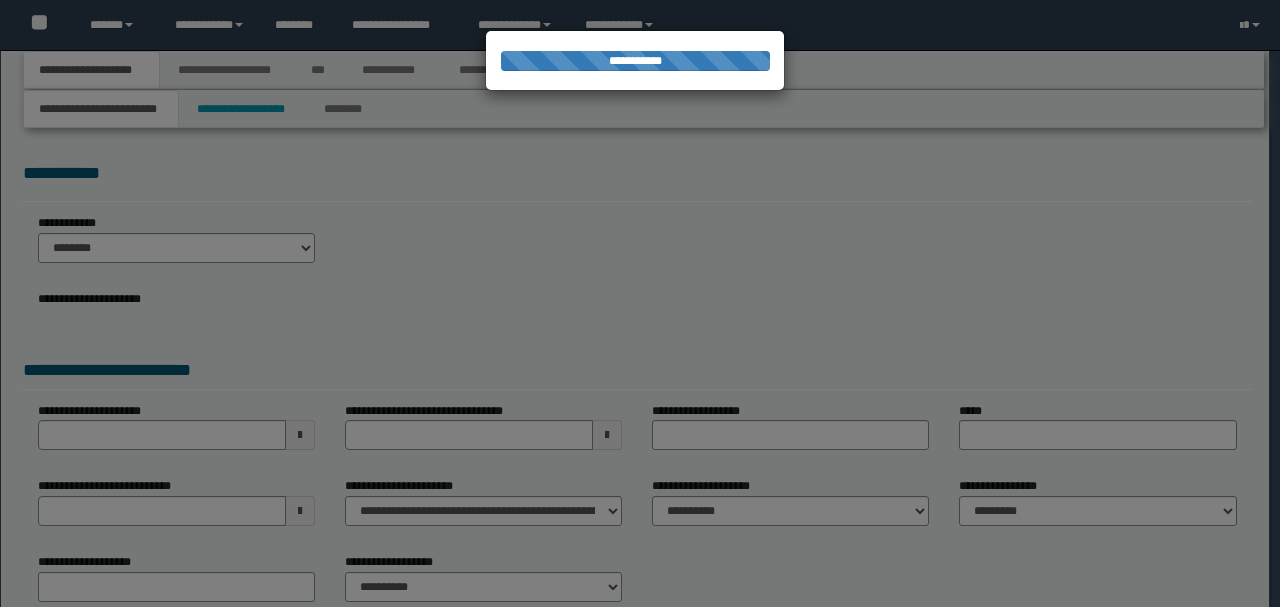 scroll, scrollTop: 0, scrollLeft: 0, axis: both 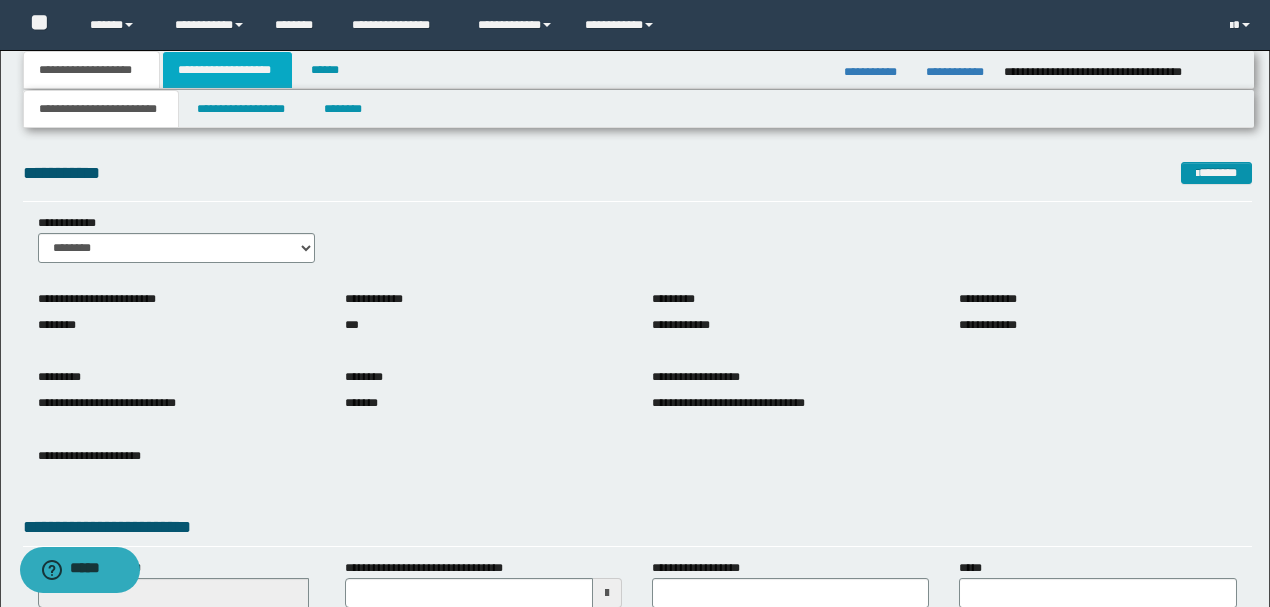 click on "**********" at bounding box center (227, 70) 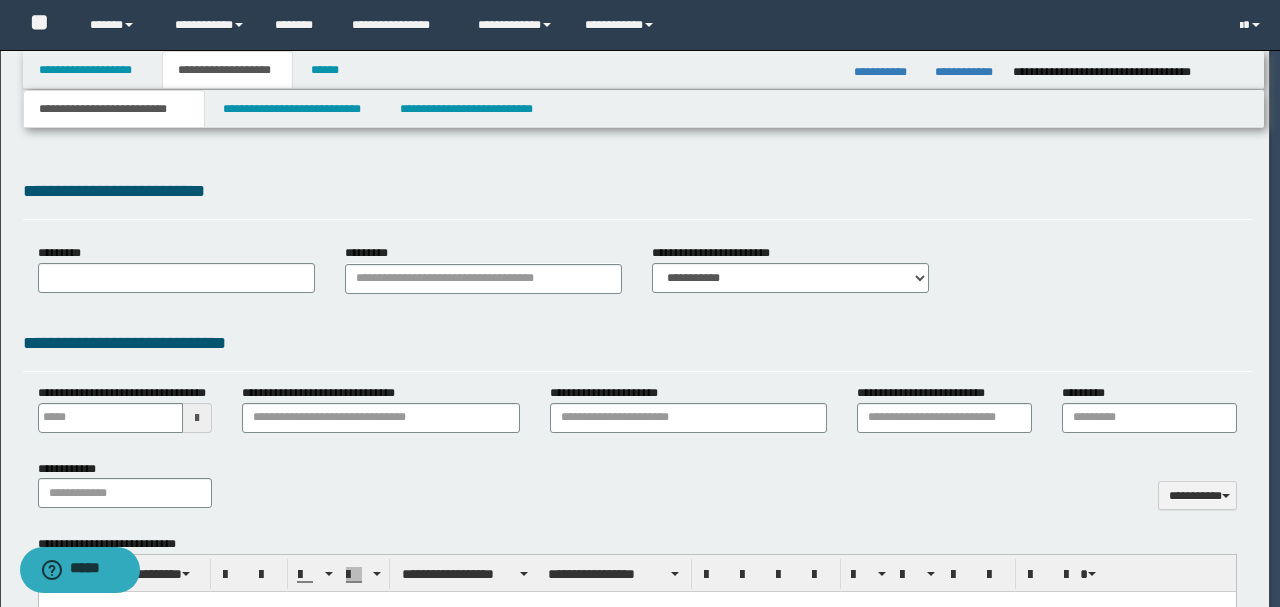 type 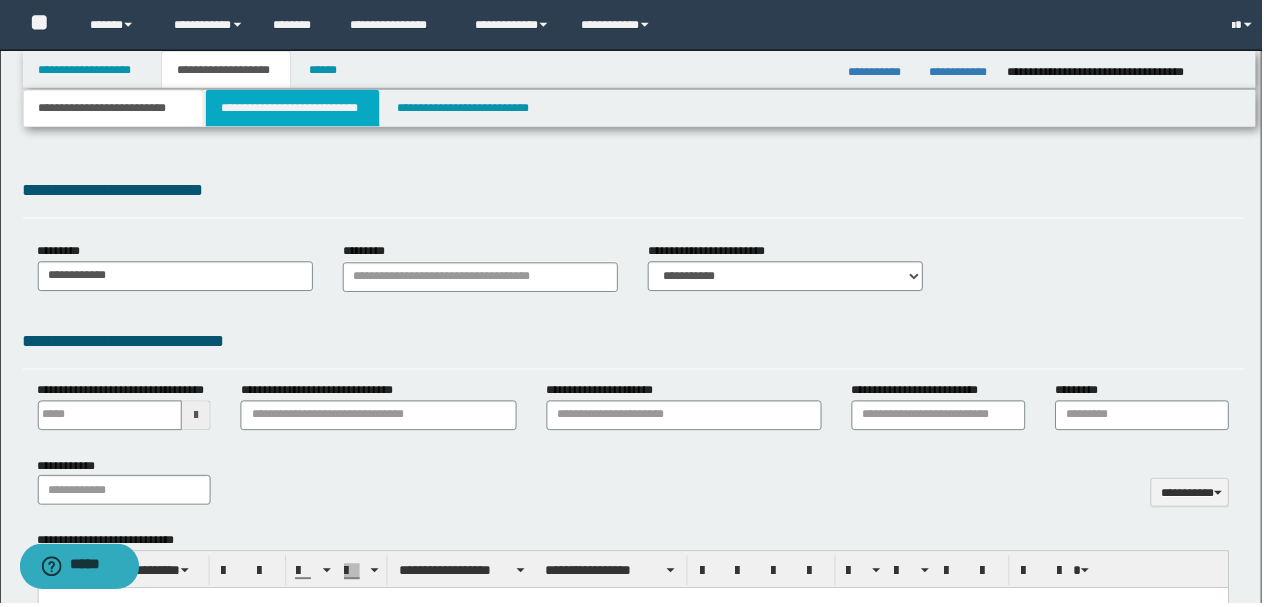 click on "**********" at bounding box center (294, 109) 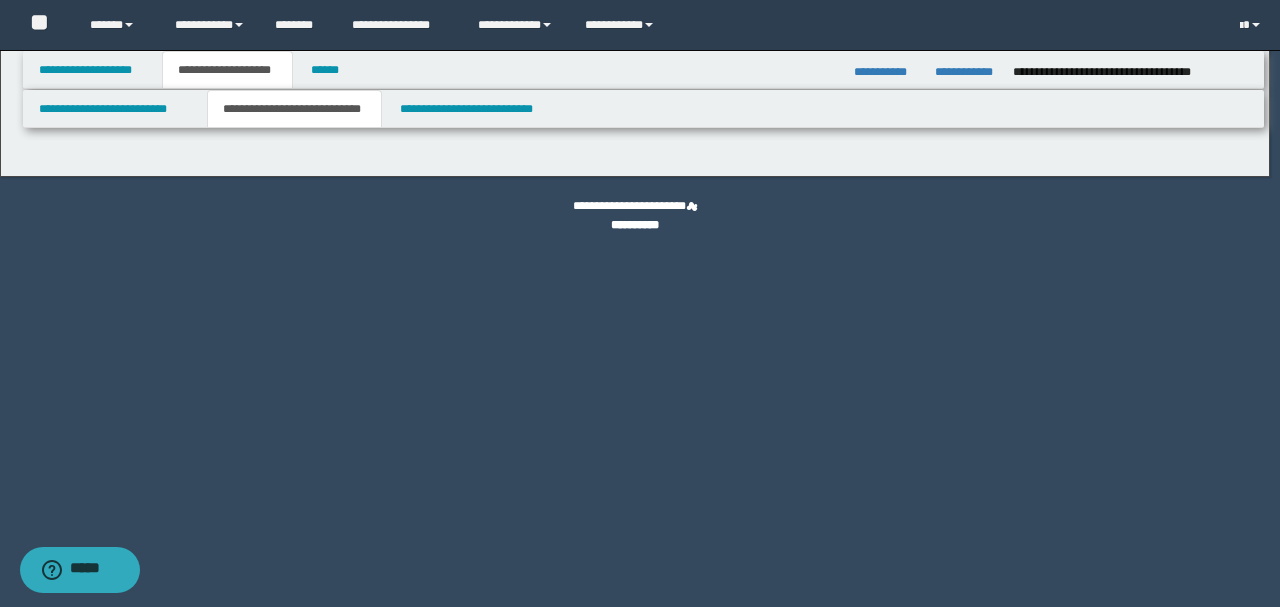 select on "*" 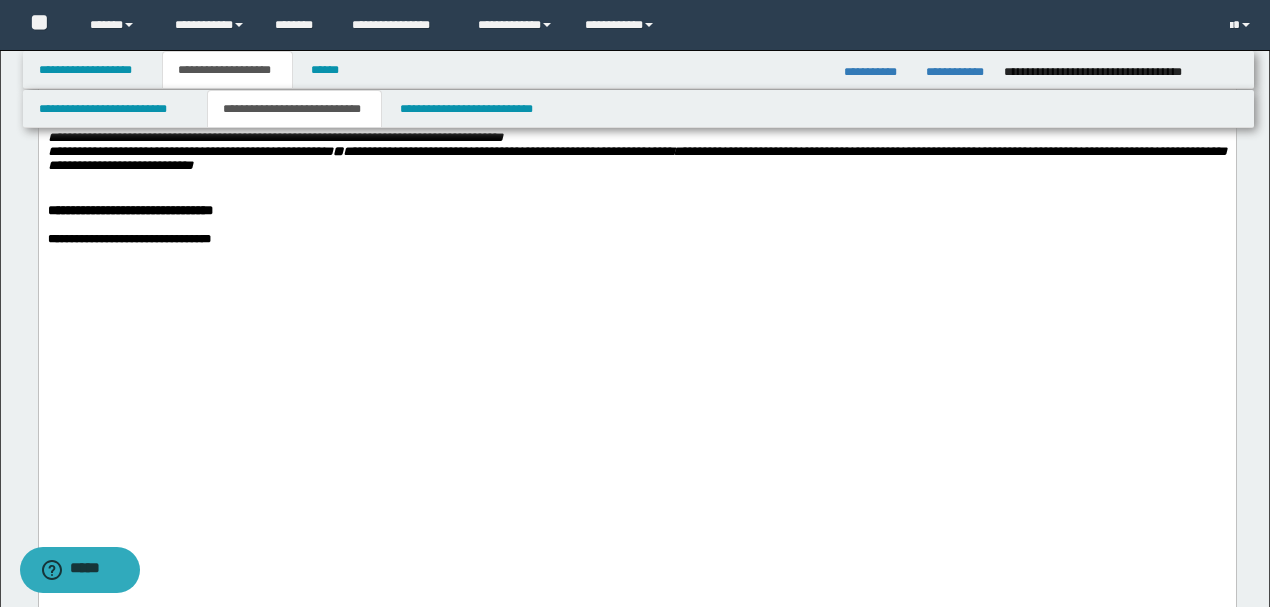 scroll, scrollTop: 2466, scrollLeft: 0, axis: vertical 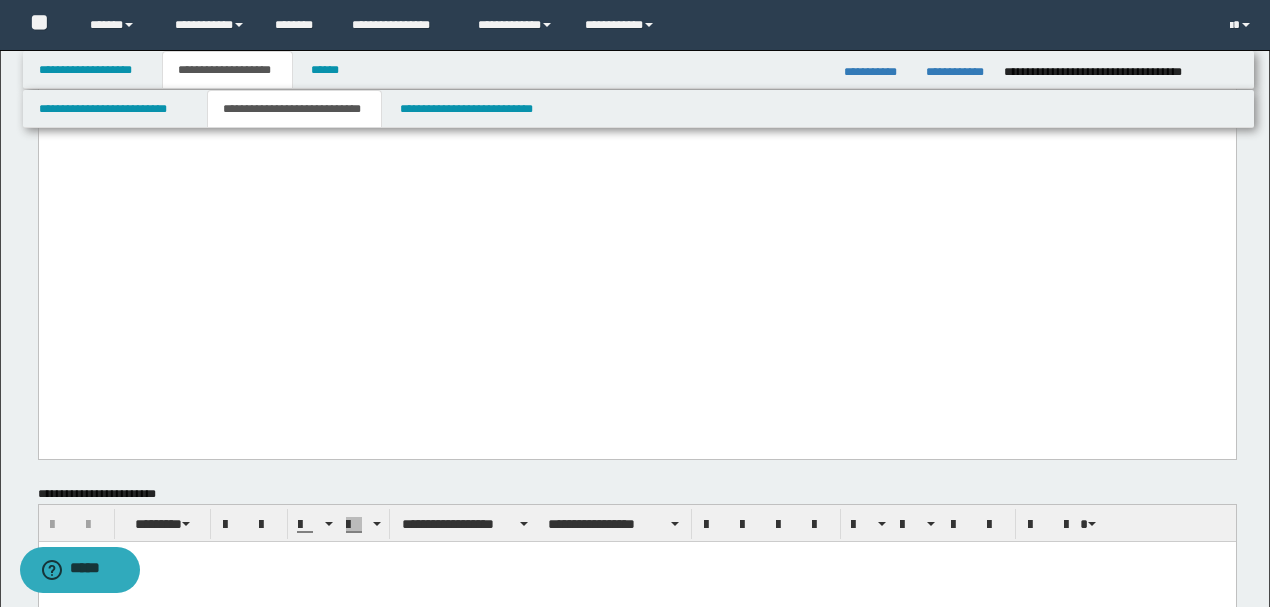 drag, startPoint x: 112, startPoint y: 345, endPoint x: 178, endPoint y: 345, distance: 66 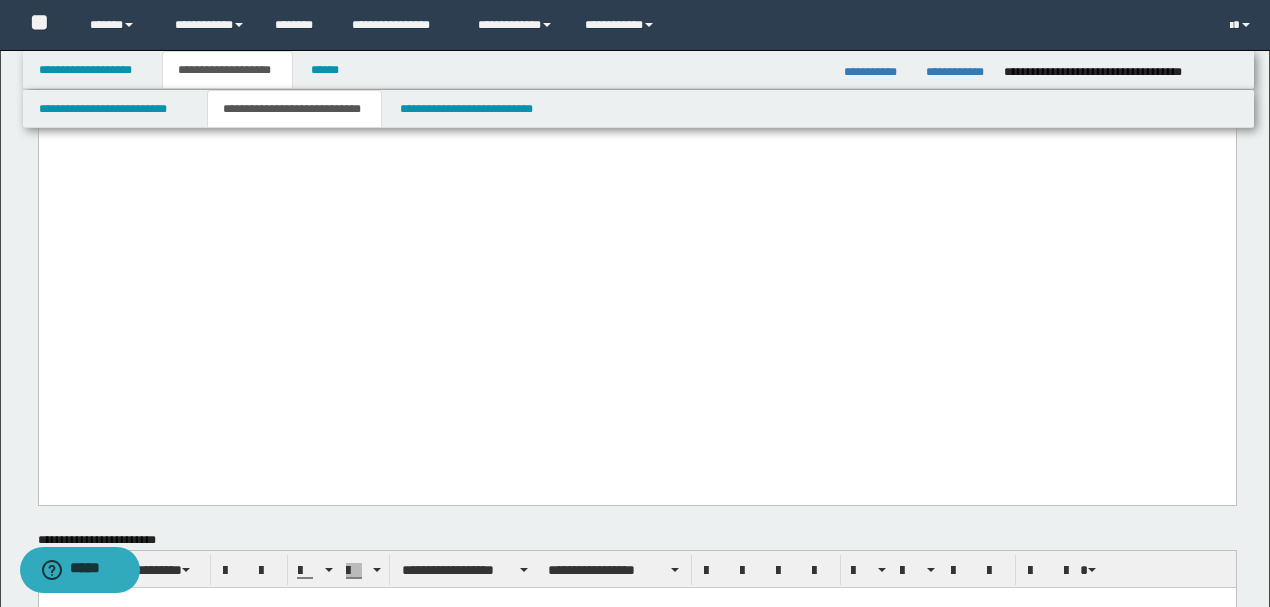 paste 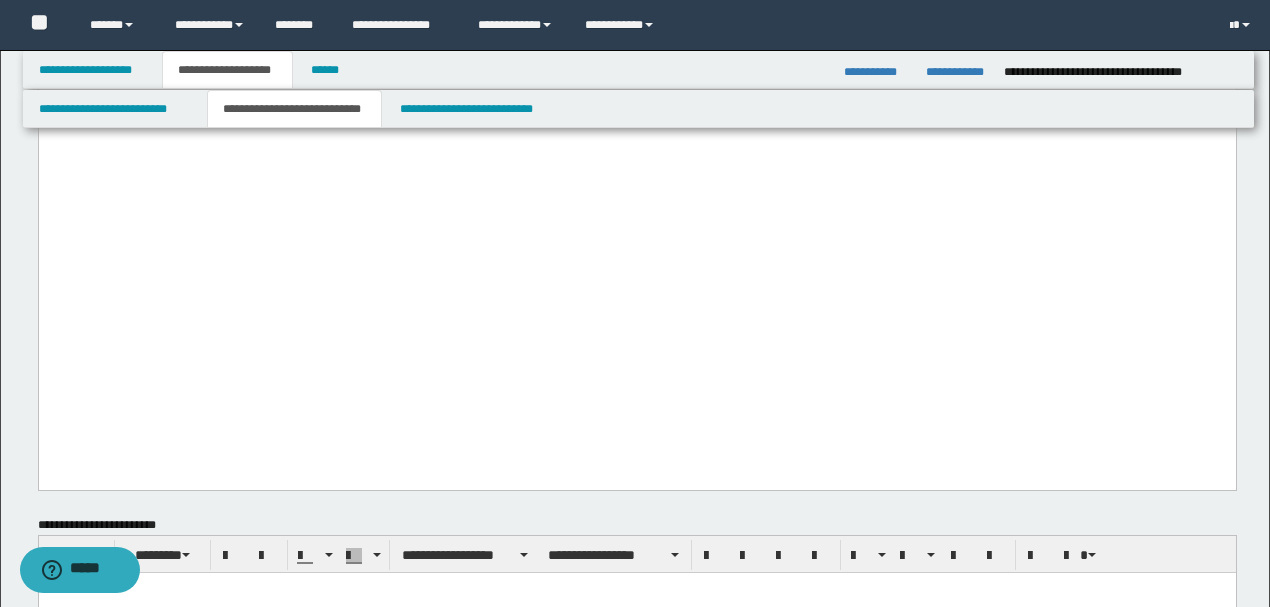 drag, startPoint x: 762, startPoint y: 372, endPoint x: 0, endPoint y: 381, distance: 762.05316 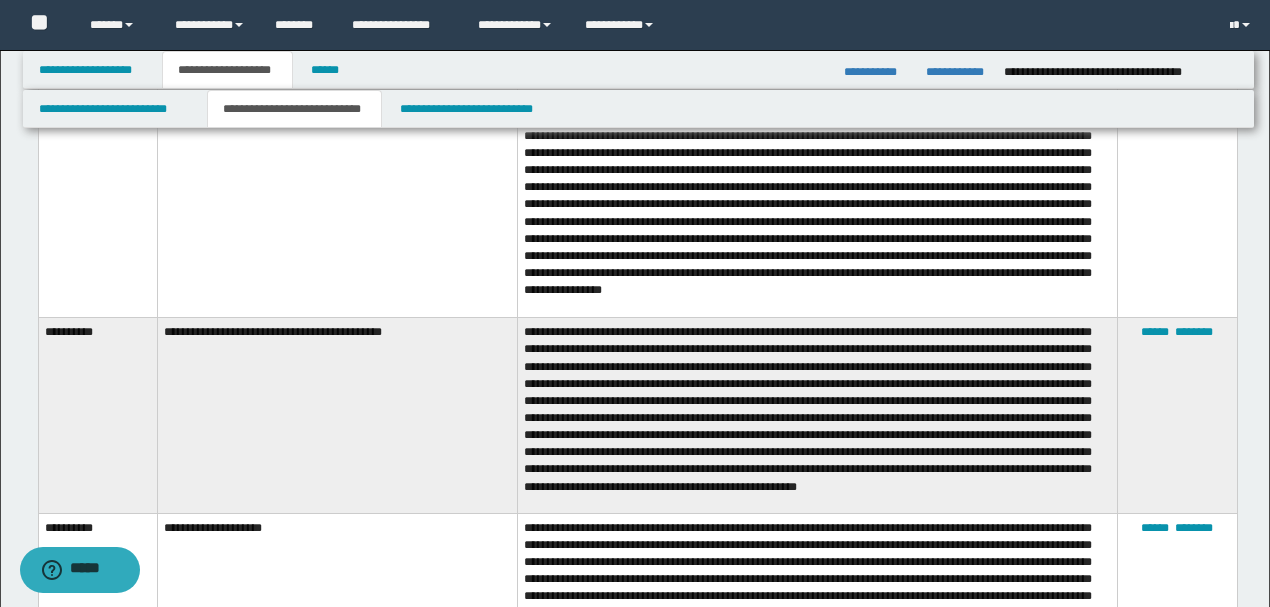 scroll, scrollTop: 3666, scrollLeft: 0, axis: vertical 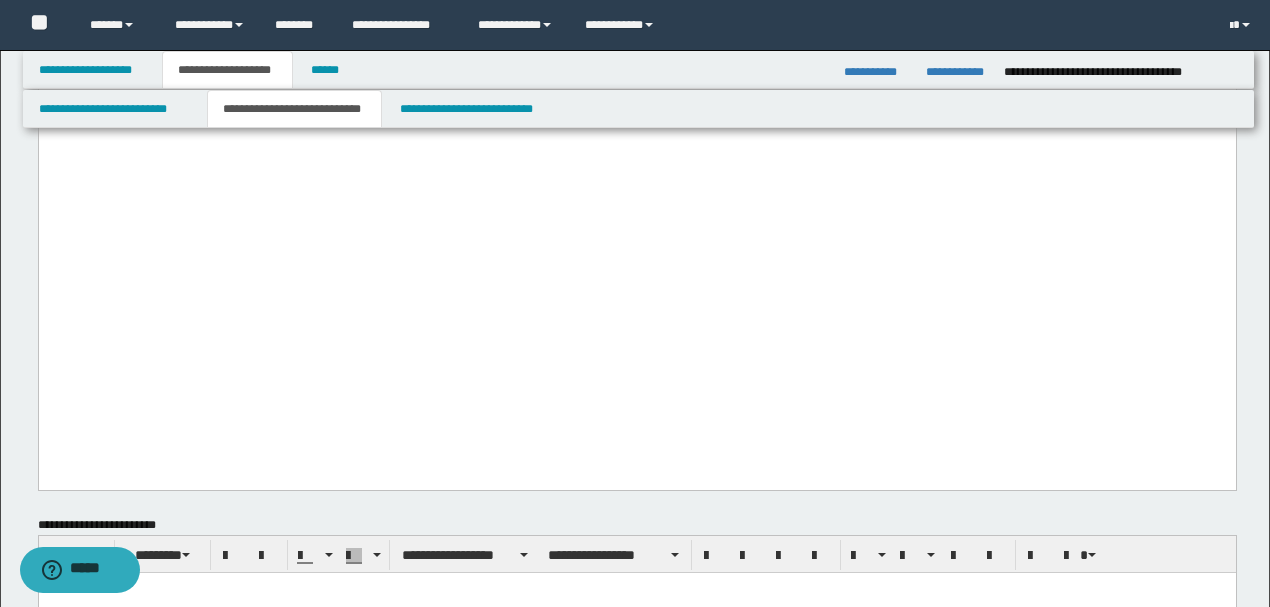 click on "**********" at bounding box center [342, -41] 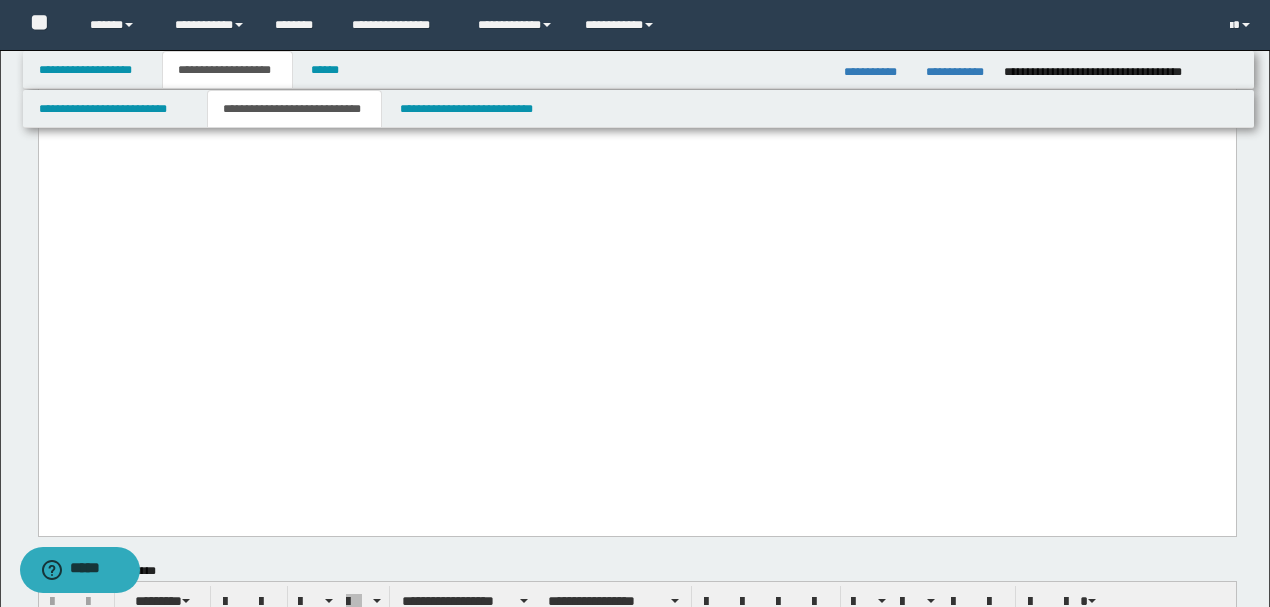 drag, startPoint x: 116, startPoint y: 401, endPoint x: 500, endPoint y: 404, distance: 384.01172 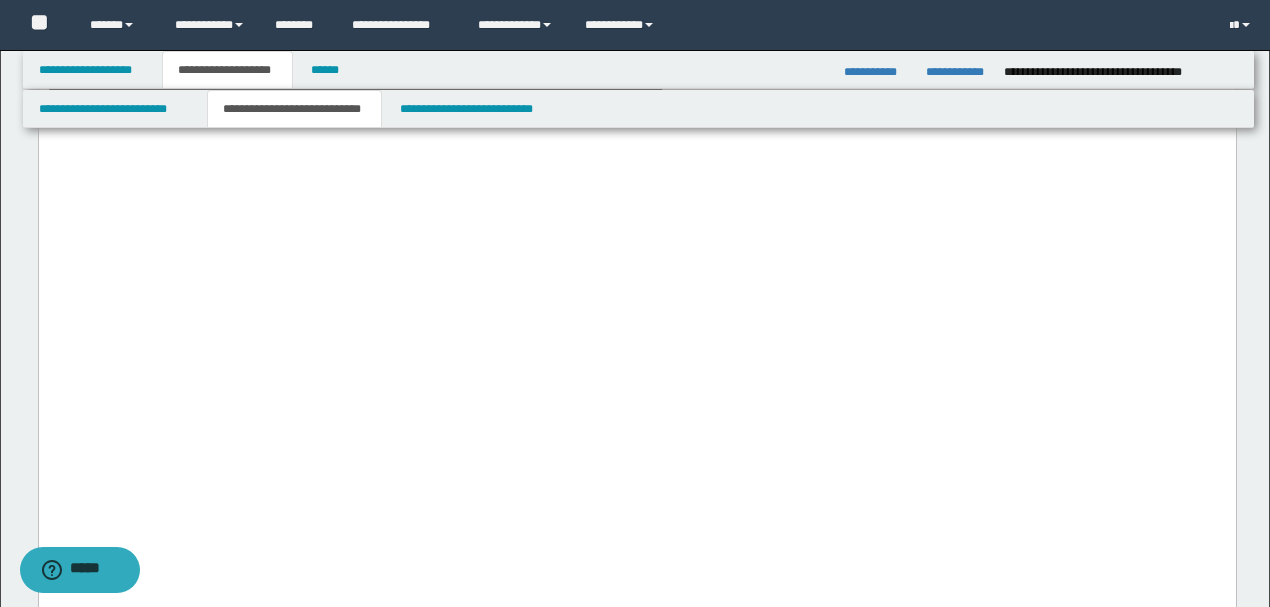 scroll, scrollTop: 2533, scrollLeft: 0, axis: vertical 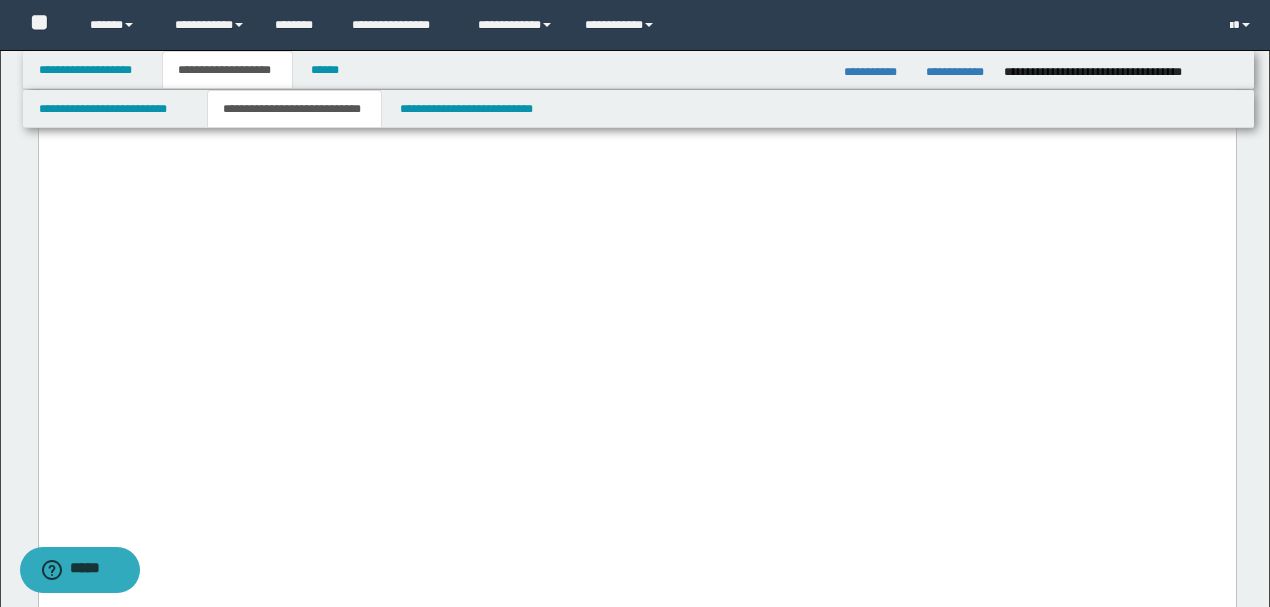 drag, startPoint x: 1132, startPoint y: 512, endPoint x: 938, endPoint y: 369, distance: 241.0083 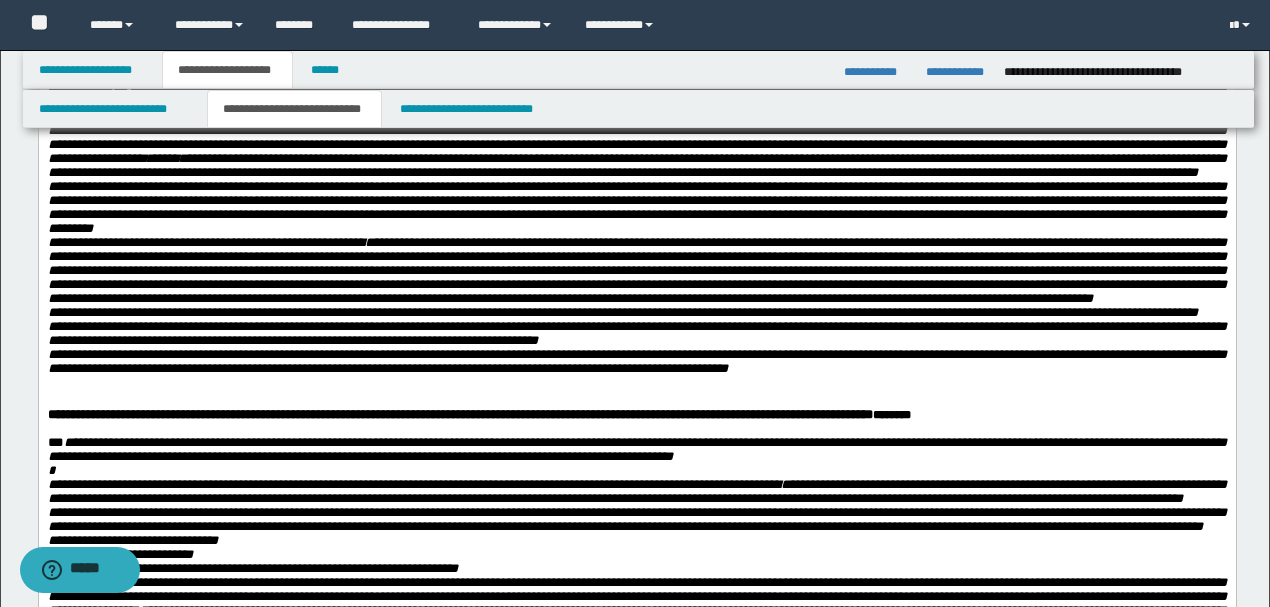 scroll, scrollTop: 0, scrollLeft: 0, axis: both 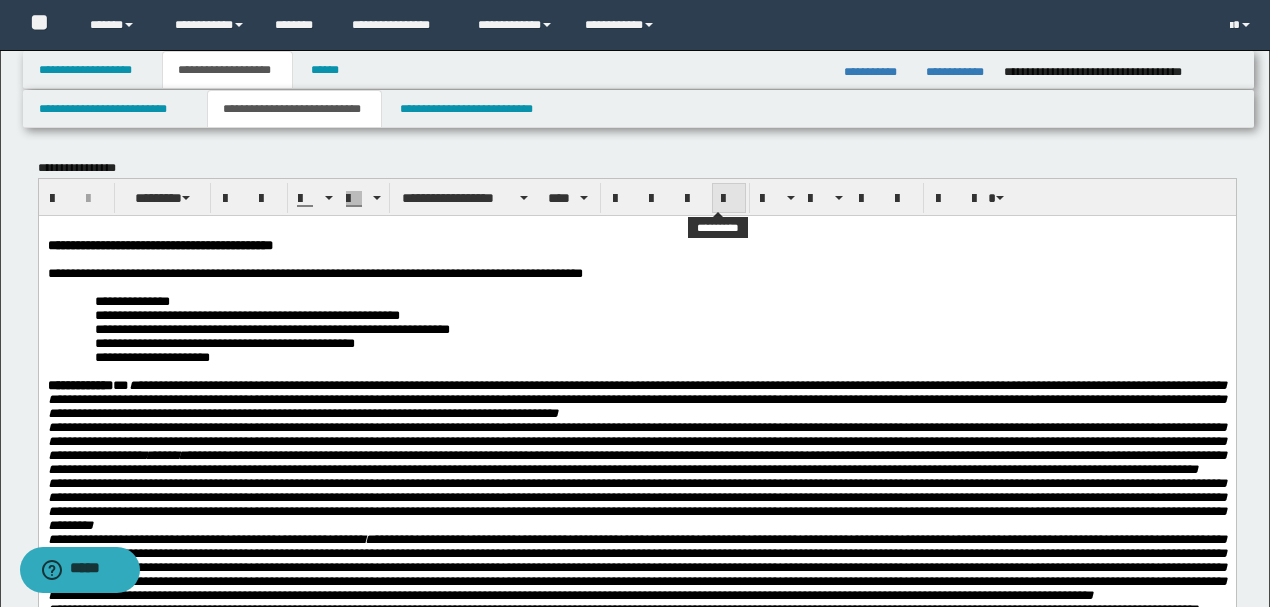 click at bounding box center (729, 199) 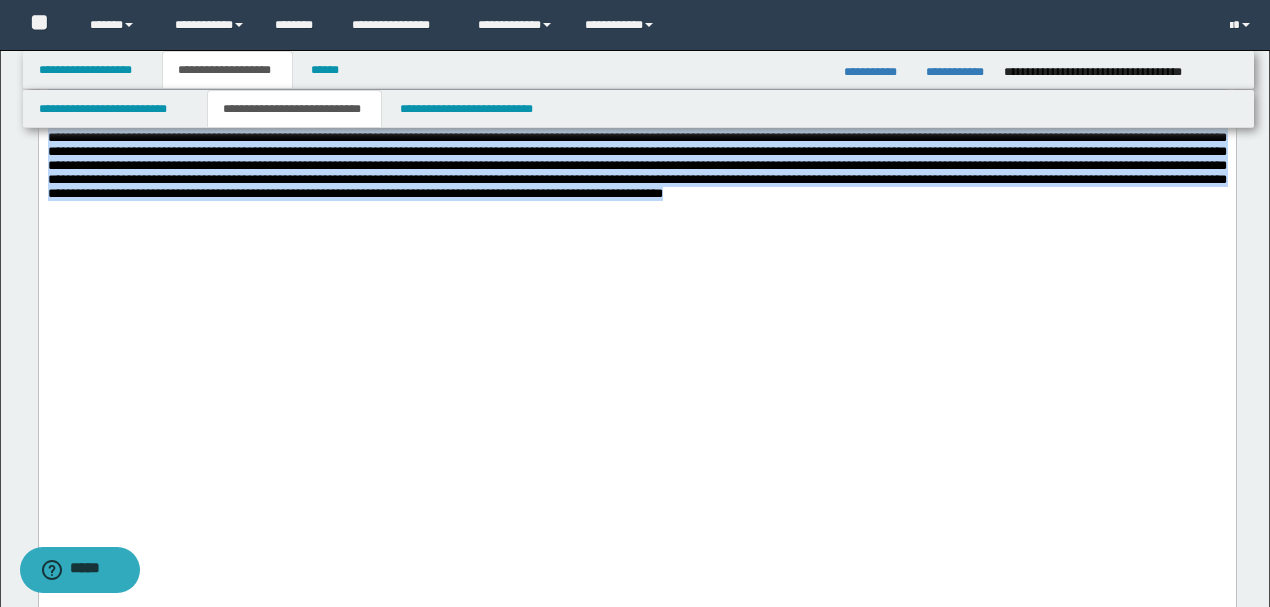 scroll, scrollTop: 2600, scrollLeft: 0, axis: vertical 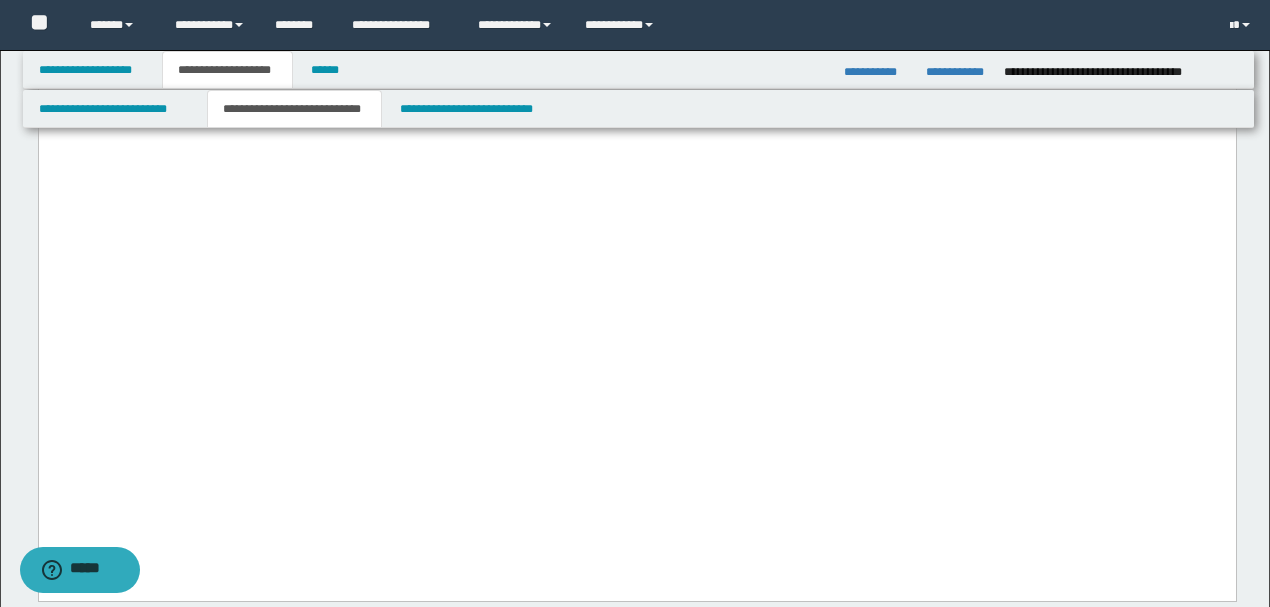 click at bounding box center (636, -56) 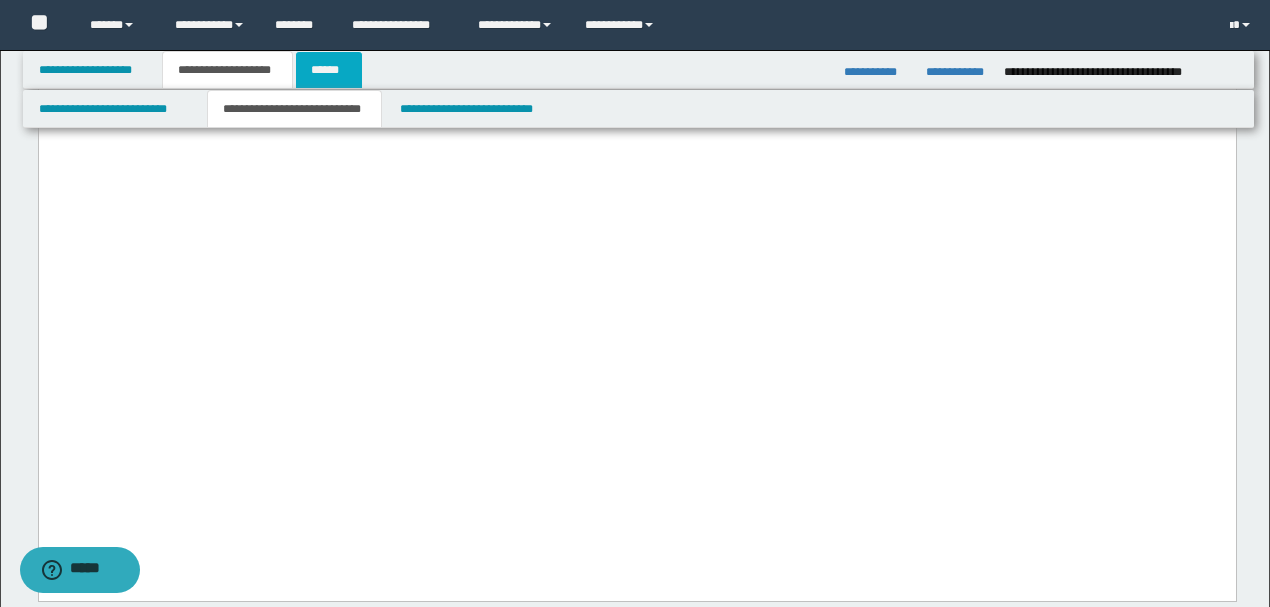 click on "******" at bounding box center (329, 70) 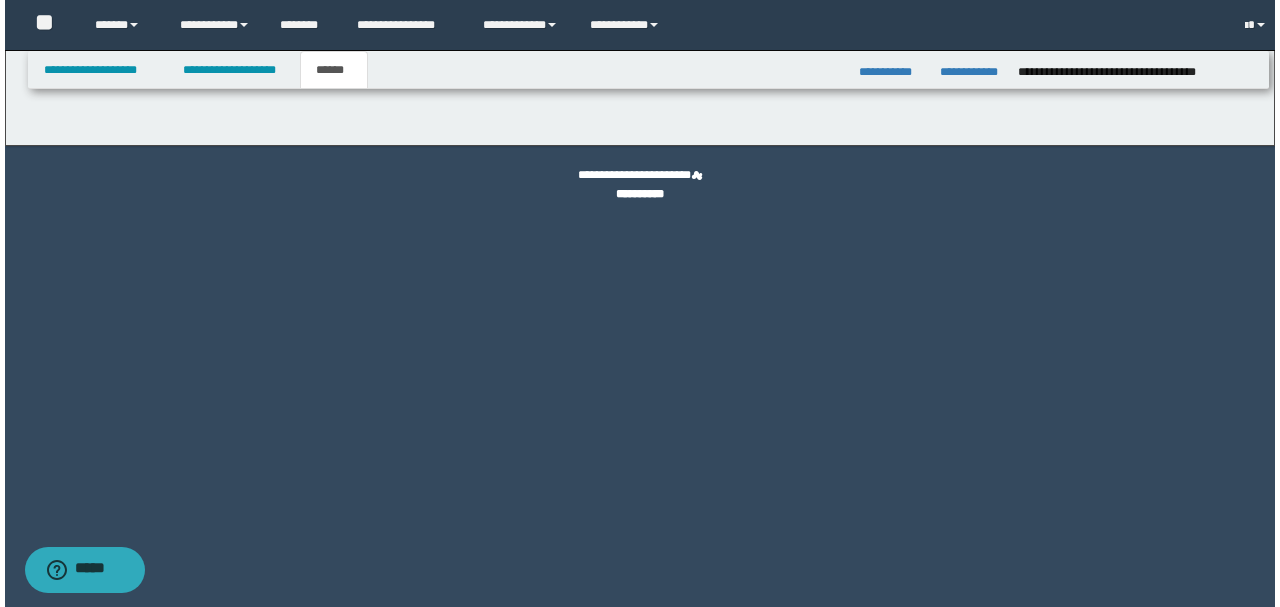 scroll, scrollTop: 0, scrollLeft: 0, axis: both 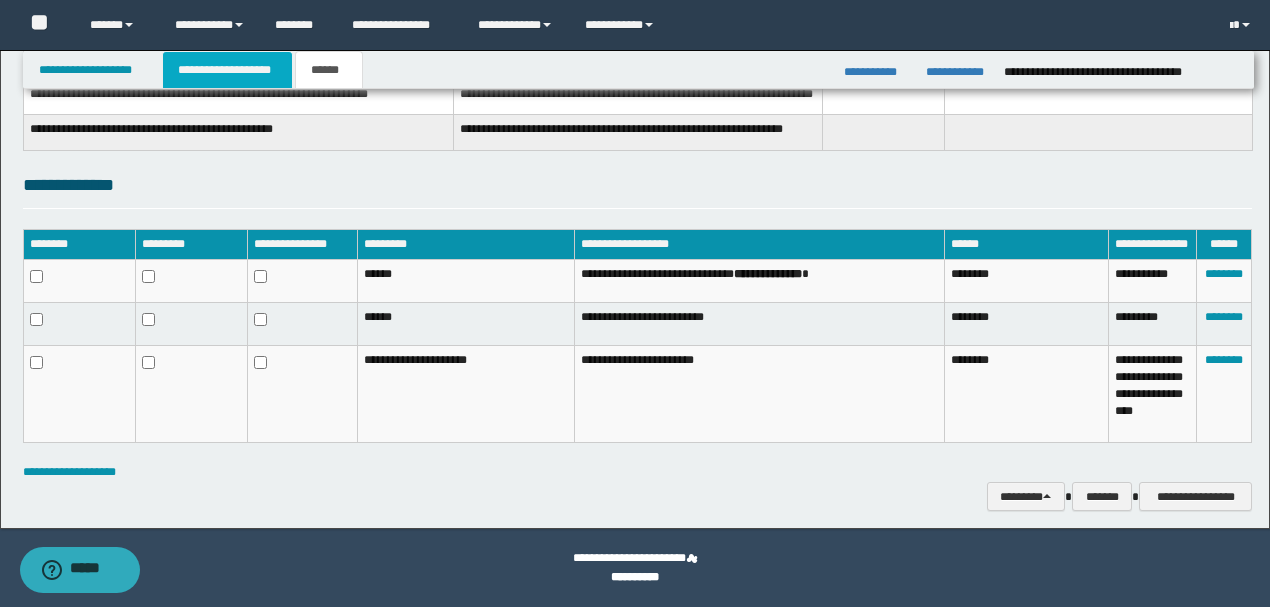 click on "**********" at bounding box center (227, 70) 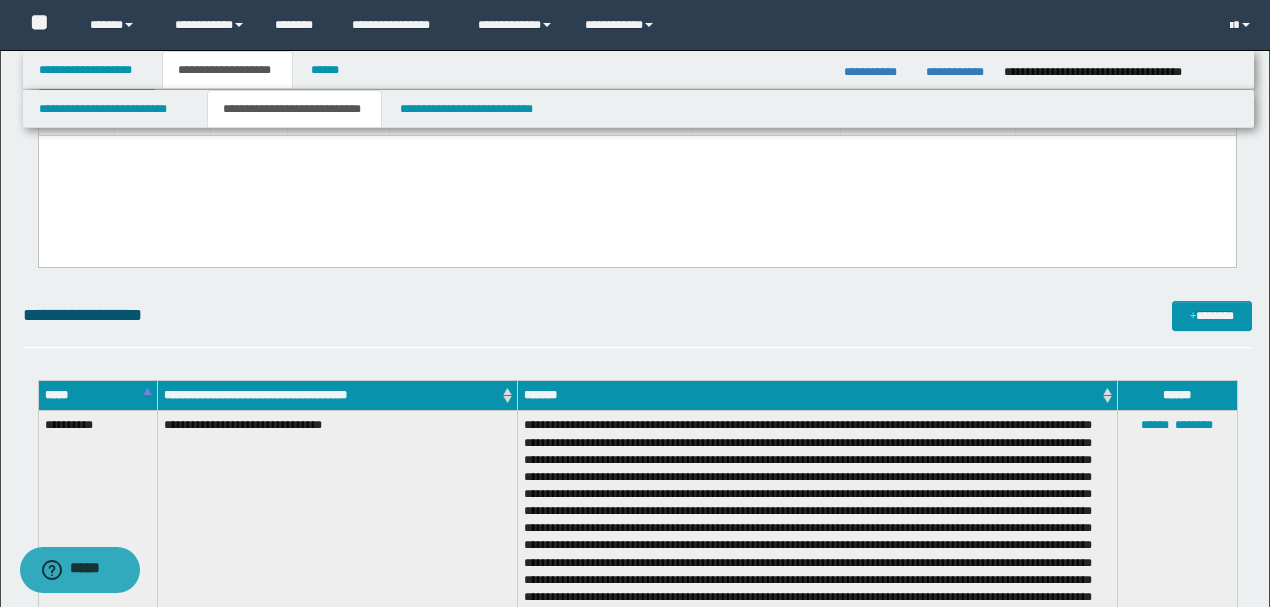 scroll, scrollTop: 2960, scrollLeft: 0, axis: vertical 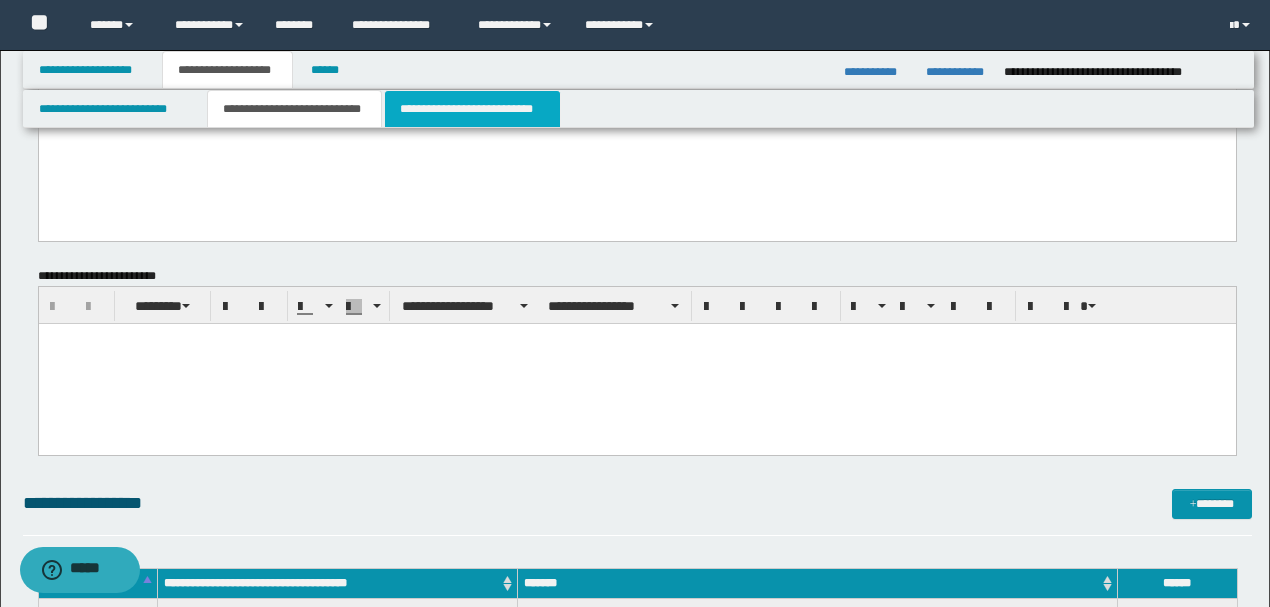 click on "**********" at bounding box center [472, 109] 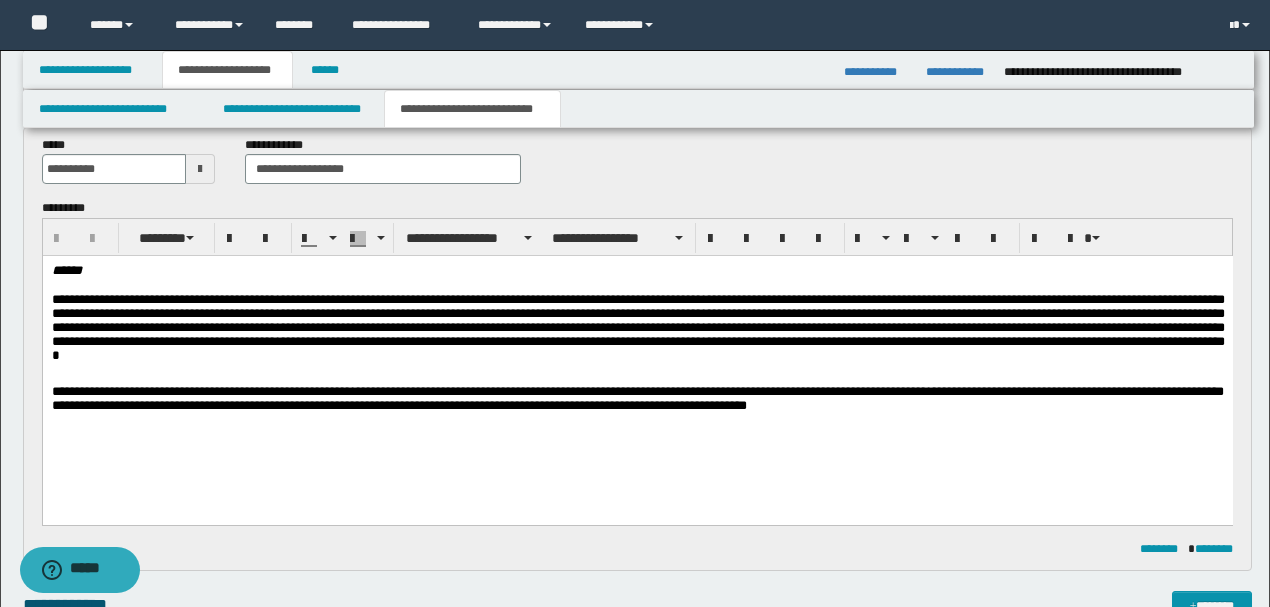scroll, scrollTop: 600, scrollLeft: 0, axis: vertical 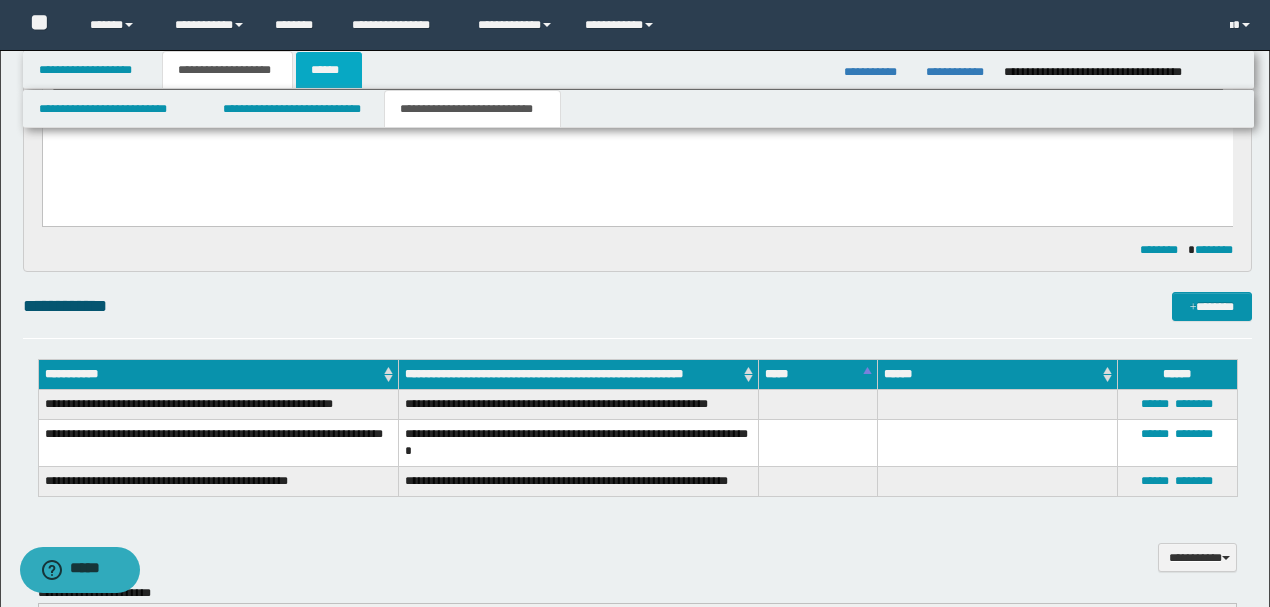click on "******" at bounding box center (329, 70) 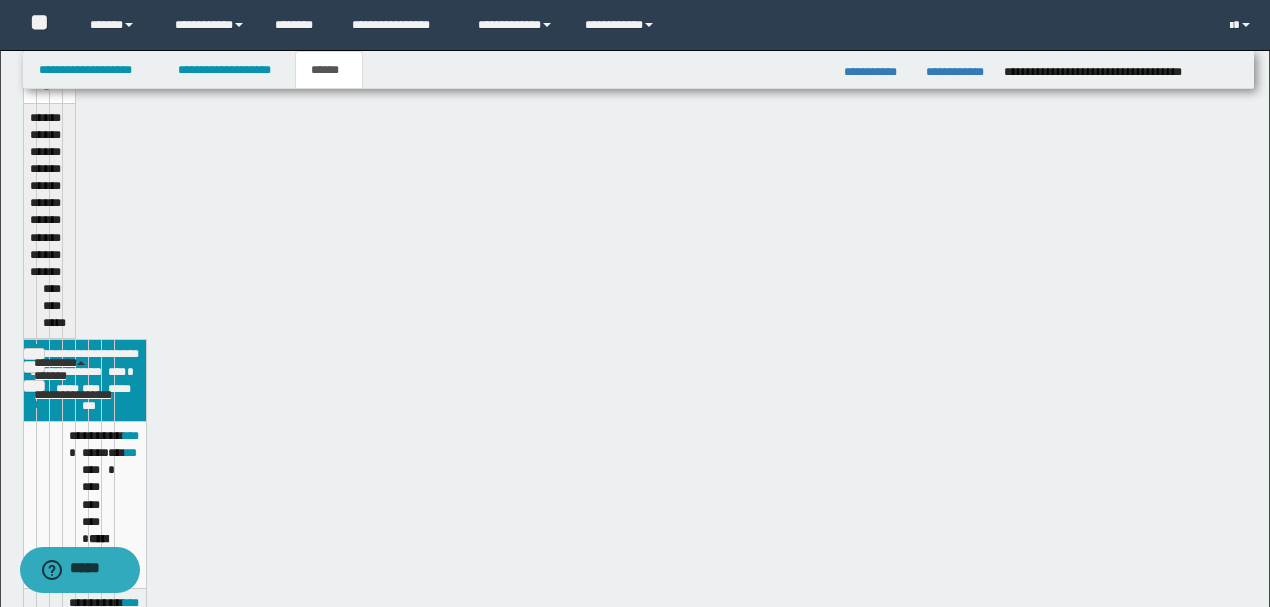 scroll, scrollTop: 396, scrollLeft: 0, axis: vertical 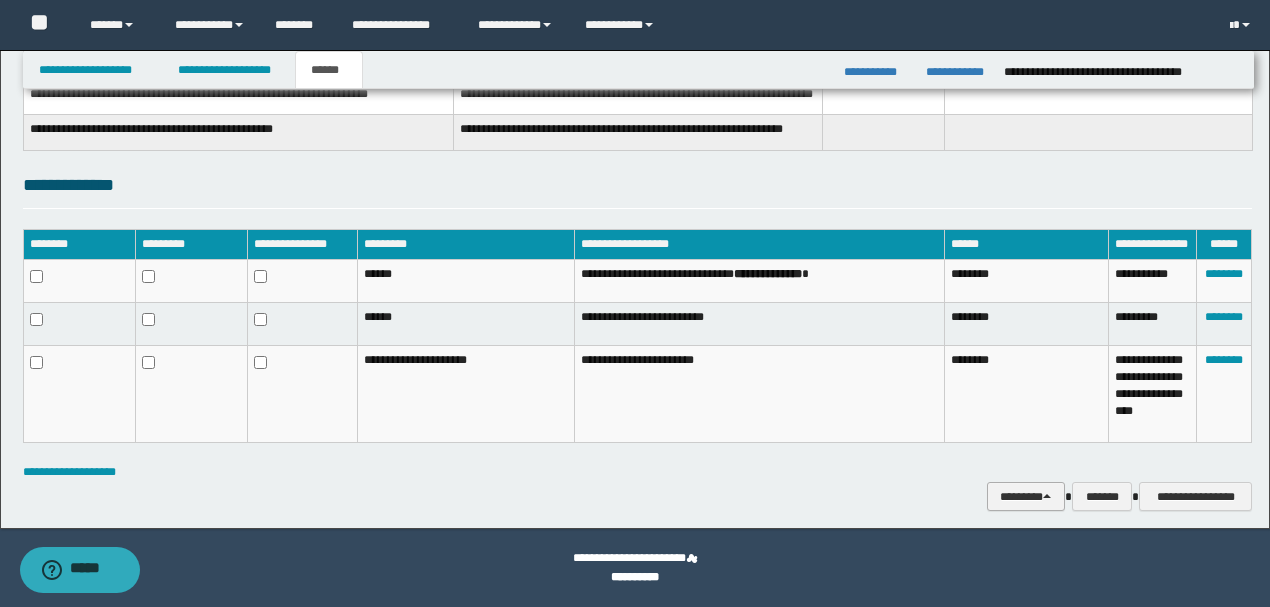 click on "********" at bounding box center [1026, 496] 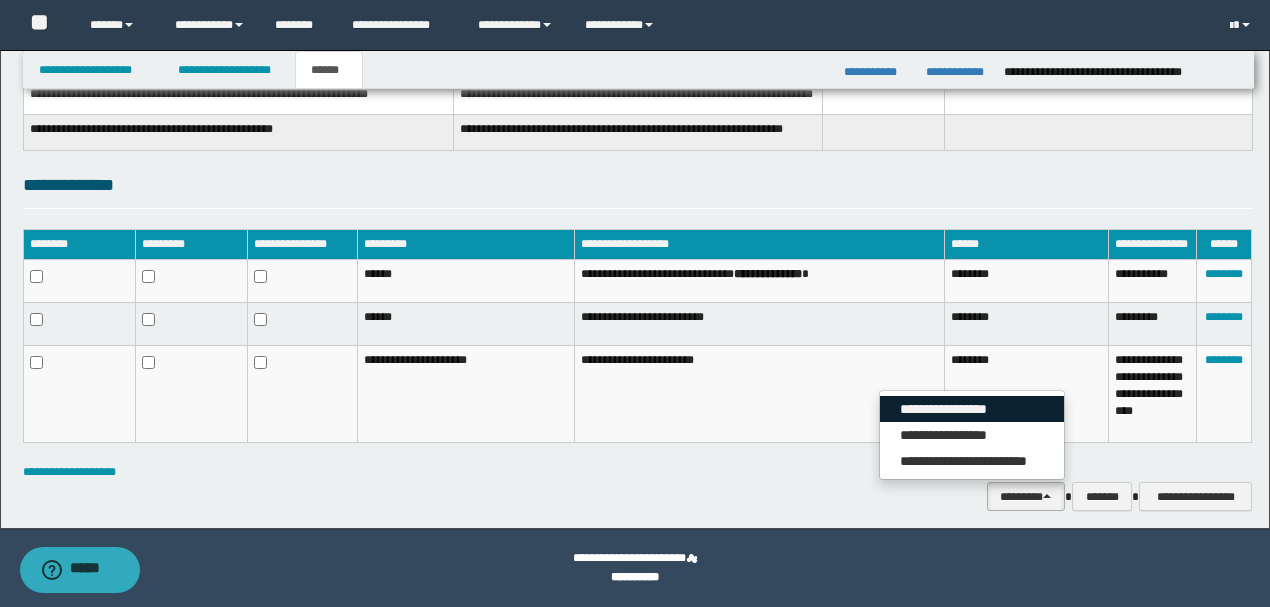 click on "**********" at bounding box center (972, 409) 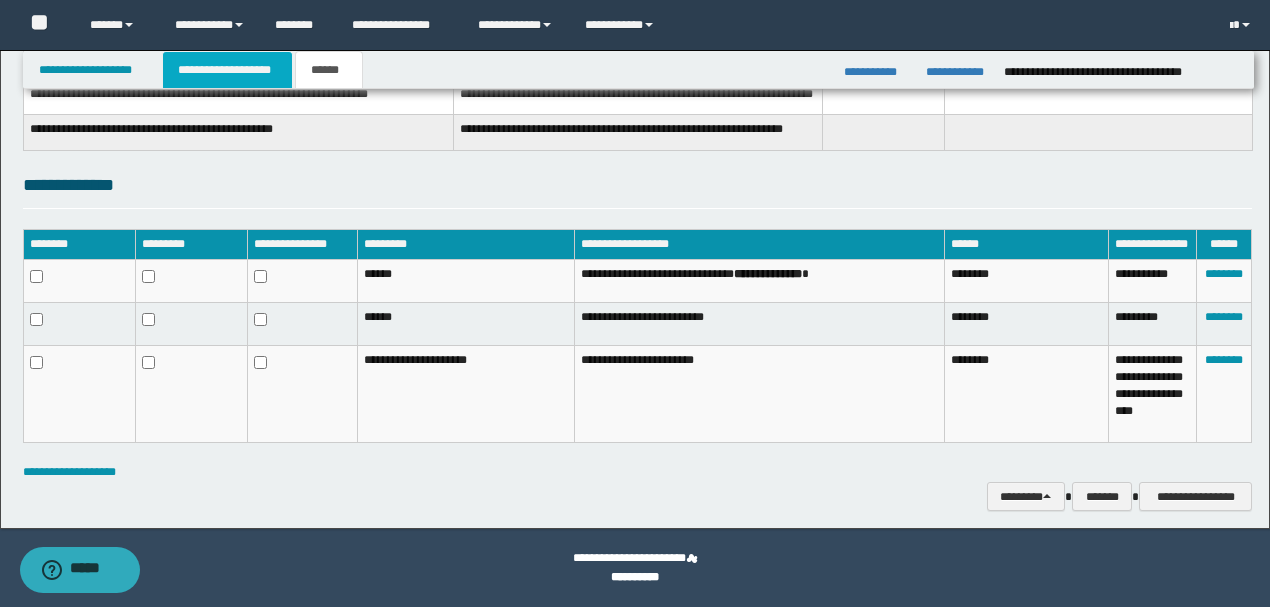 click on "**********" at bounding box center [227, 70] 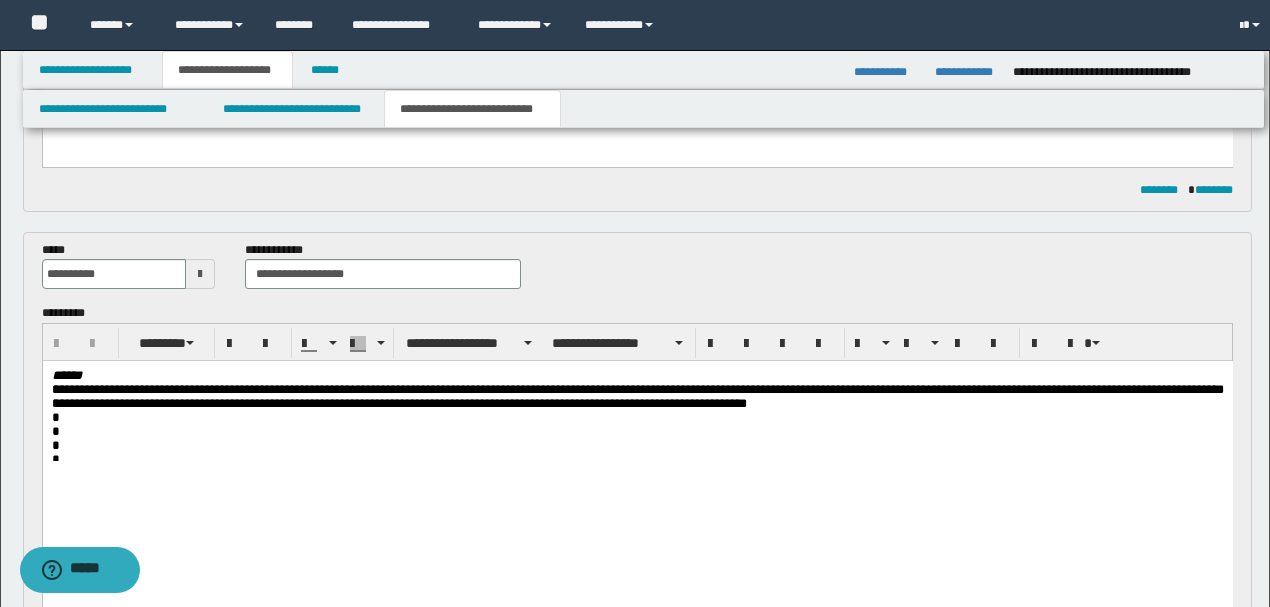 scroll, scrollTop: 426, scrollLeft: 0, axis: vertical 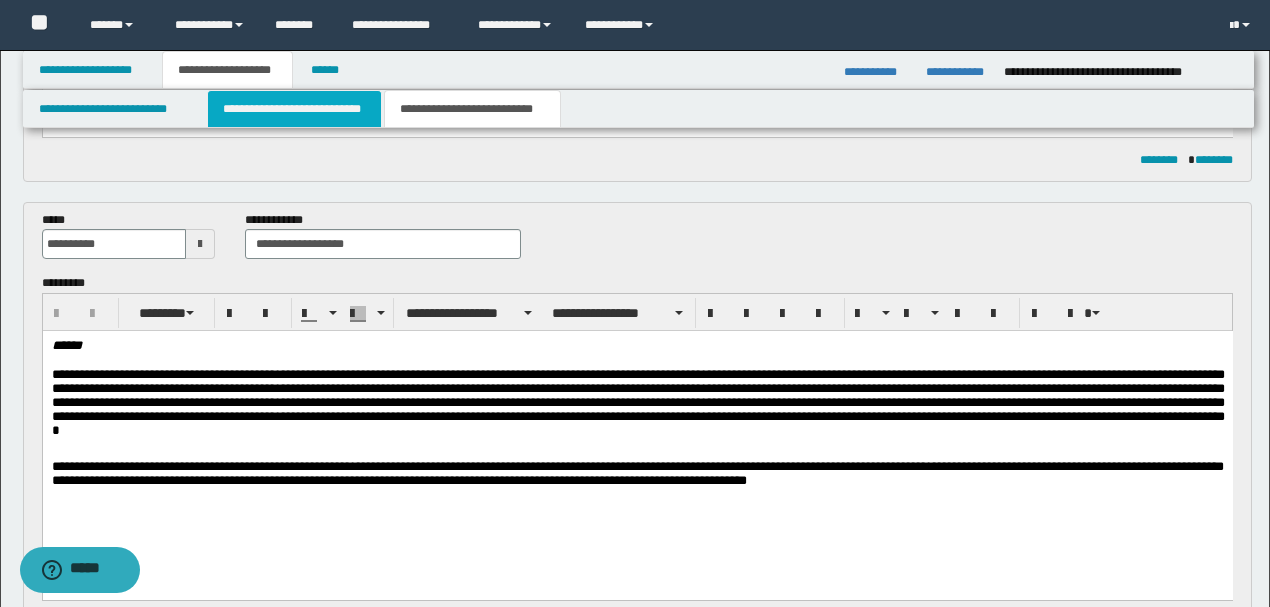 click on "**********" at bounding box center (294, 109) 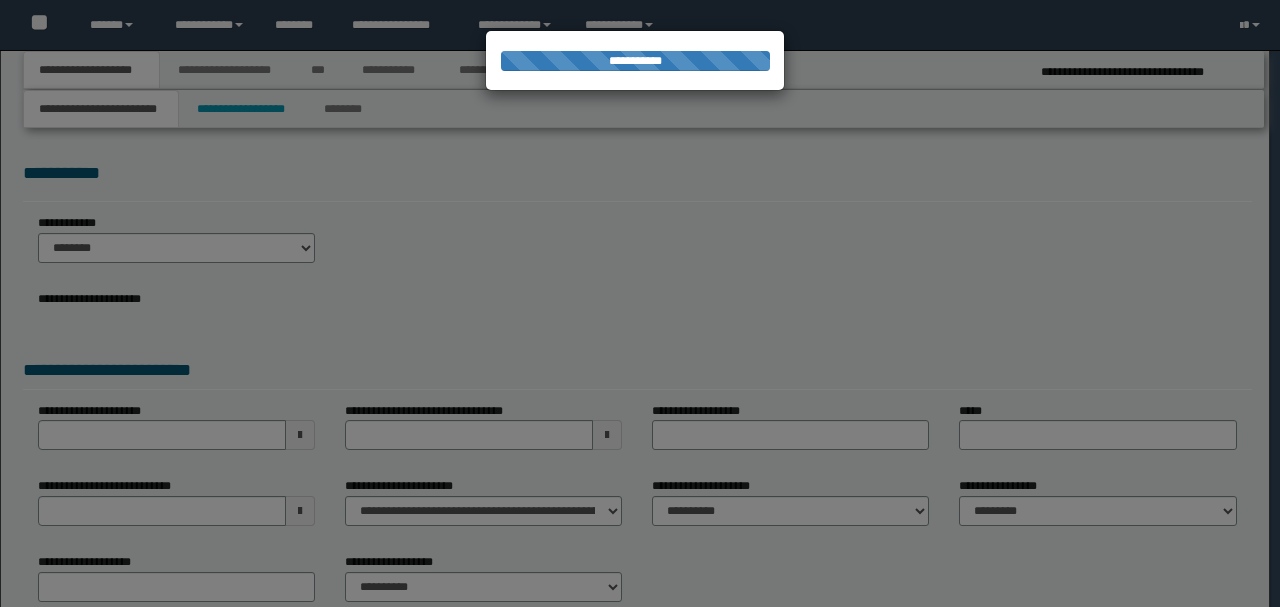 scroll, scrollTop: 0, scrollLeft: 0, axis: both 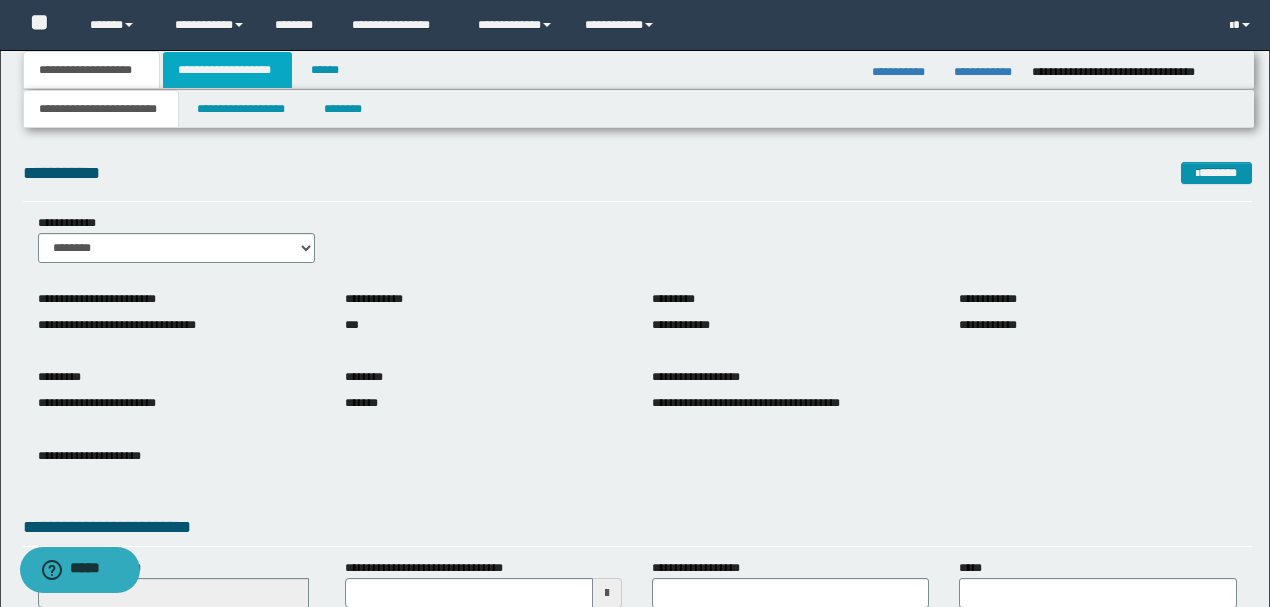 click on "**********" at bounding box center (227, 70) 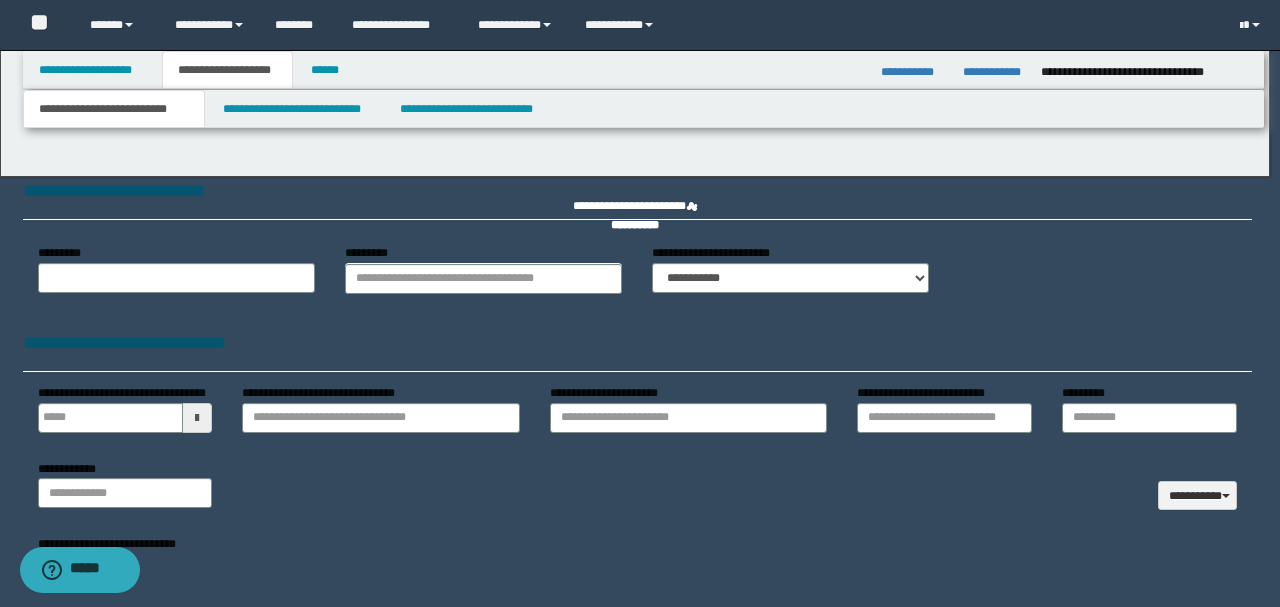 type 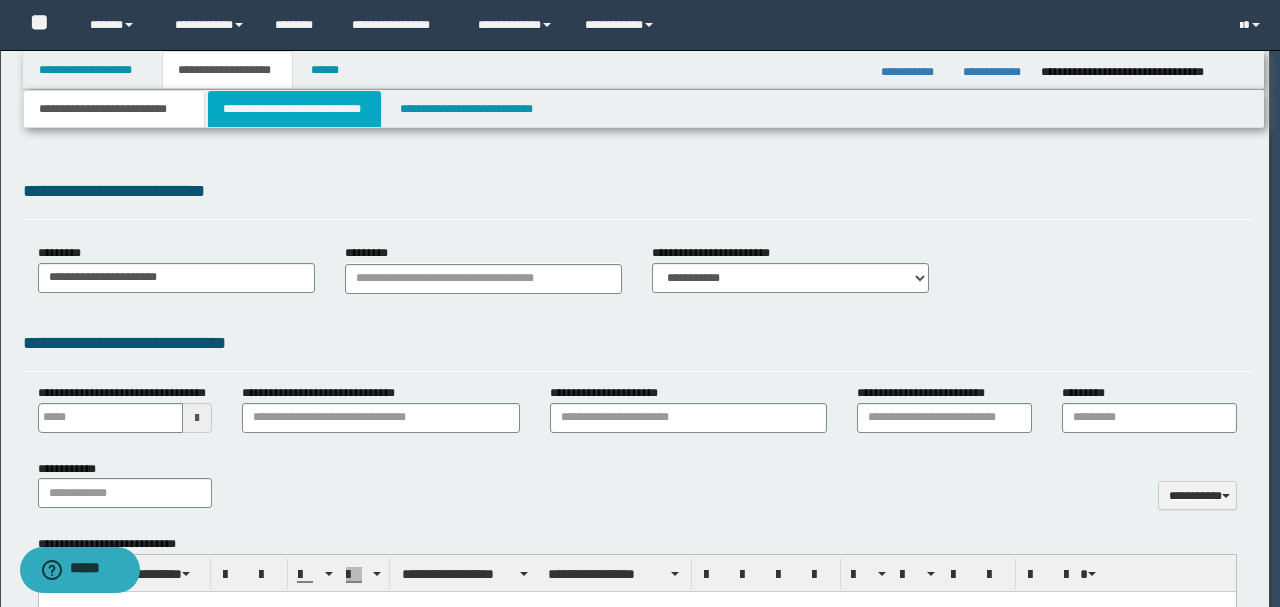 scroll, scrollTop: 0, scrollLeft: 0, axis: both 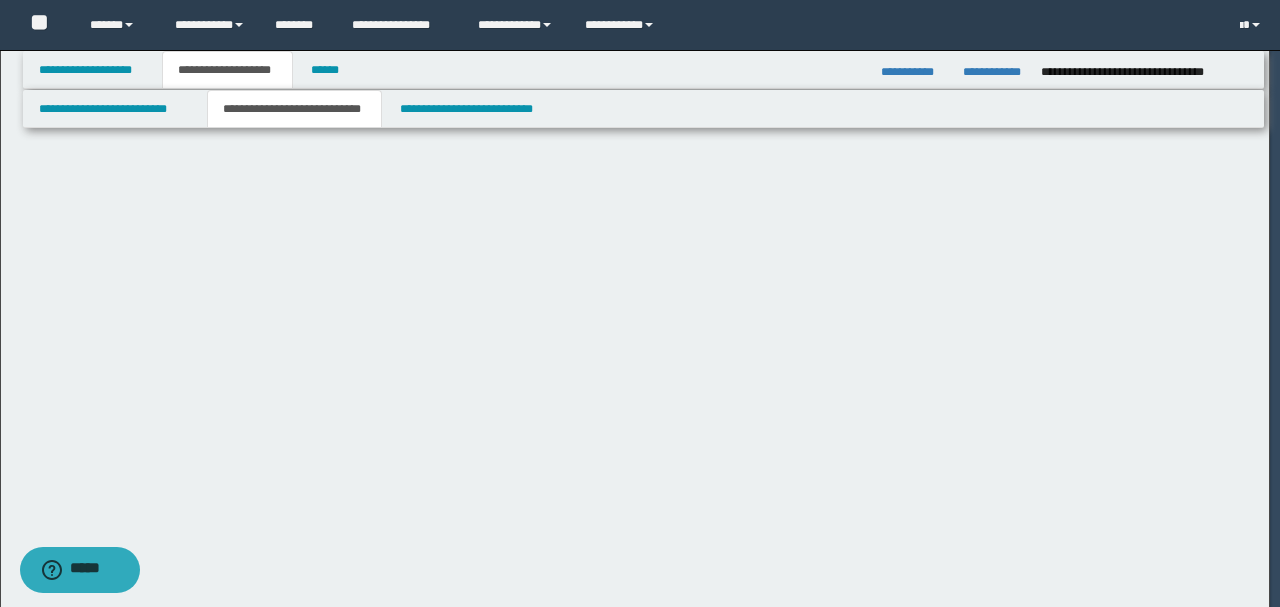 select on "*" 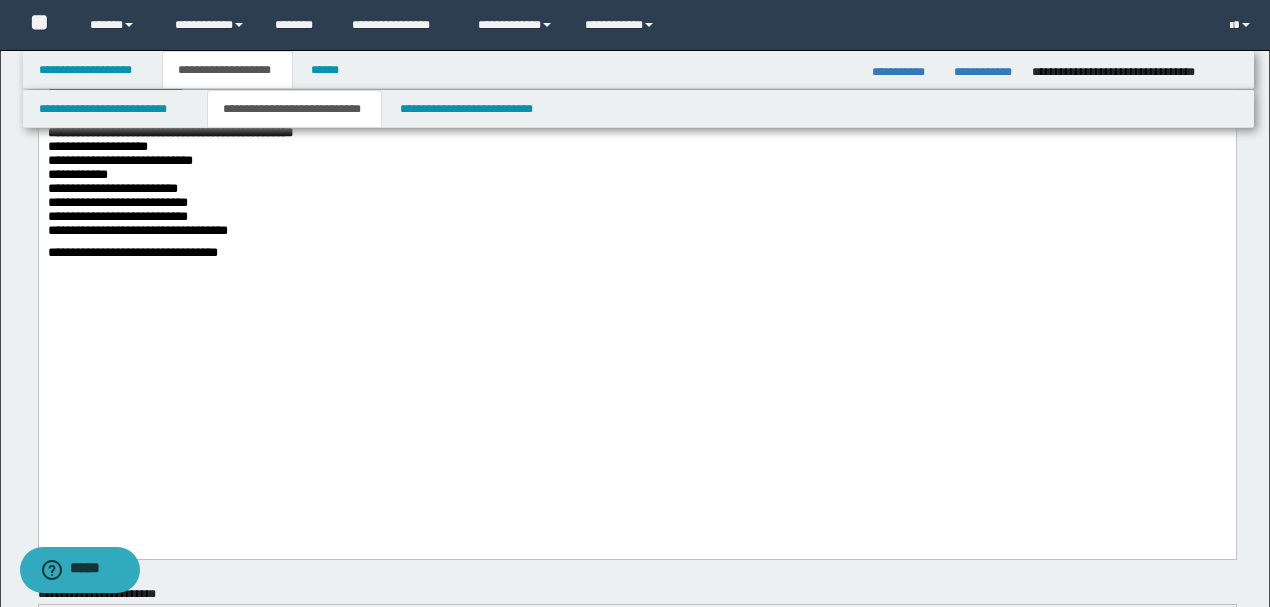 scroll, scrollTop: 1533, scrollLeft: 0, axis: vertical 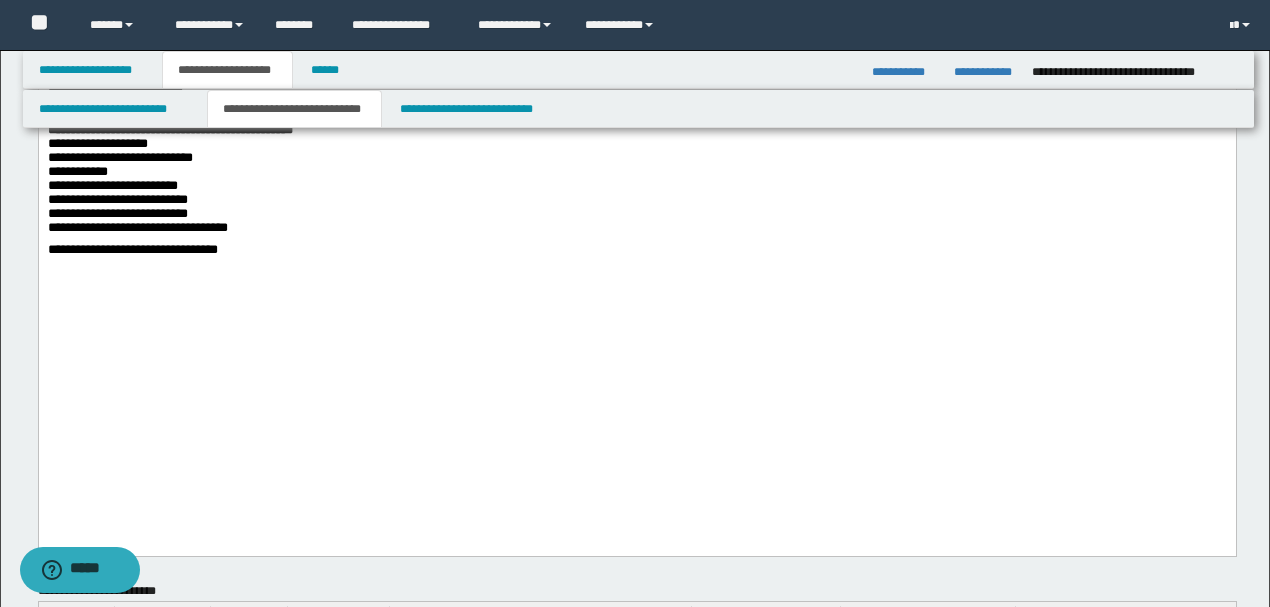drag, startPoint x: 140, startPoint y: 460, endPoint x: 270, endPoint y: 420, distance: 136.01471 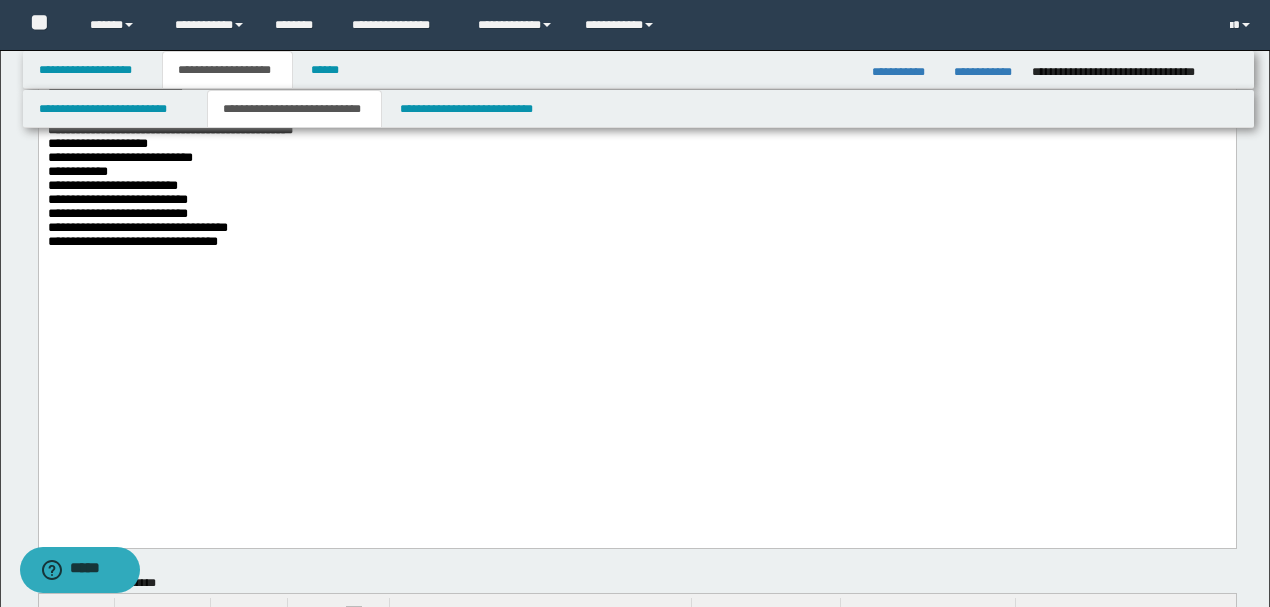 click on "**********" at bounding box center [636, 242] 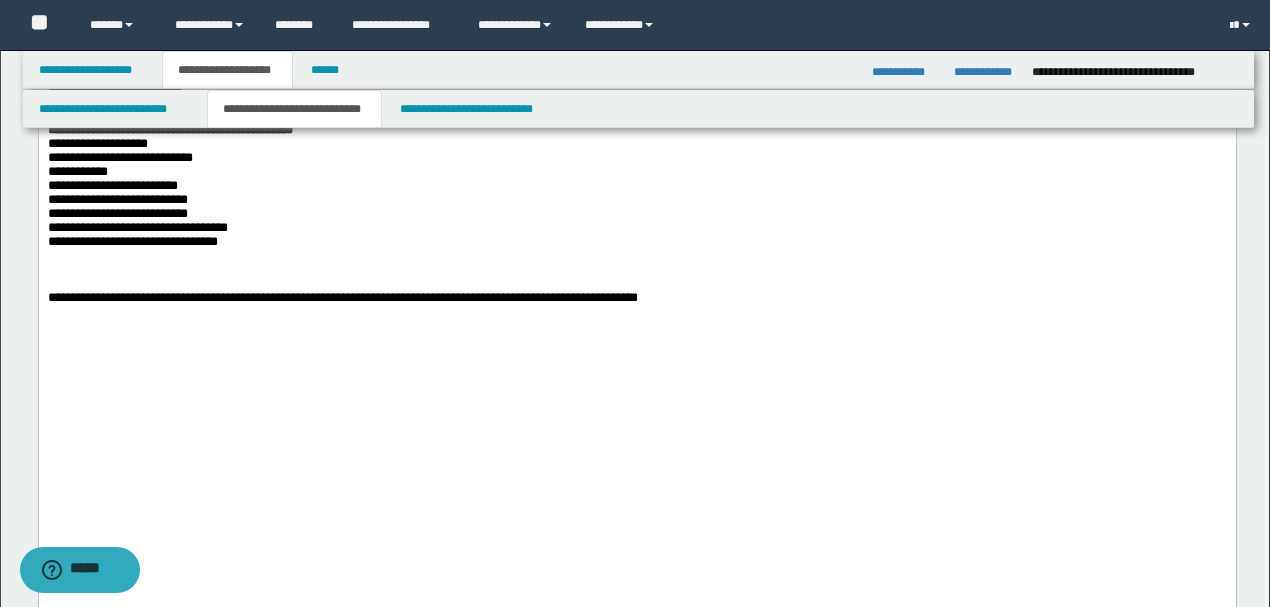 click at bounding box center [636, 256] 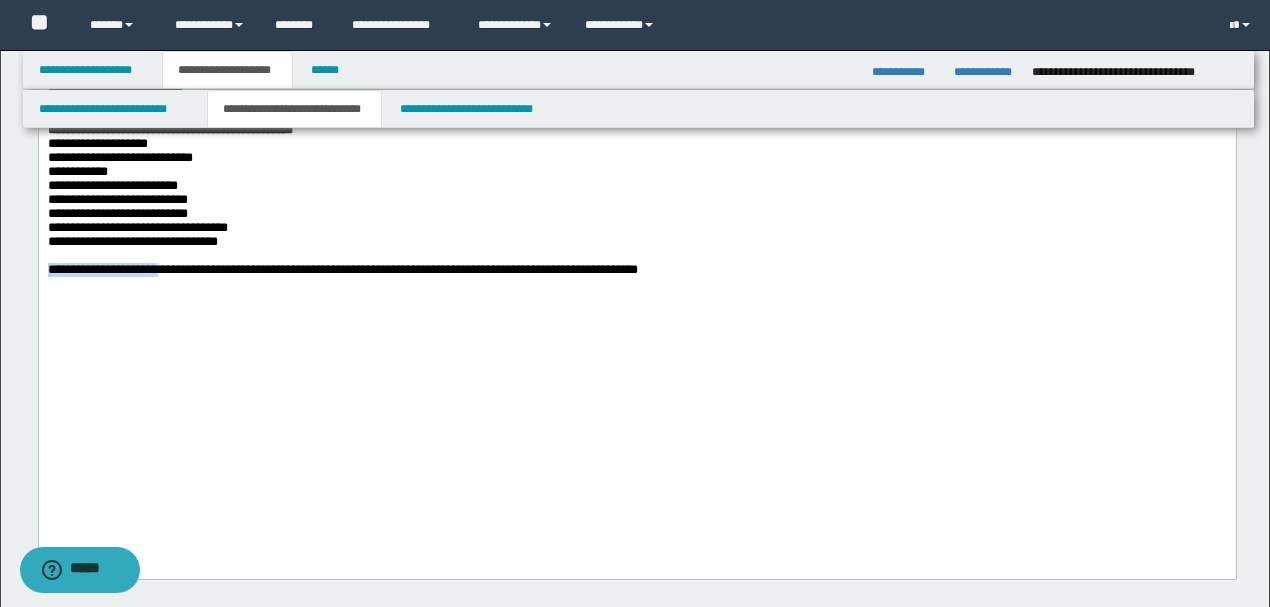 drag, startPoint x: 36, startPoint y: 468, endPoint x: 452, endPoint y: 452, distance: 416.3076 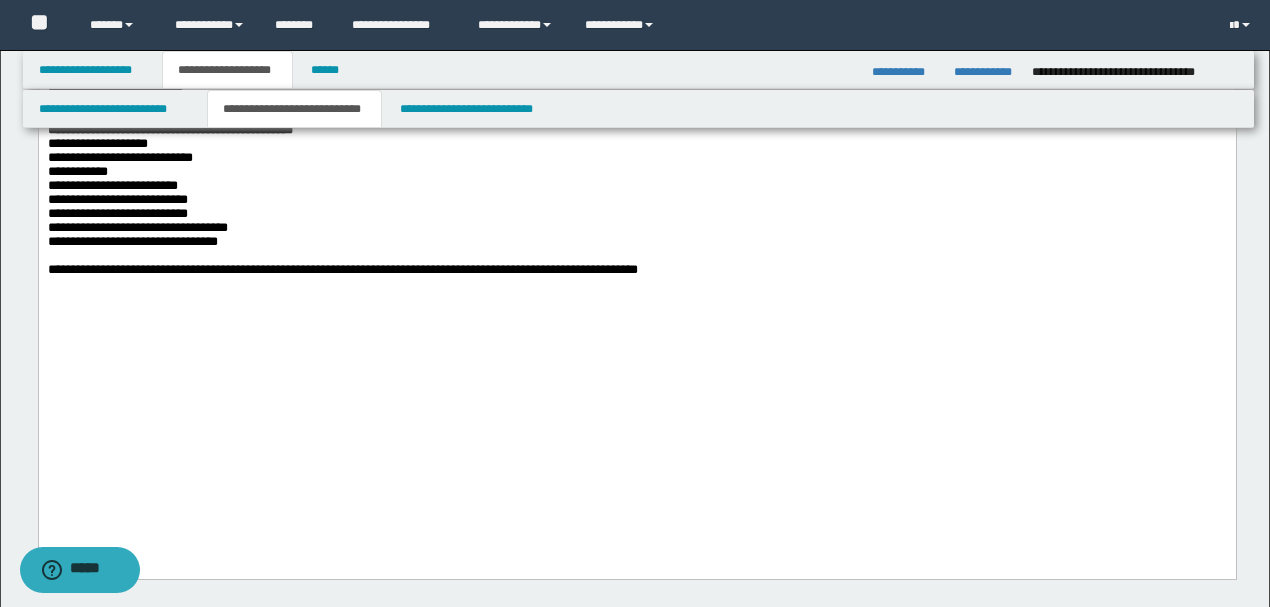 click on "**********" at bounding box center (636, 270) 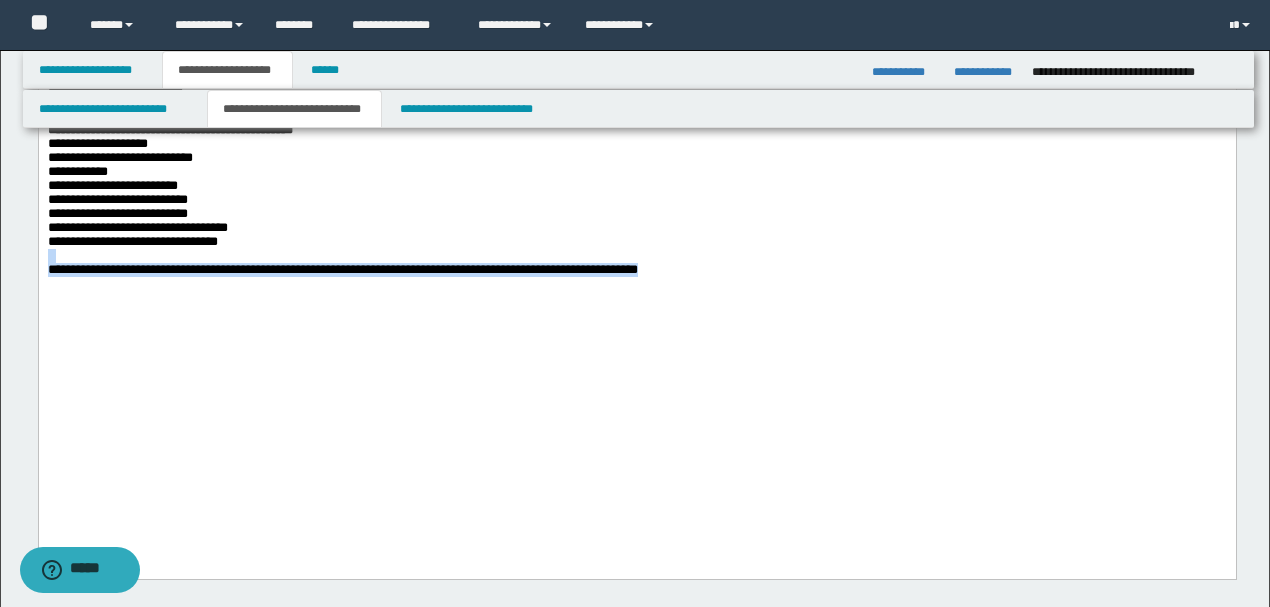 drag, startPoint x: 841, startPoint y: 458, endPoint x: 0, endPoint y: 451, distance: 841.0291 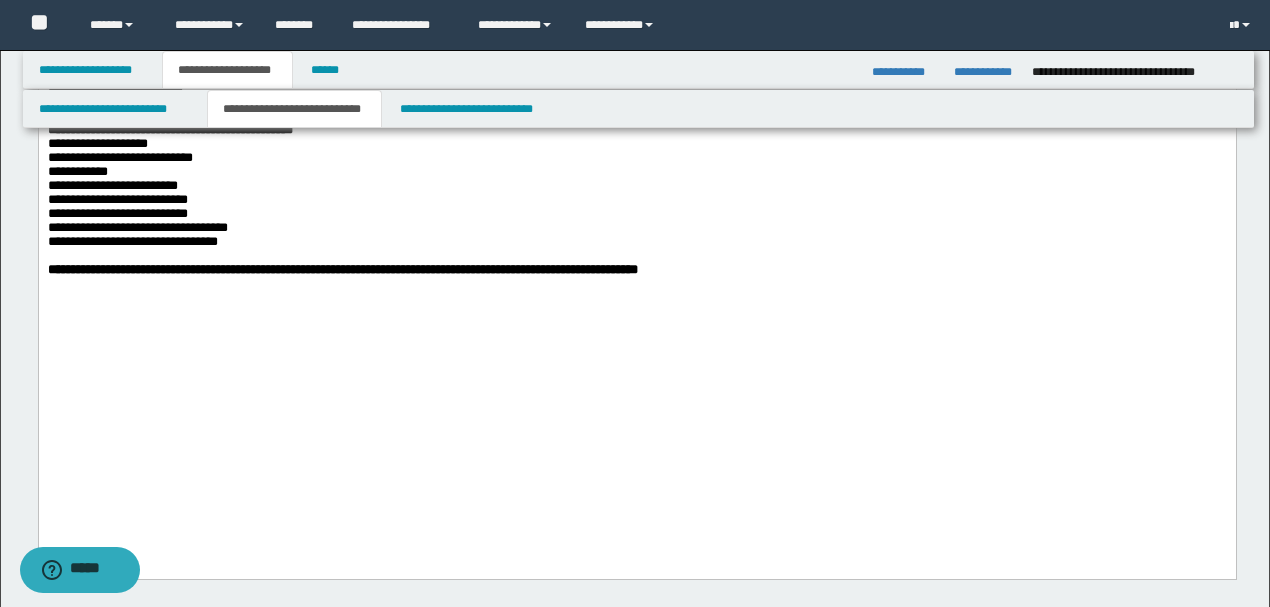 click on "**********" at bounding box center [636, -491] 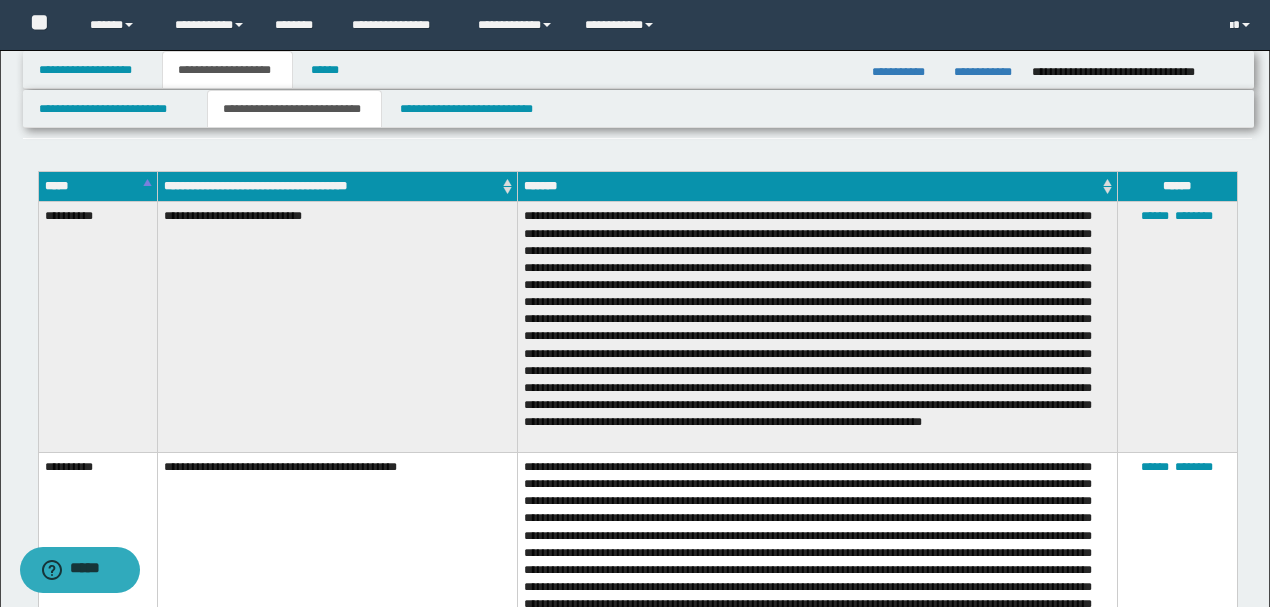 scroll, scrollTop: 2266, scrollLeft: 0, axis: vertical 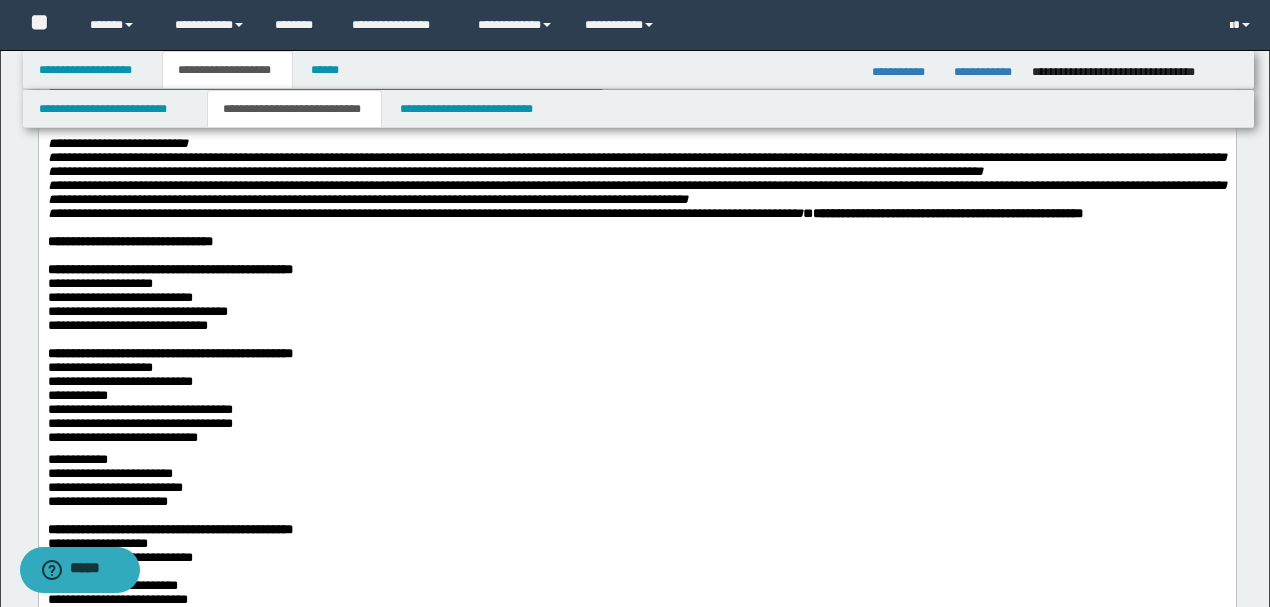 click on "**********" at bounding box center [99, 283] 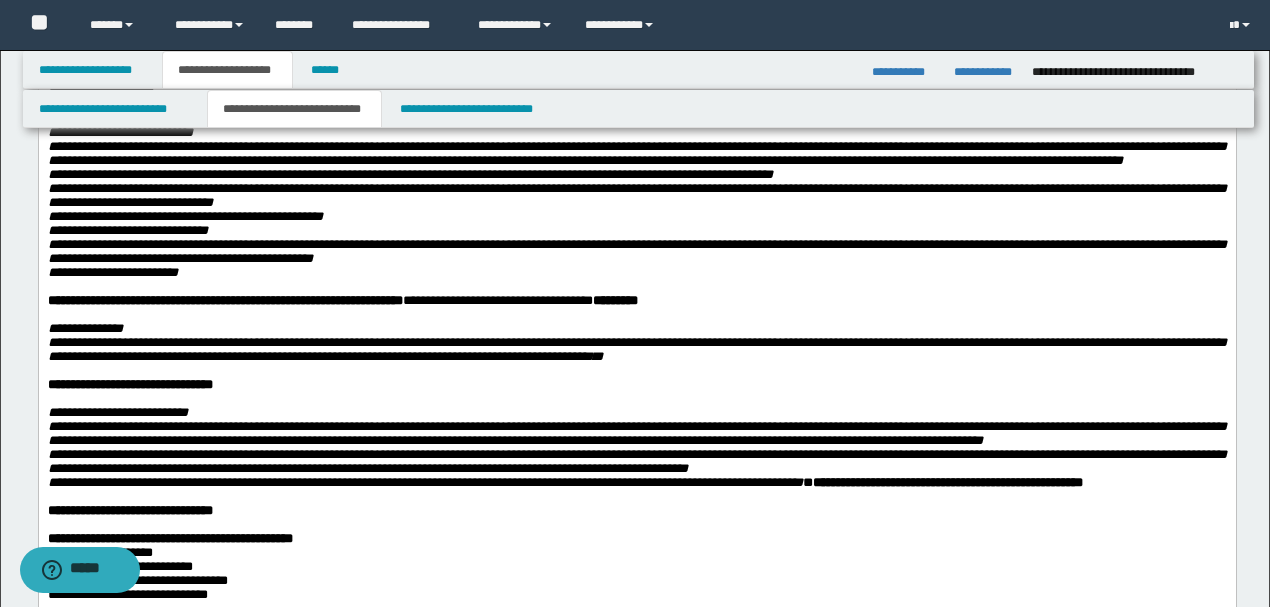 scroll, scrollTop: 866, scrollLeft: 0, axis: vertical 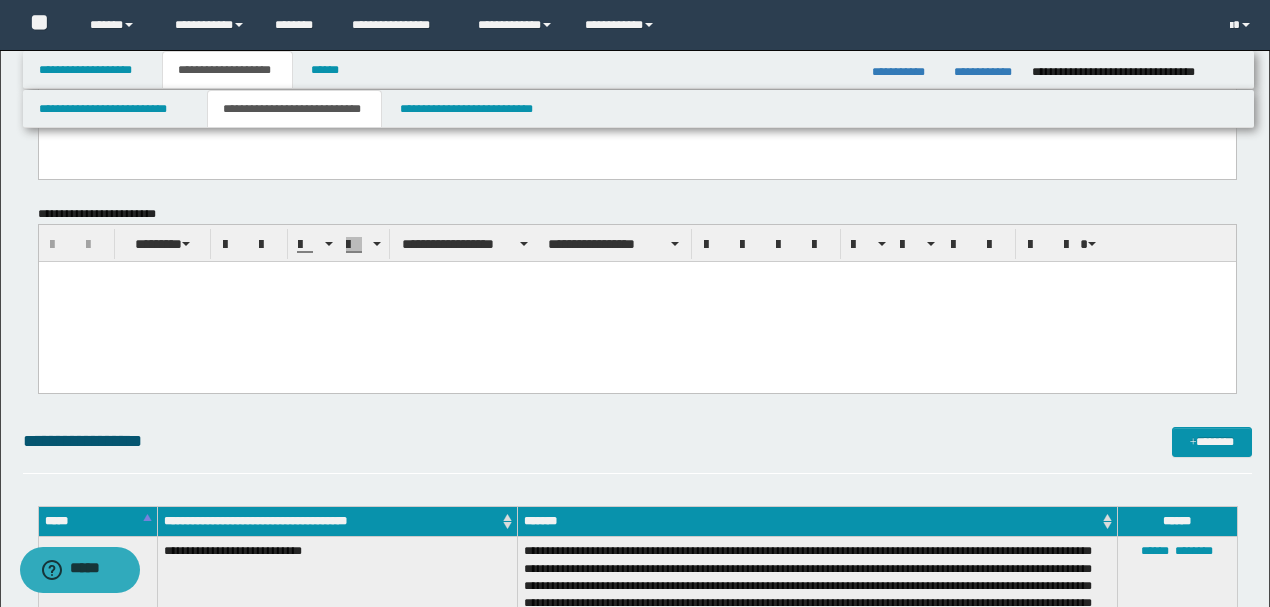 click at bounding box center [636, 302] 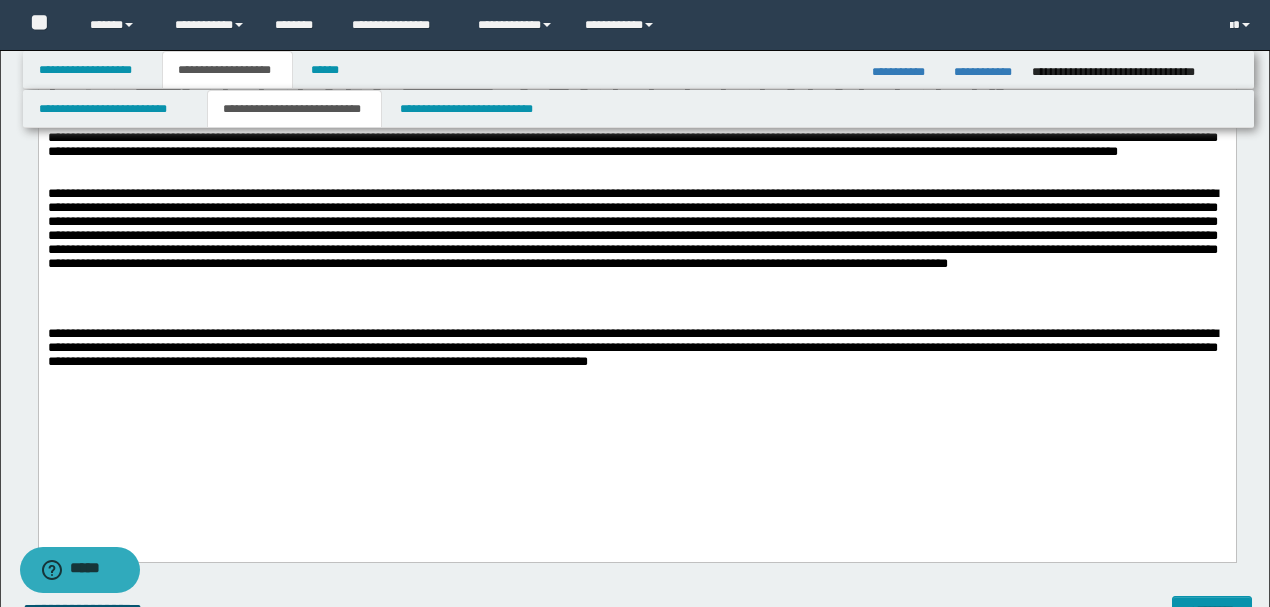 scroll, scrollTop: 2066, scrollLeft: 0, axis: vertical 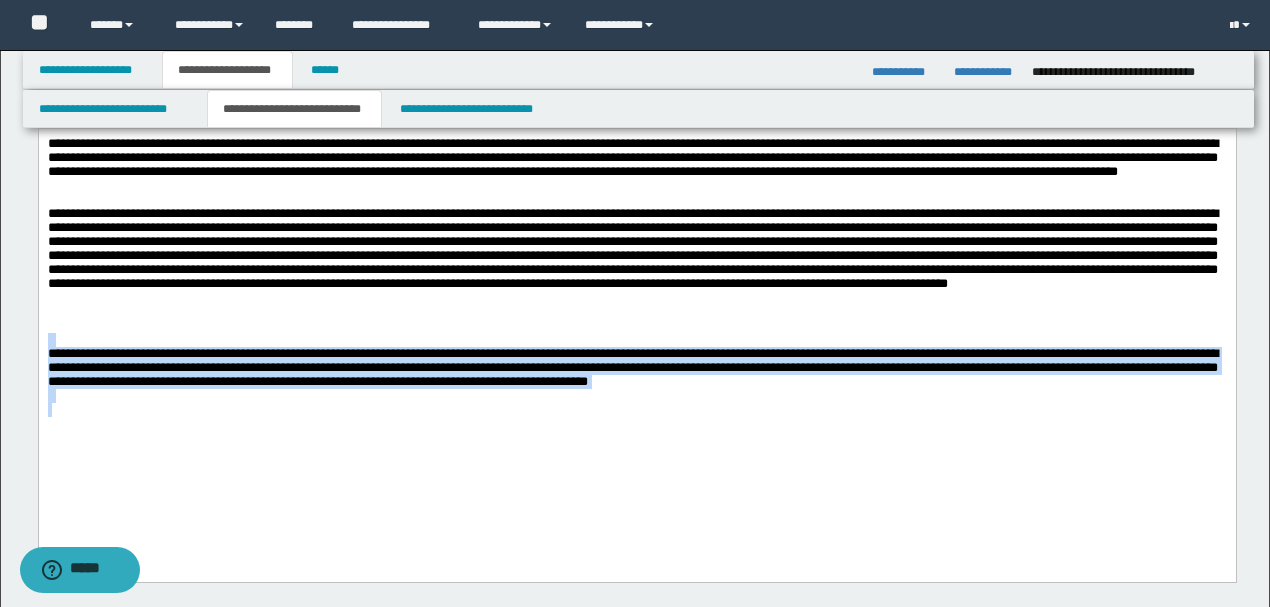 drag, startPoint x: 726, startPoint y: 435, endPoint x: 0, endPoint y: 393, distance: 727.21387 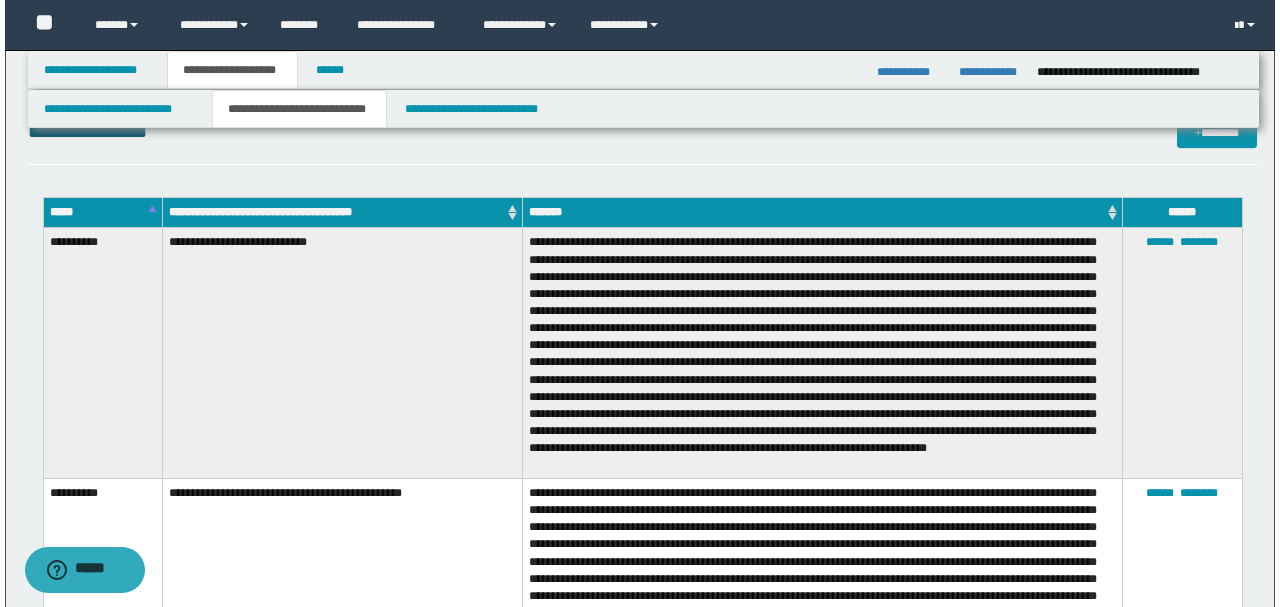 scroll, scrollTop: 2131, scrollLeft: 0, axis: vertical 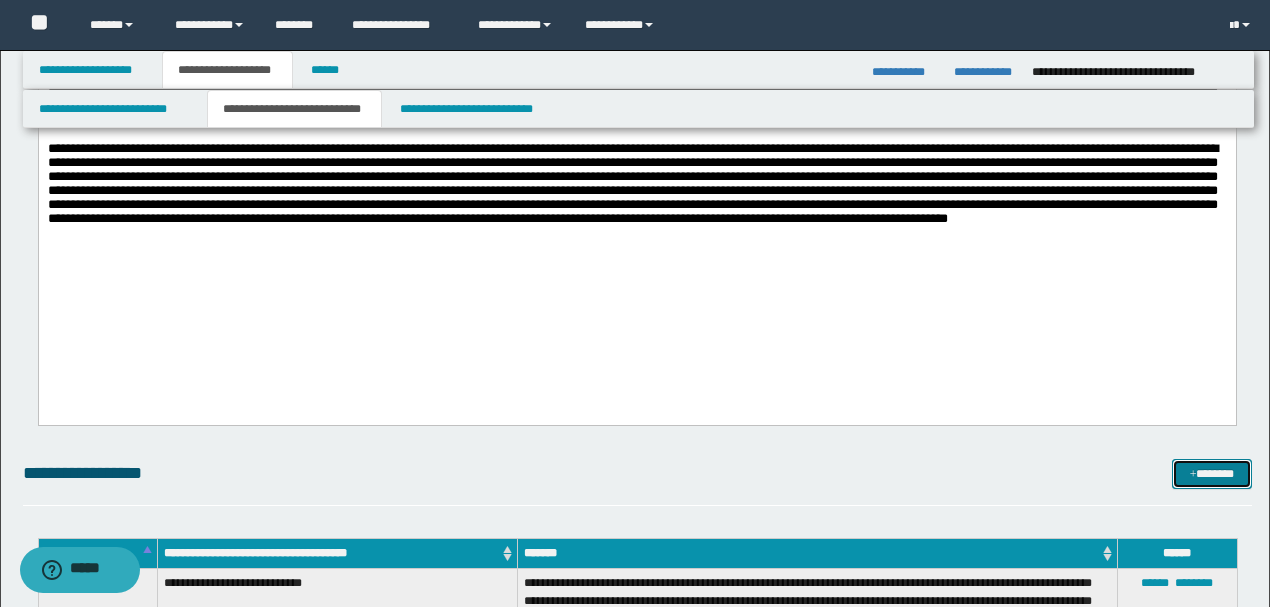 click on "*******" at bounding box center [1211, 473] 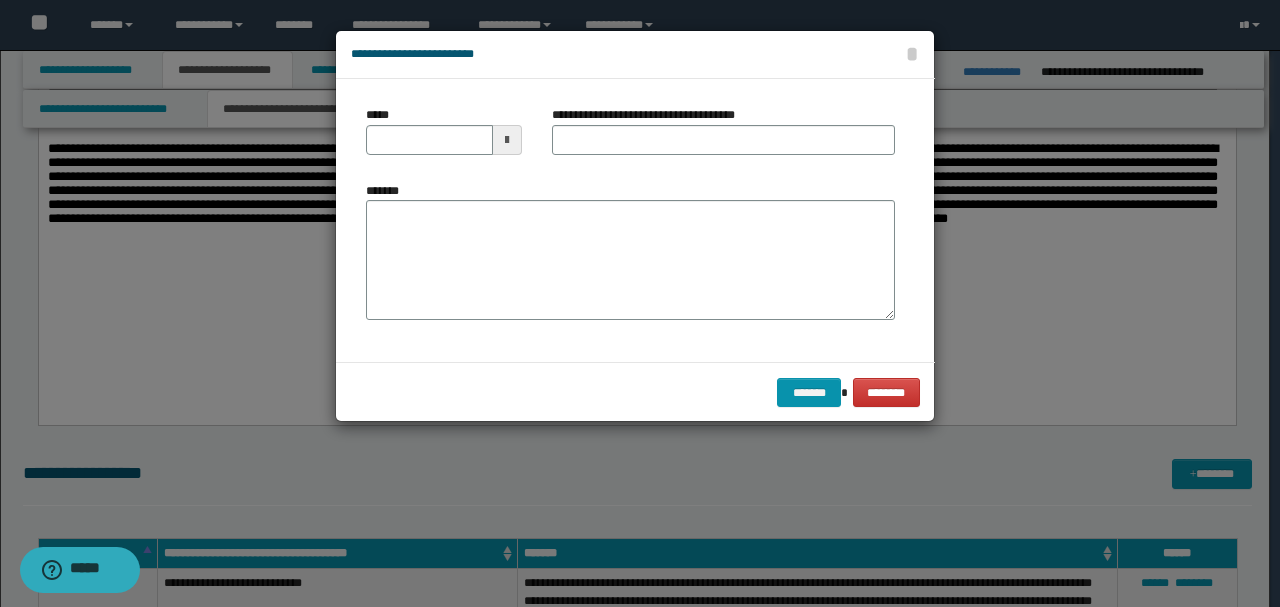 click on "*******" at bounding box center [630, 258] 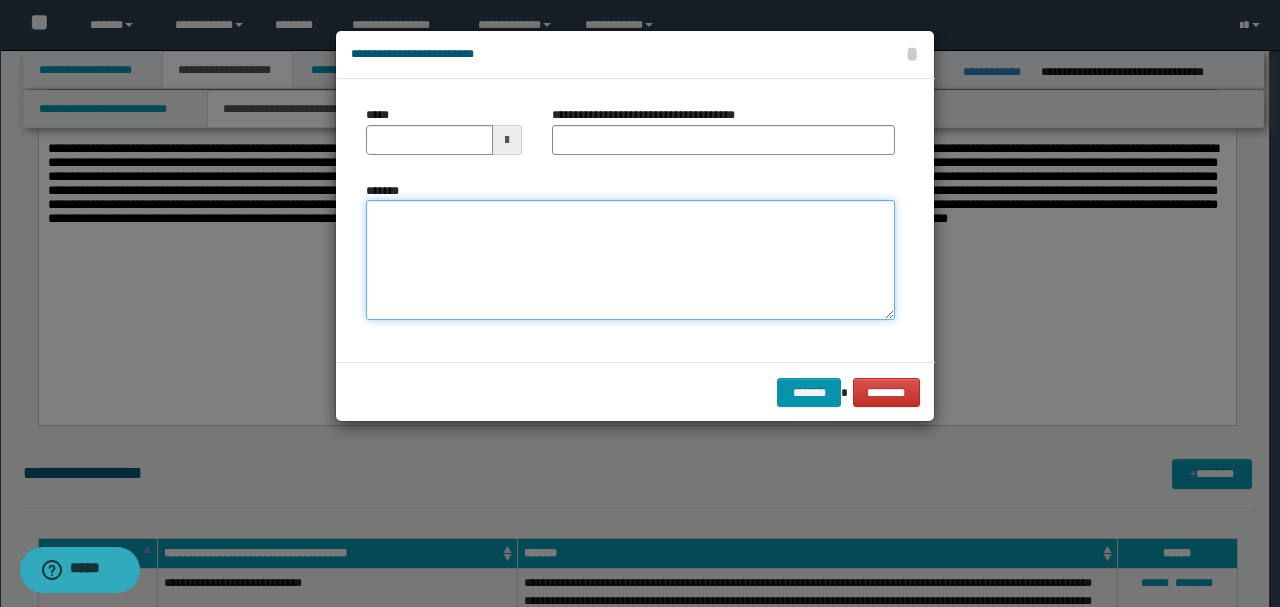 click on "*******" at bounding box center [630, 260] 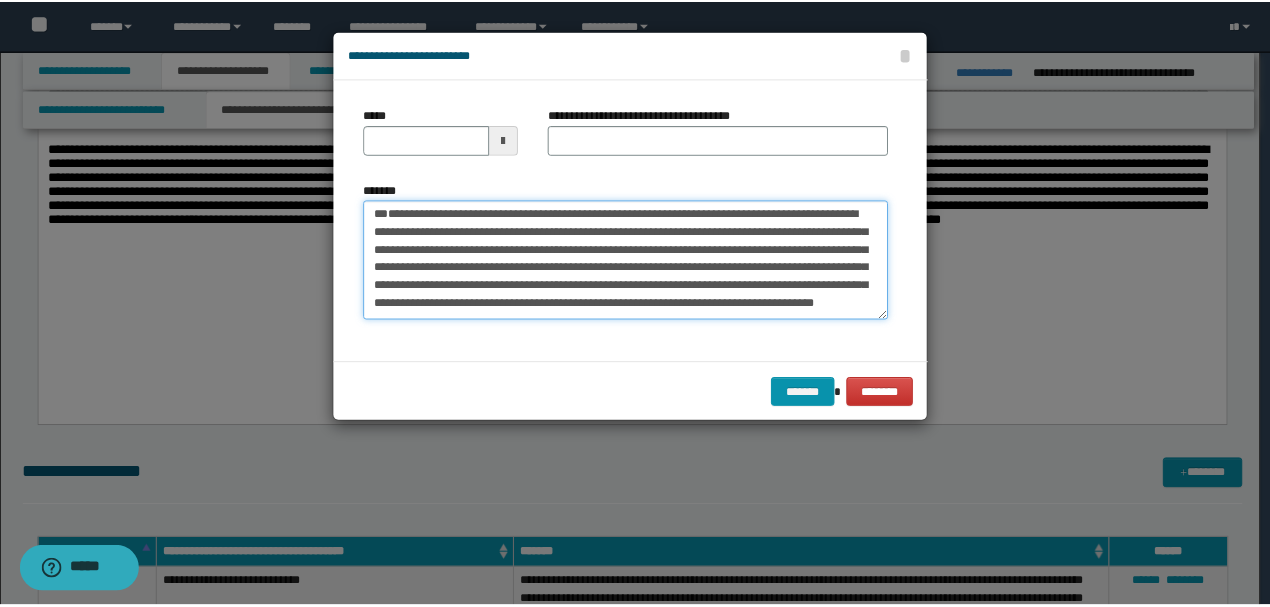 scroll, scrollTop: 0, scrollLeft: 0, axis: both 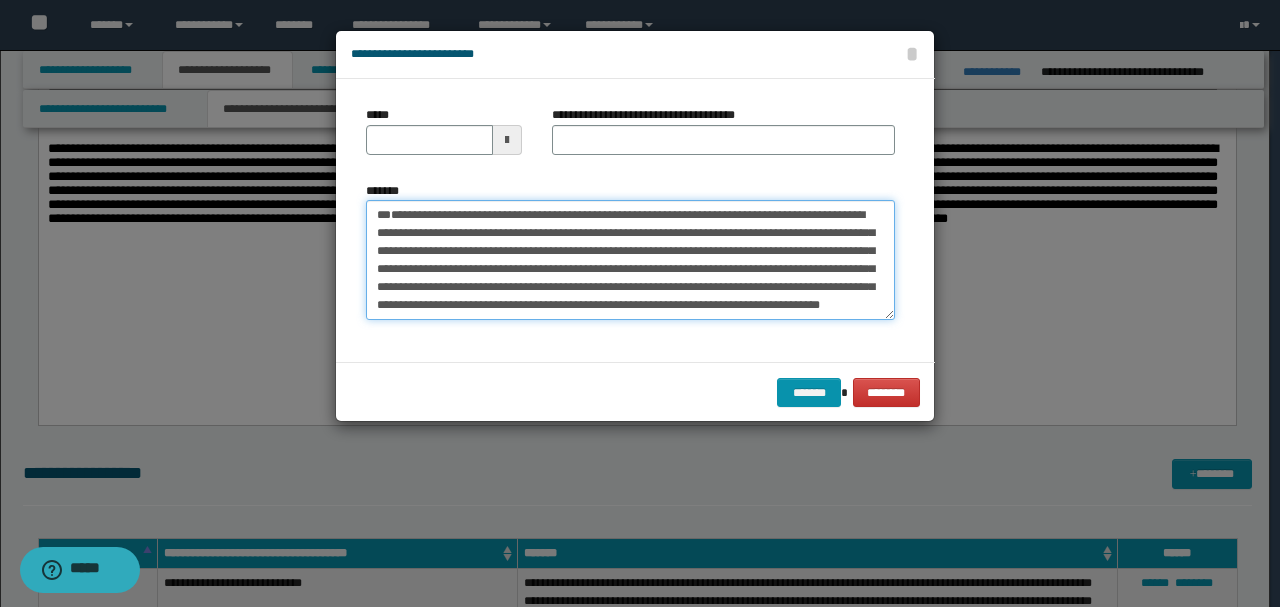 drag, startPoint x: 444, startPoint y: 249, endPoint x: 306, endPoint y: 221, distance: 140.81194 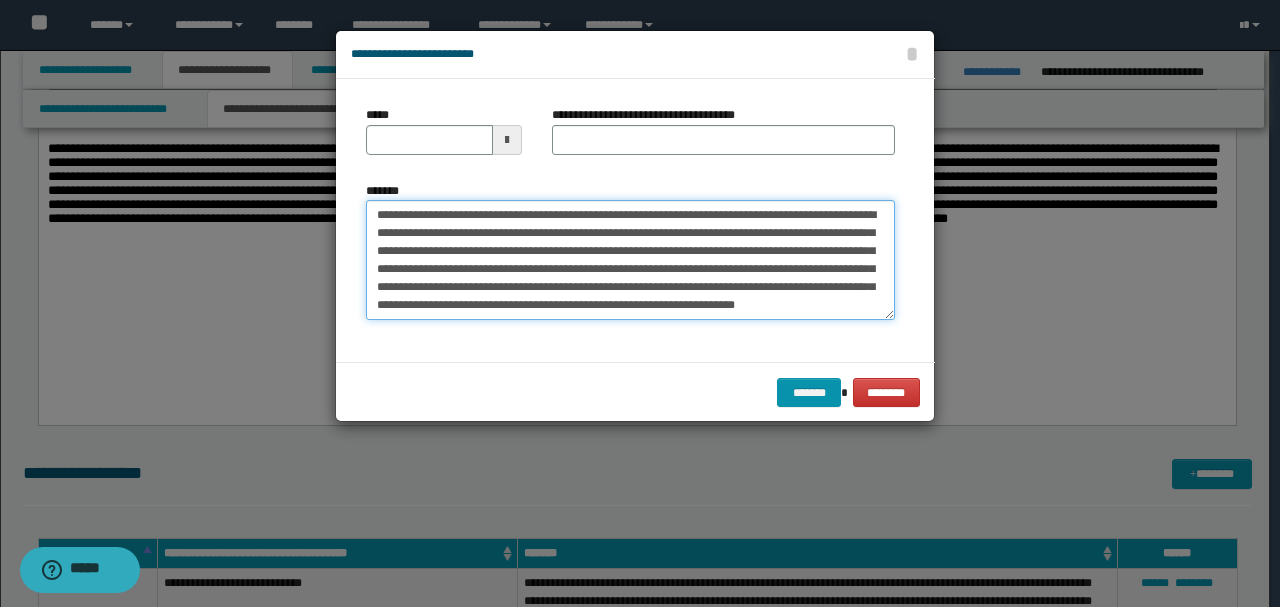 type 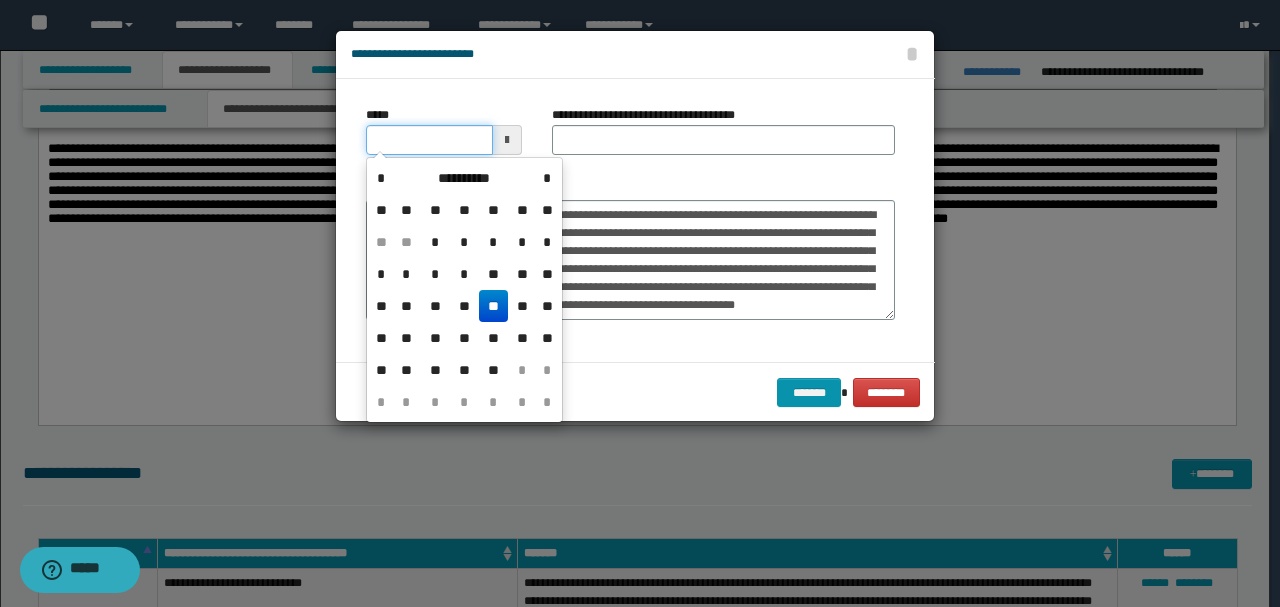 click on "*****" at bounding box center (429, 140) 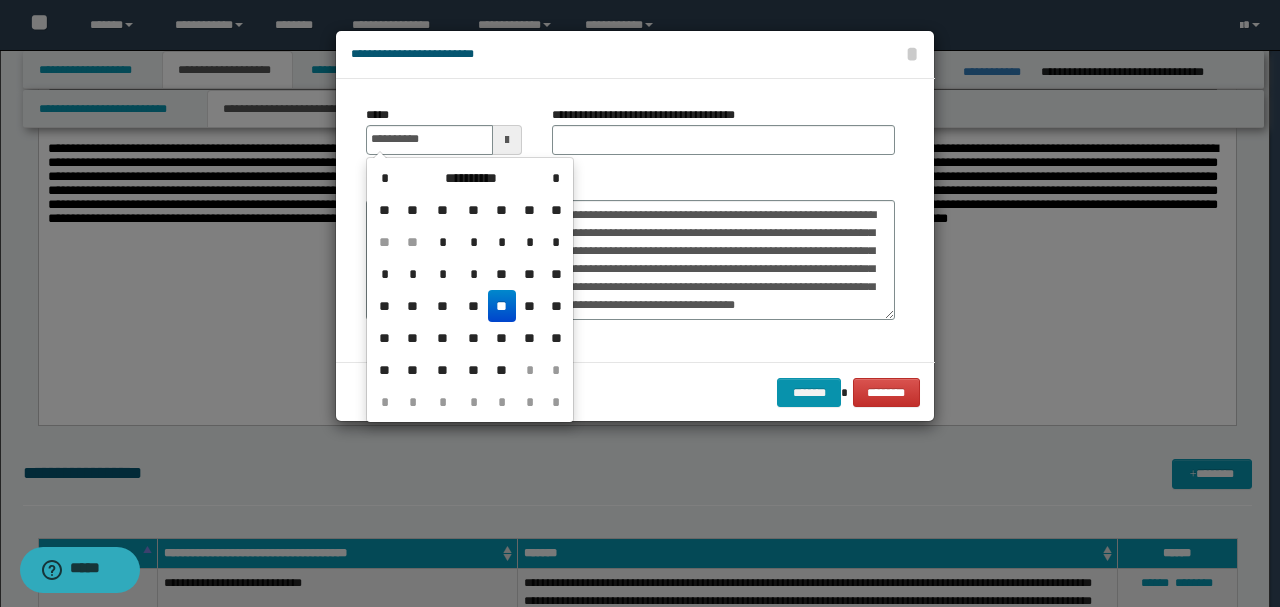 type on "**********" 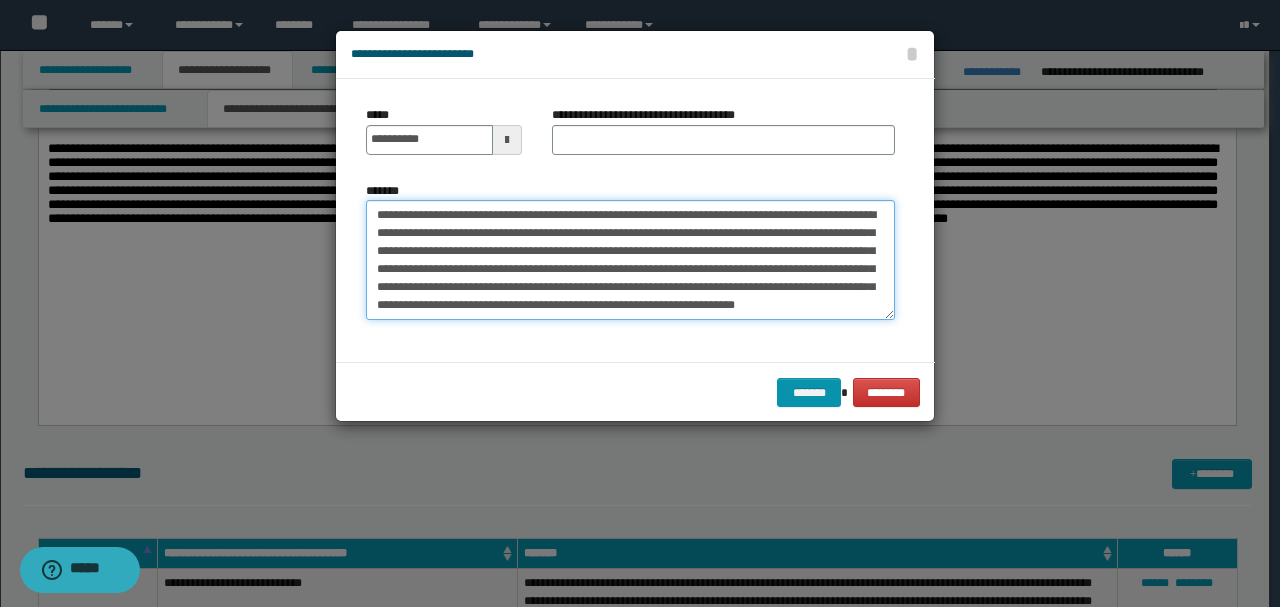 drag, startPoint x: 555, startPoint y: 216, endPoint x: 279, endPoint y: 197, distance: 276.6532 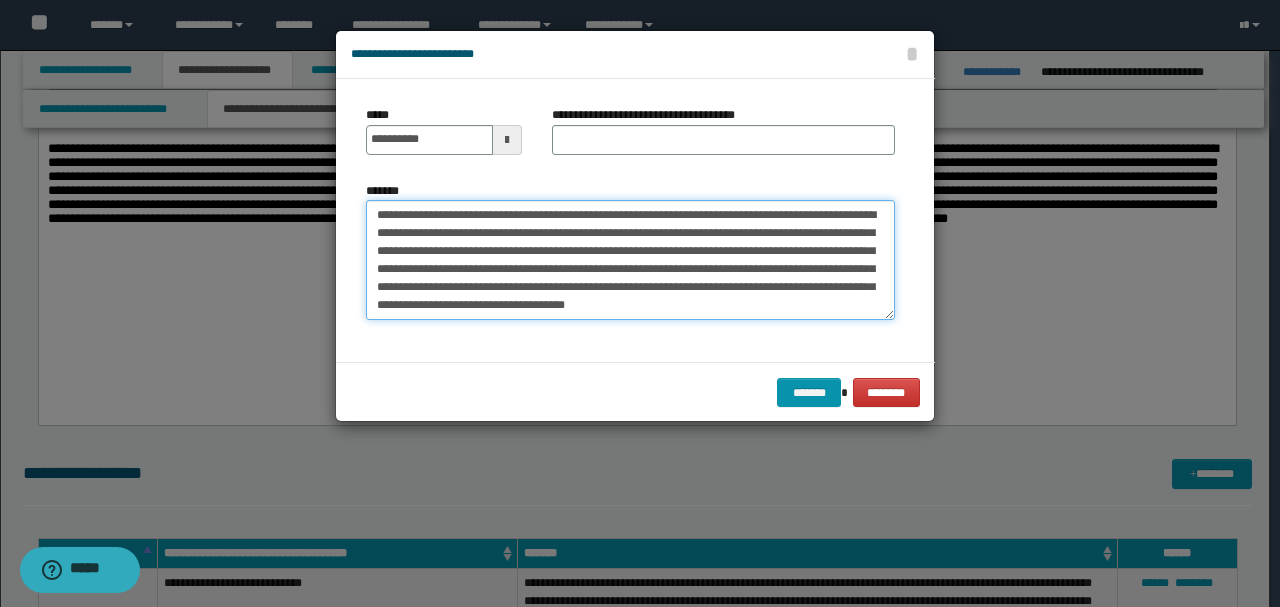 type on "**********" 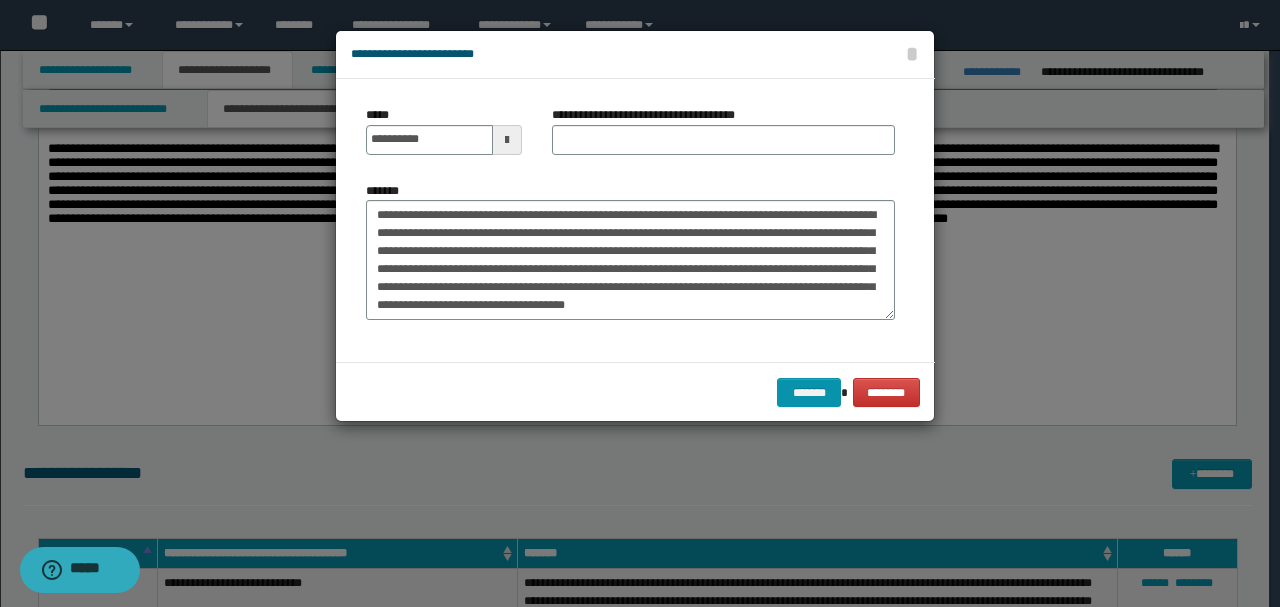 click on "**********" at bounding box center [651, 115] 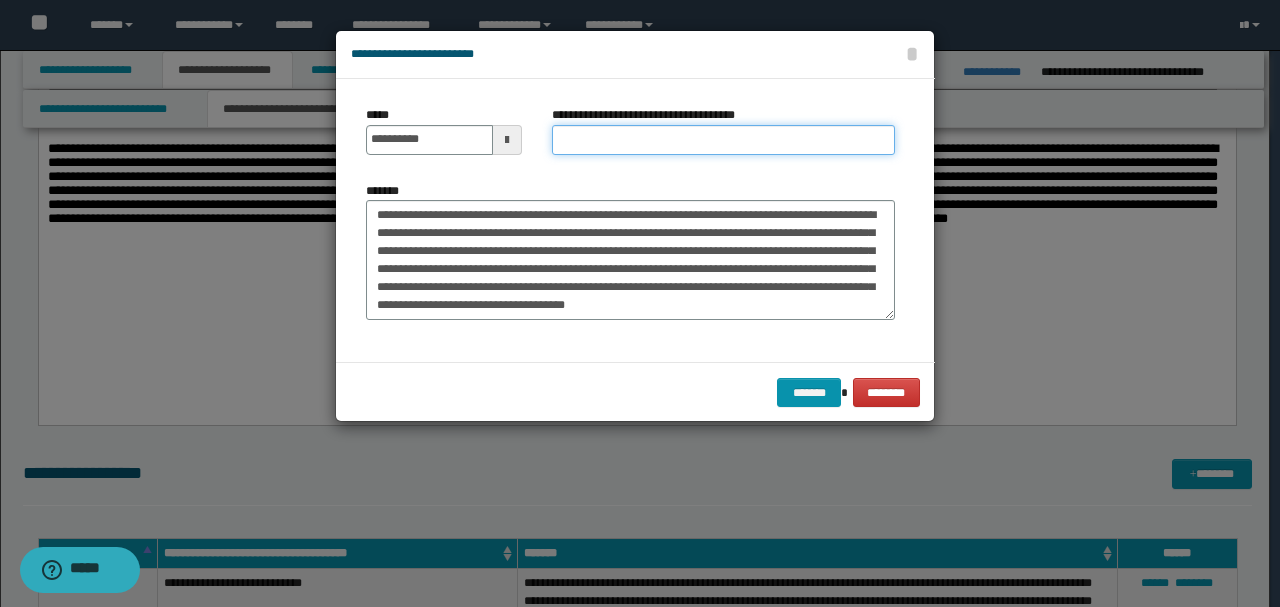 click on "**********" at bounding box center [723, 140] 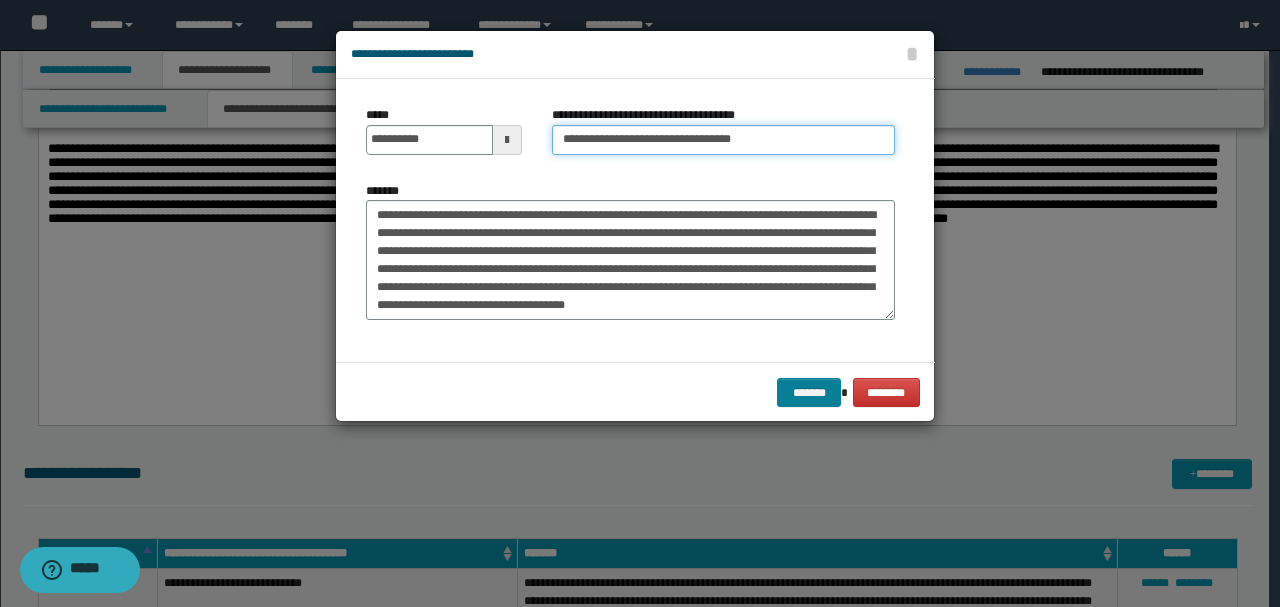 type on "**********" 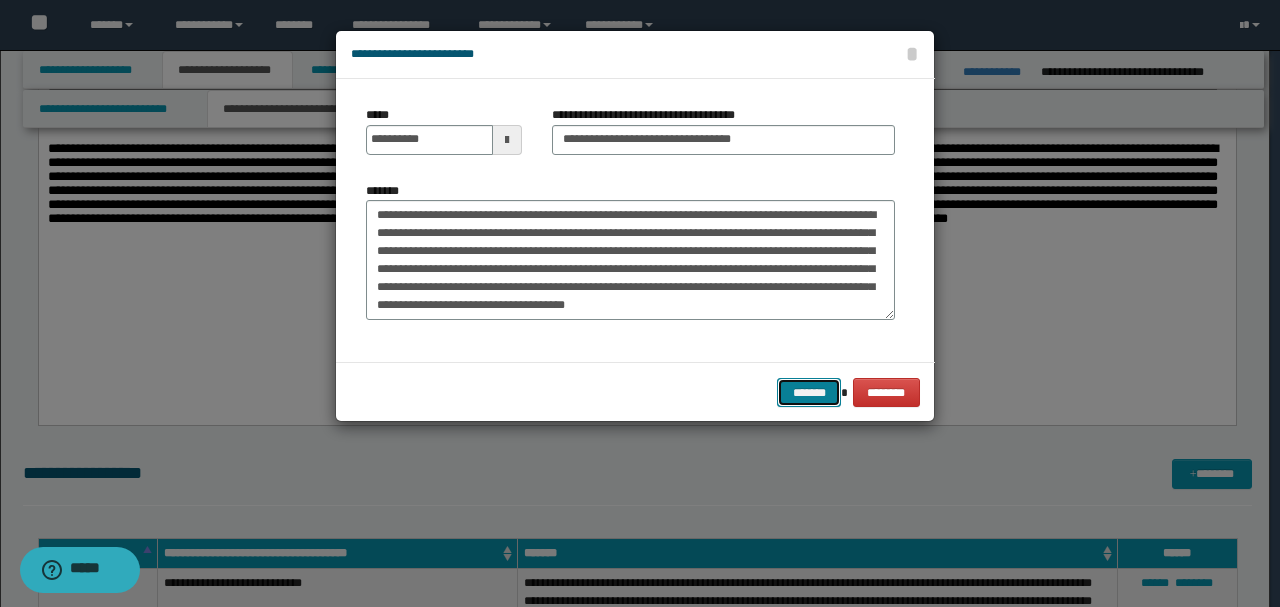 click on "*******" at bounding box center [809, 392] 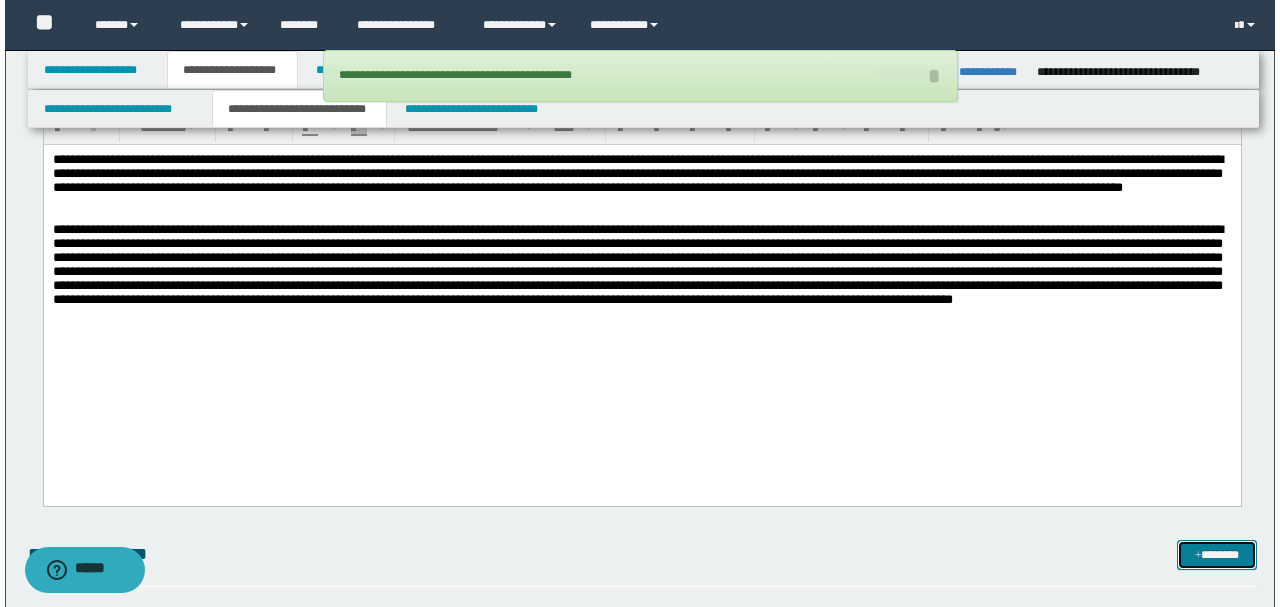 scroll, scrollTop: 1998, scrollLeft: 0, axis: vertical 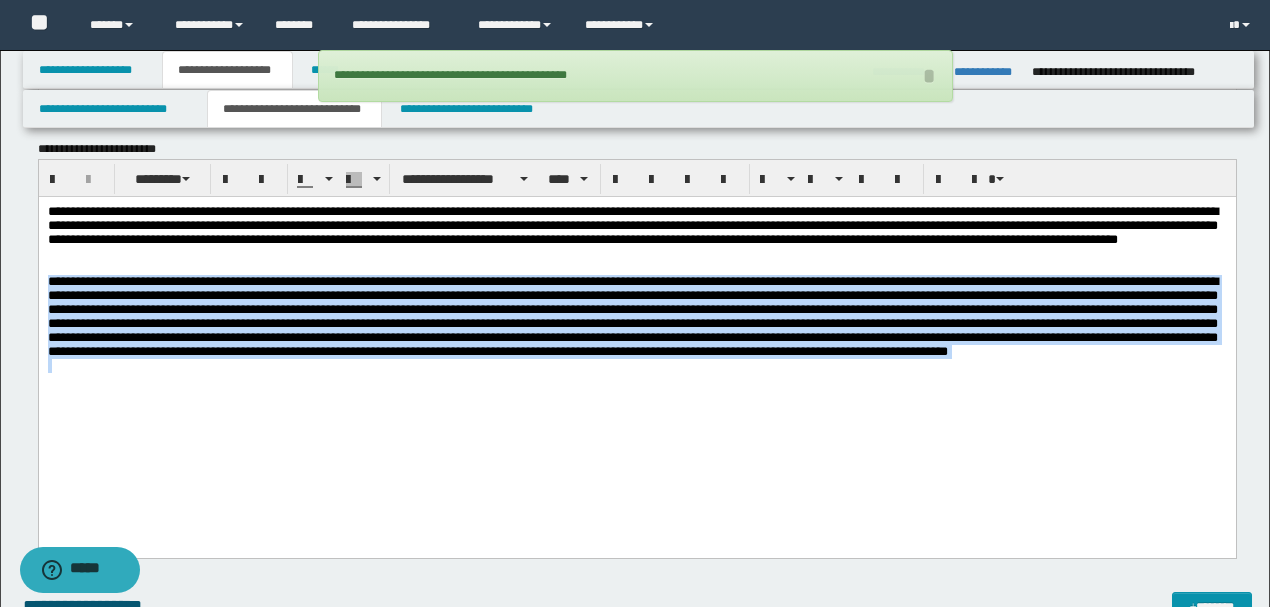 drag, startPoint x: 685, startPoint y: 414, endPoint x: 38, endPoint y: 493, distance: 651.8052 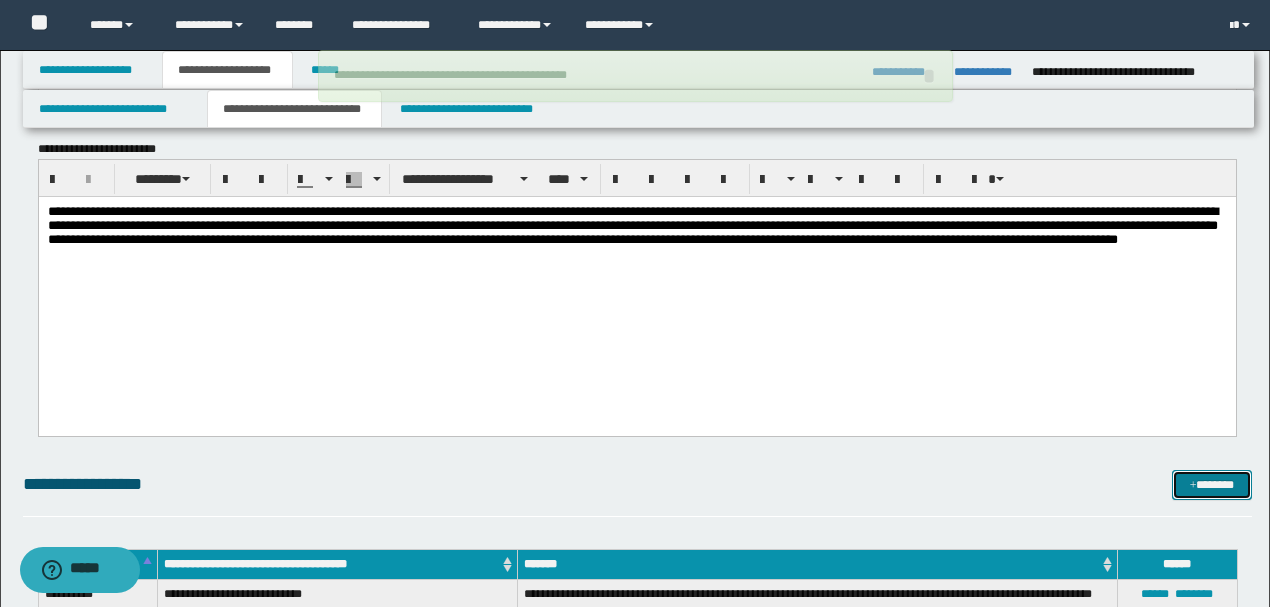 click on "*******" at bounding box center (1211, 484) 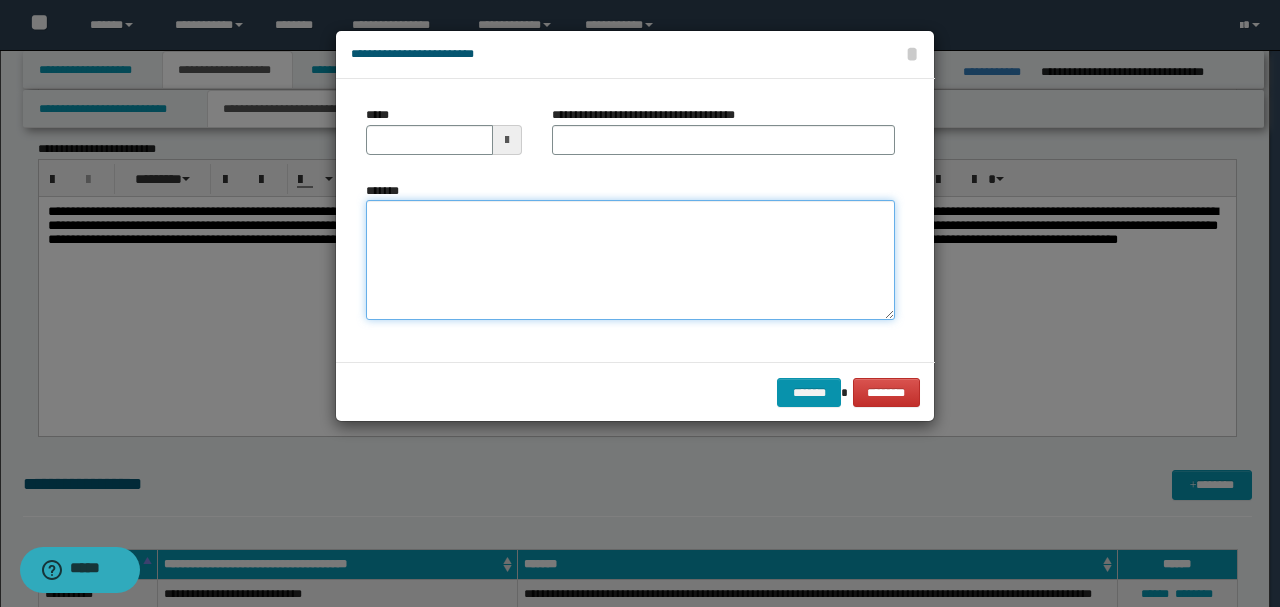 click on "*******" at bounding box center [630, 259] 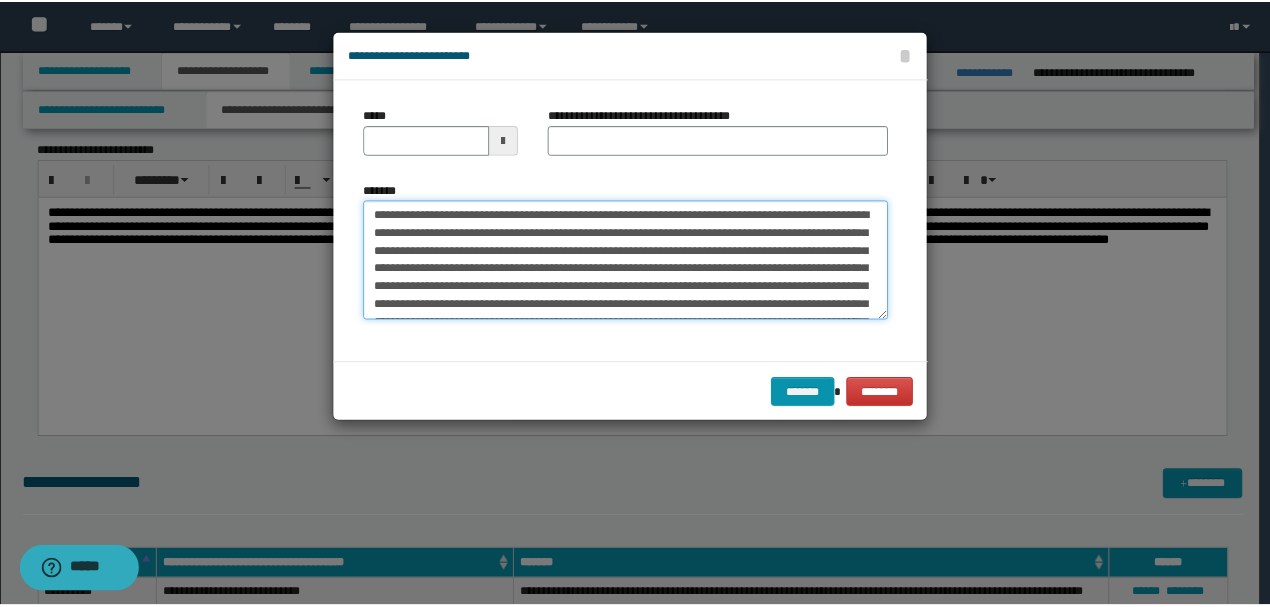 scroll, scrollTop: 0, scrollLeft: 0, axis: both 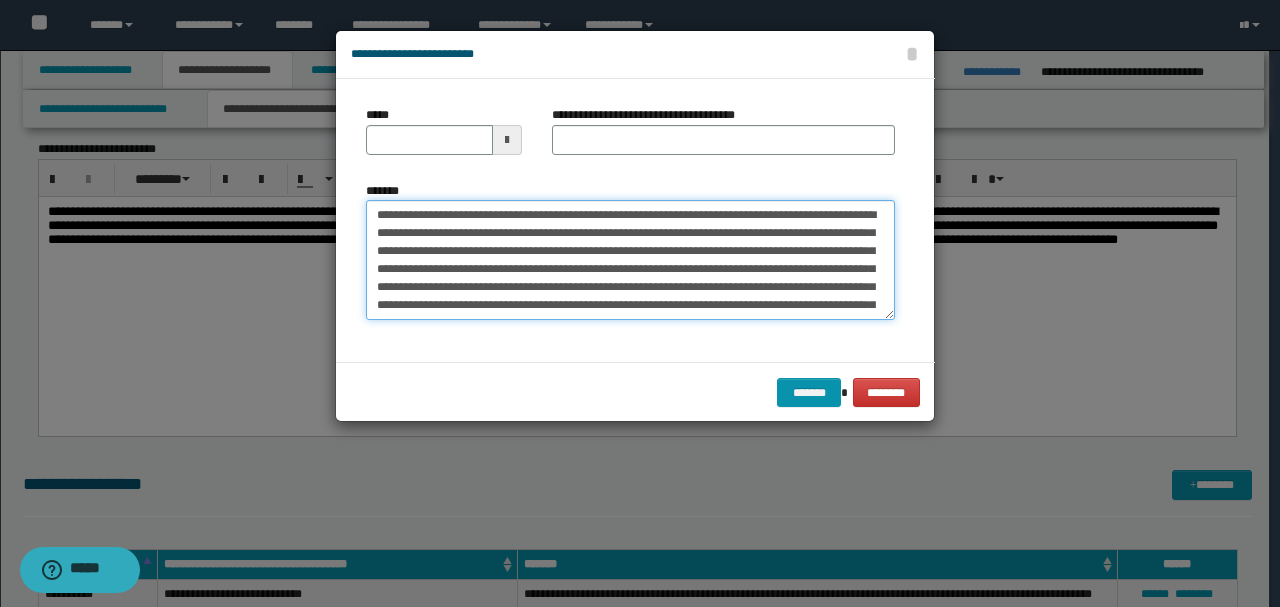 drag, startPoint x: 430, startPoint y: 212, endPoint x: 316, endPoint y: 194, distance: 115.41231 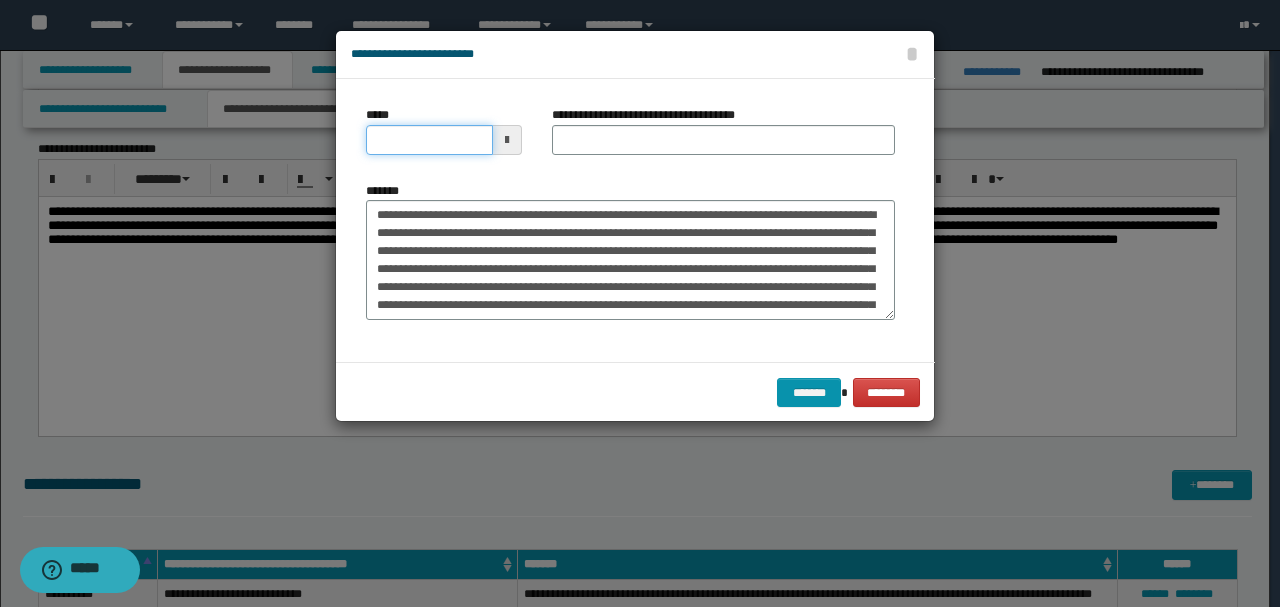 click on "*****" at bounding box center (429, 140) 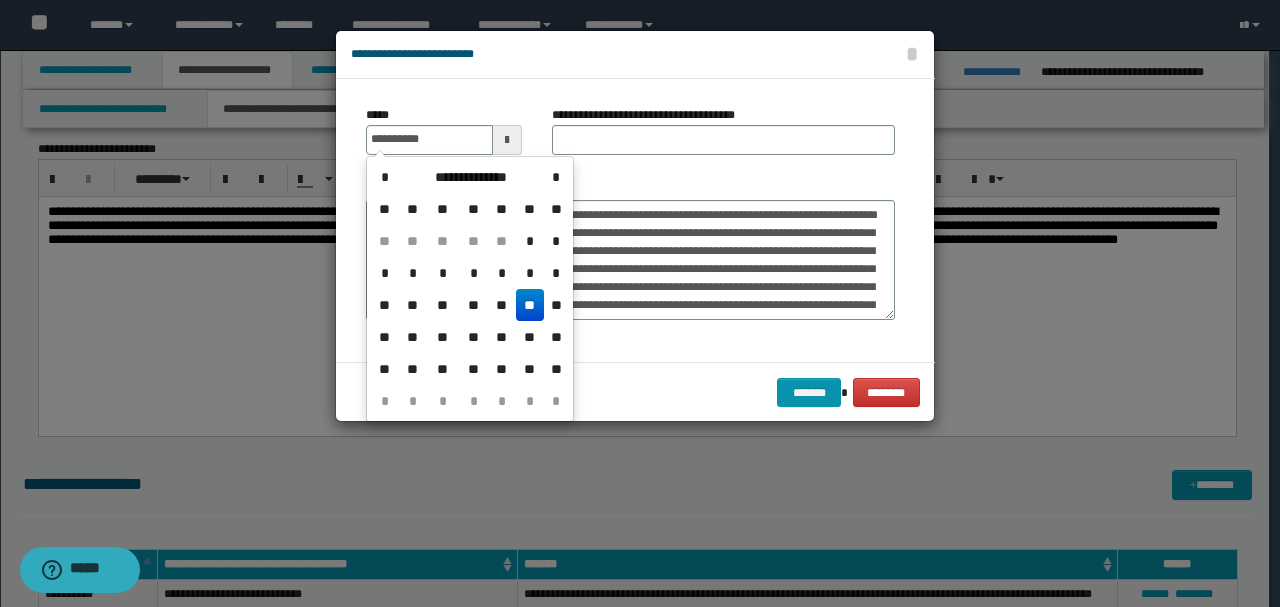 type on "**********" 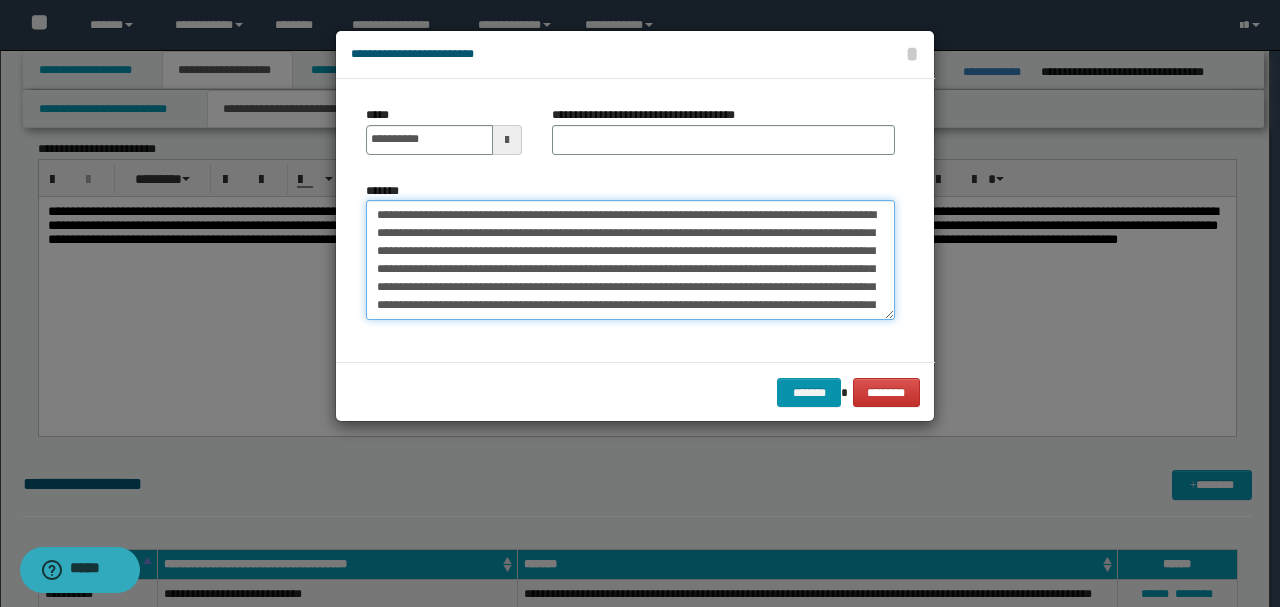 drag, startPoint x: 520, startPoint y: 214, endPoint x: 198, endPoint y: 189, distance: 322.96902 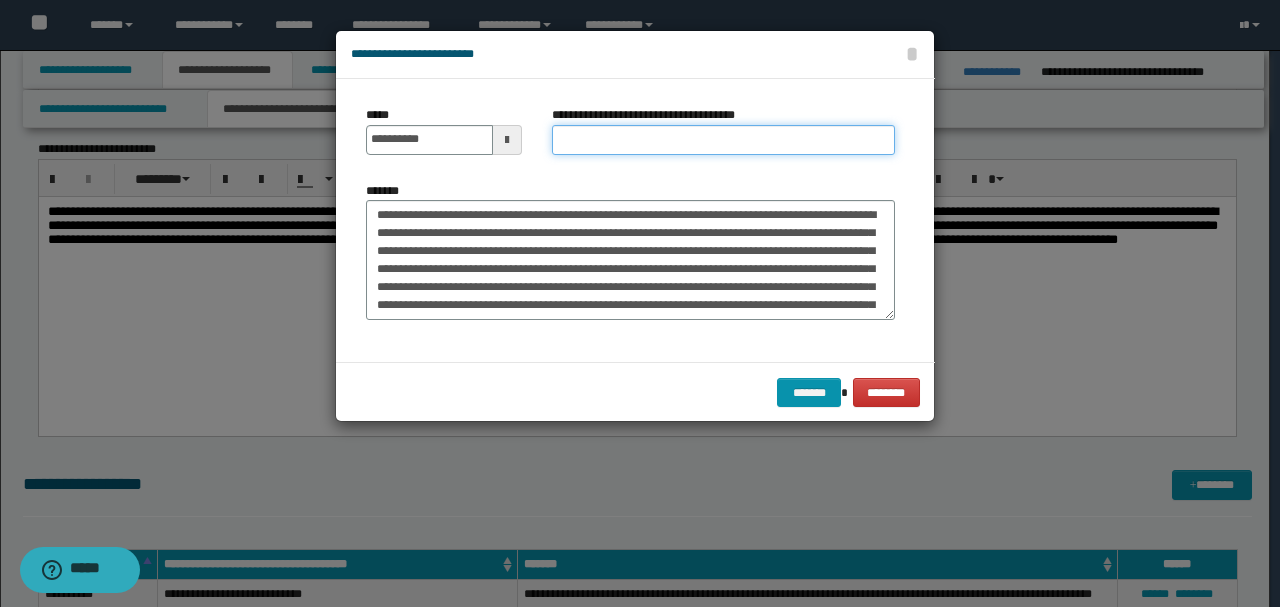 paste on "**********" 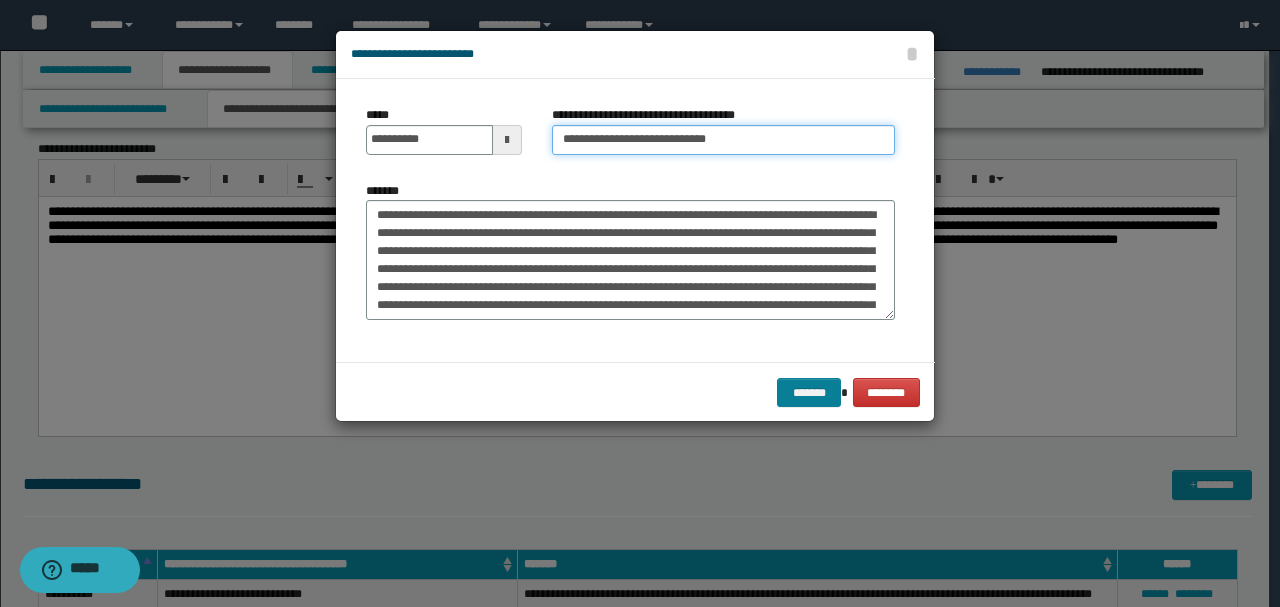 type on "**********" 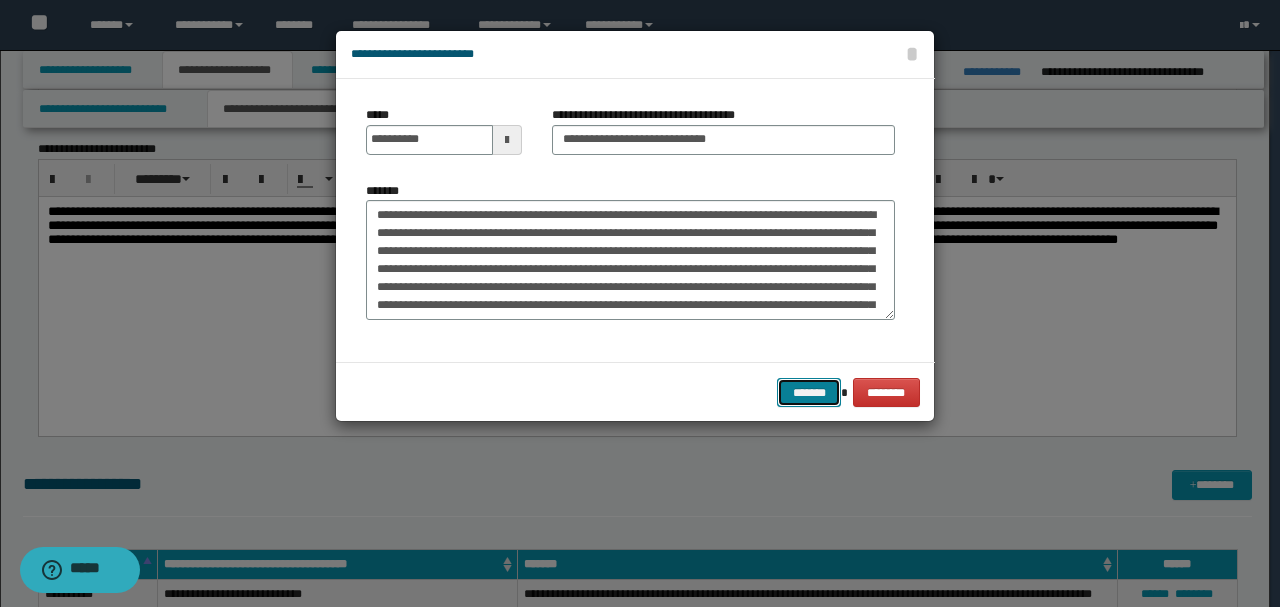 click on "*******" at bounding box center (809, 392) 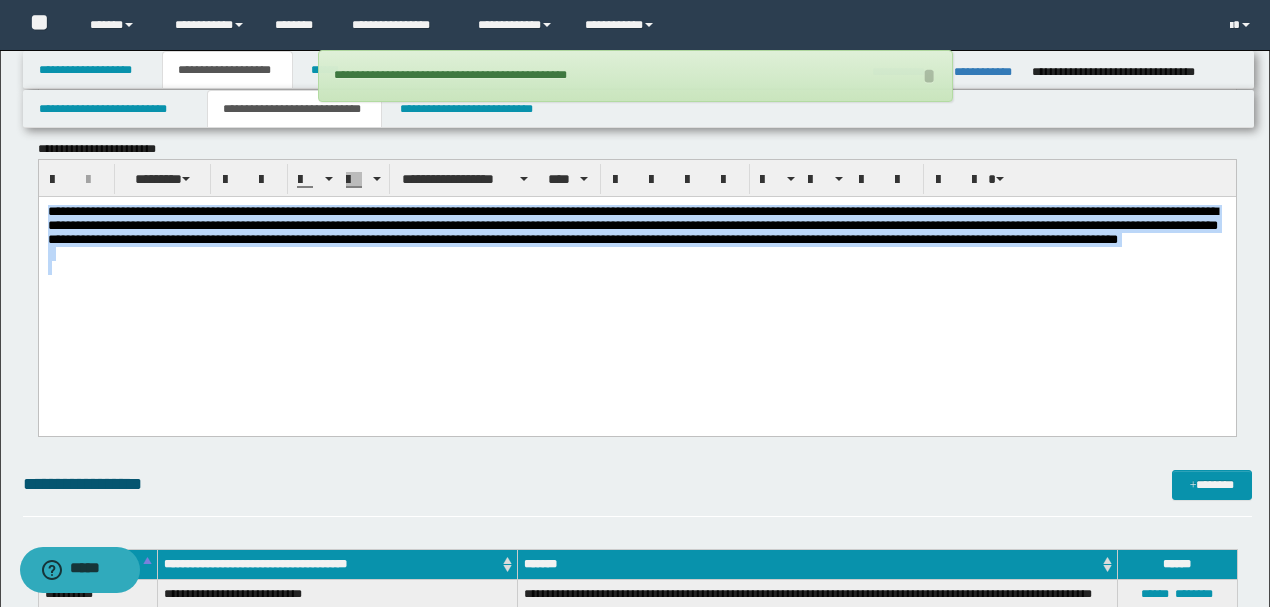 drag, startPoint x: 965, startPoint y: 290, endPoint x: 0, endPoint y: 185, distance: 970.6956 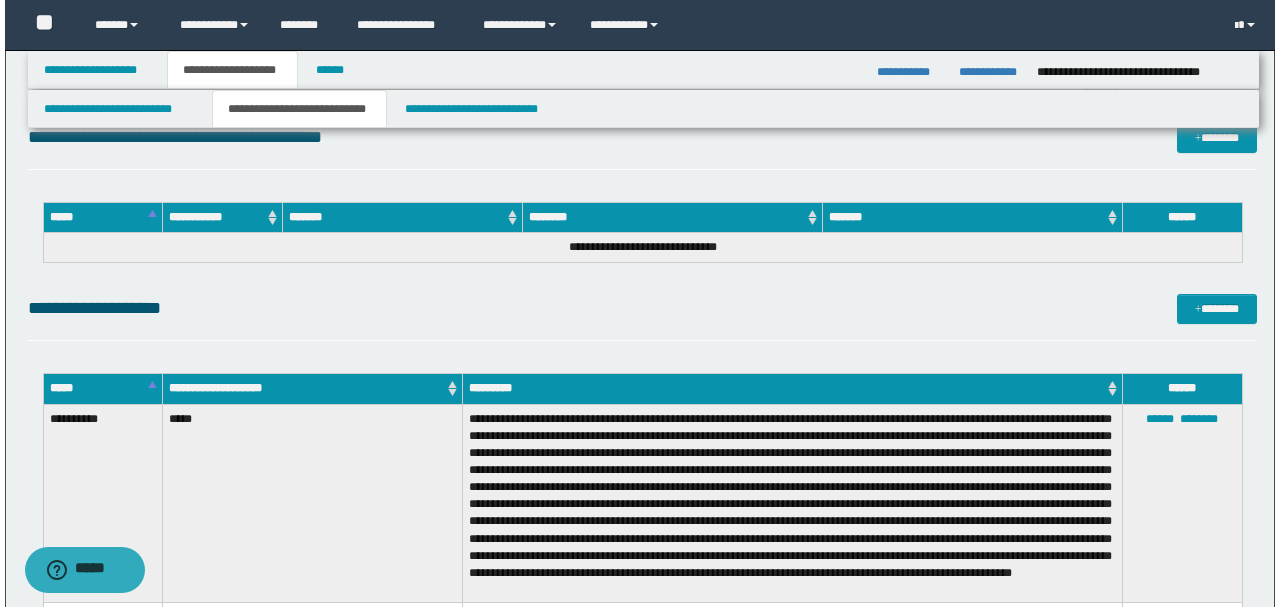 scroll, scrollTop: 3264, scrollLeft: 0, axis: vertical 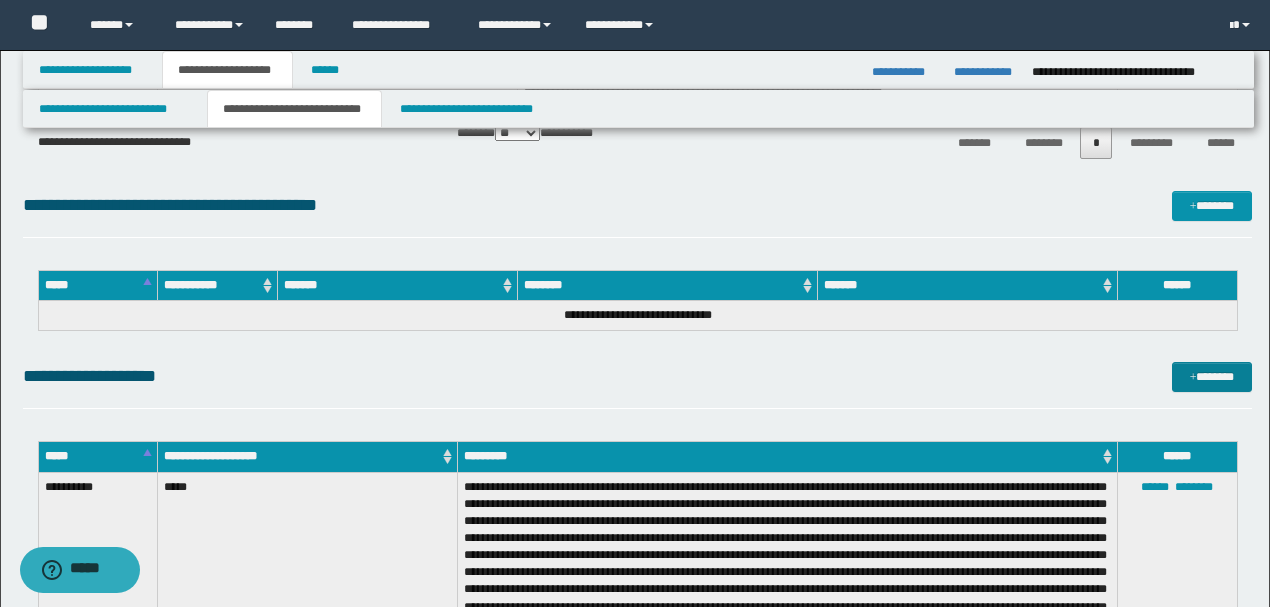 click on "**********" at bounding box center (637, 385) 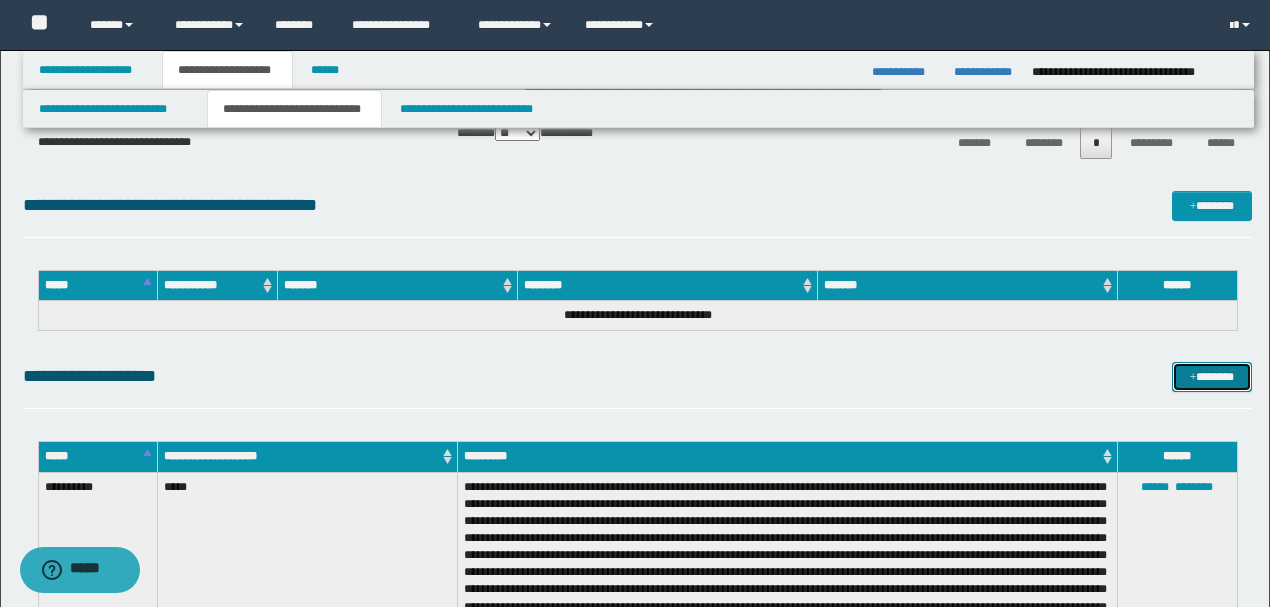 click on "*******" at bounding box center (1211, 376) 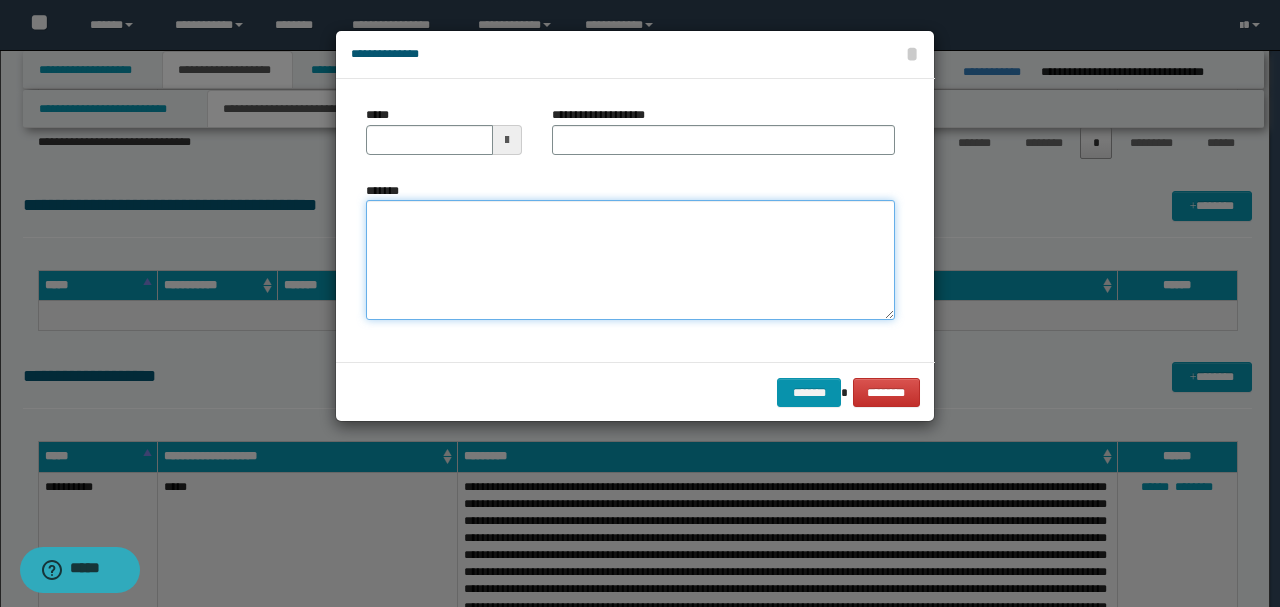 click on "*******" at bounding box center [630, 260] 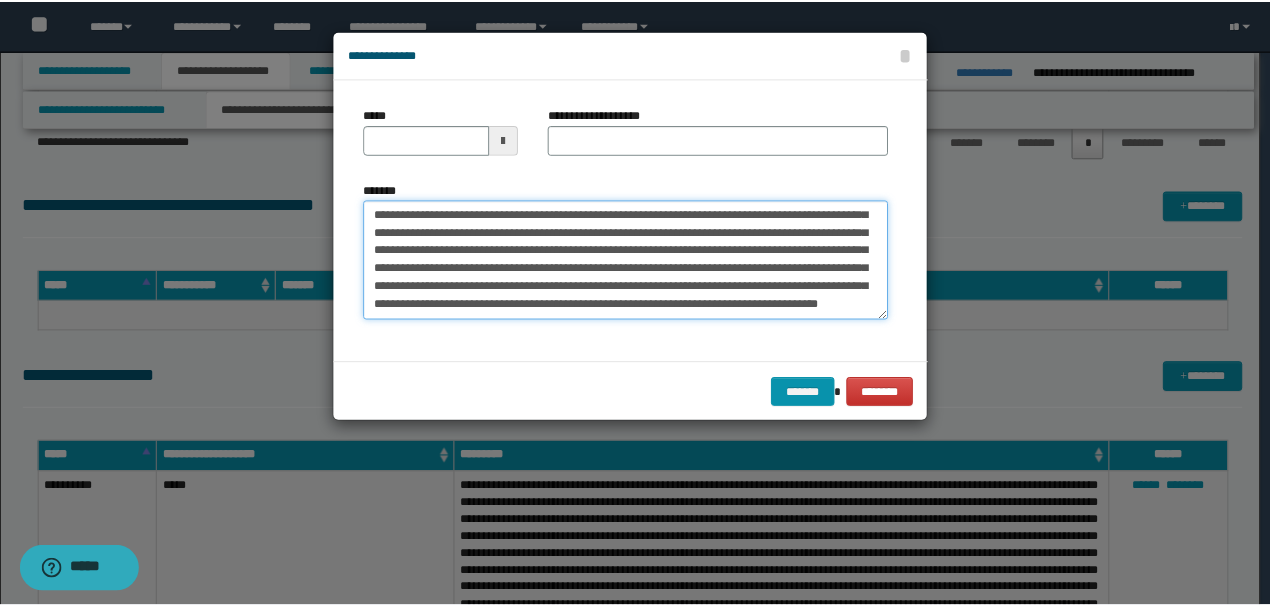 scroll, scrollTop: 0, scrollLeft: 0, axis: both 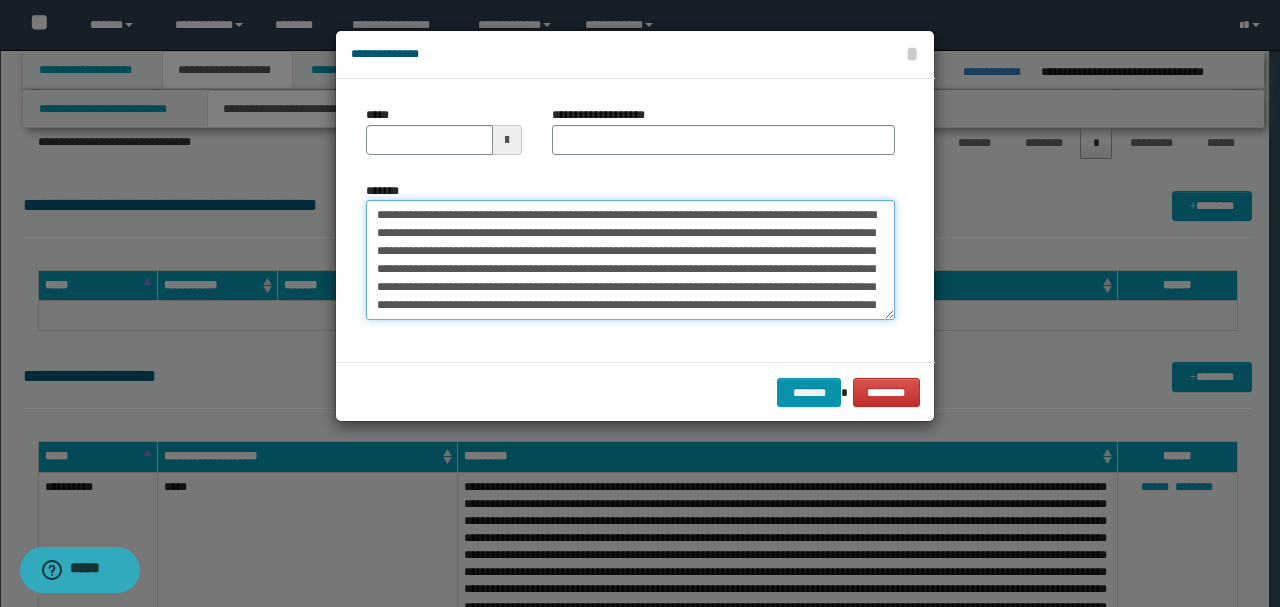 drag, startPoint x: 372, startPoint y: 199, endPoint x: 319, endPoint y: 190, distance: 53.75872 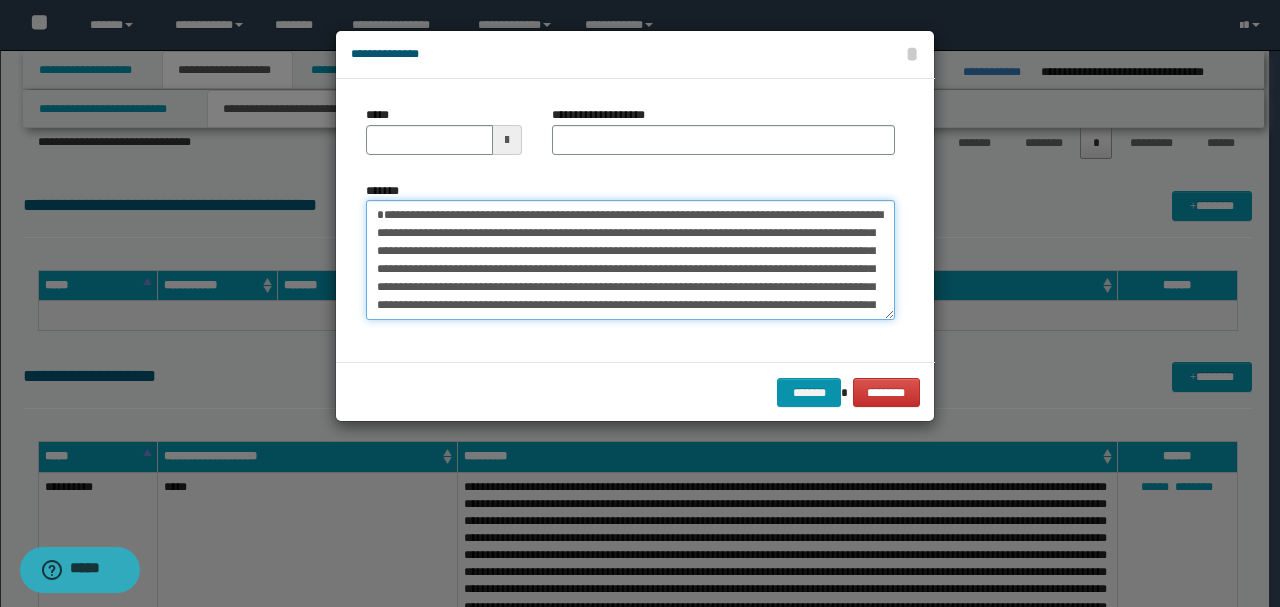 type 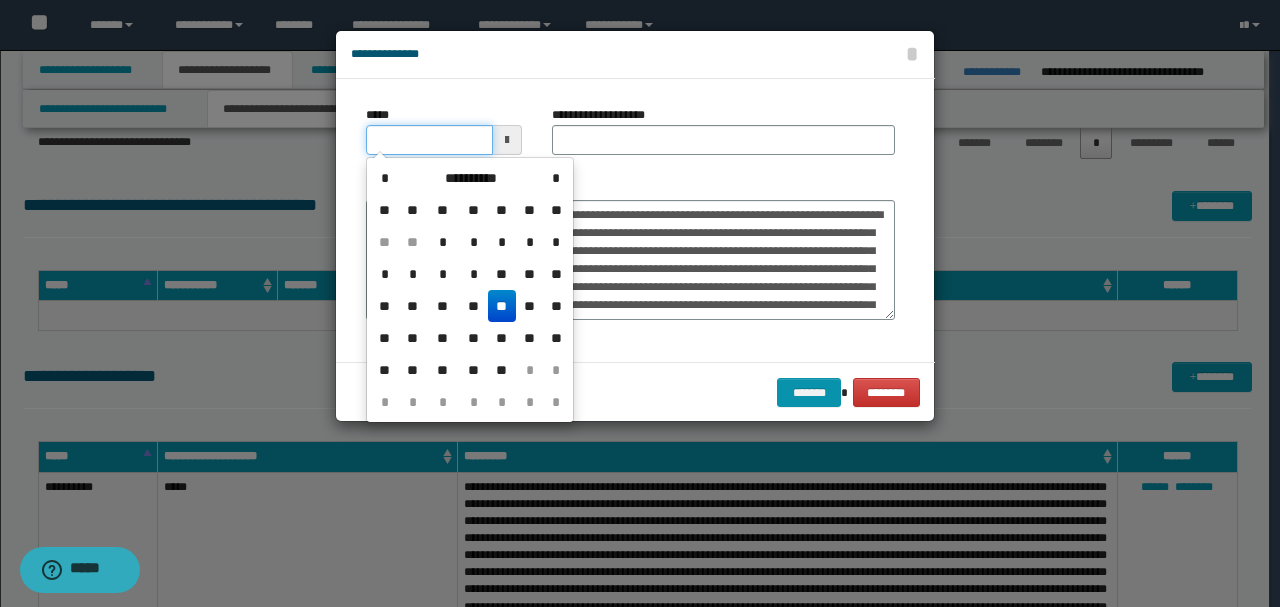 click on "*****" at bounding box center [429, 140] 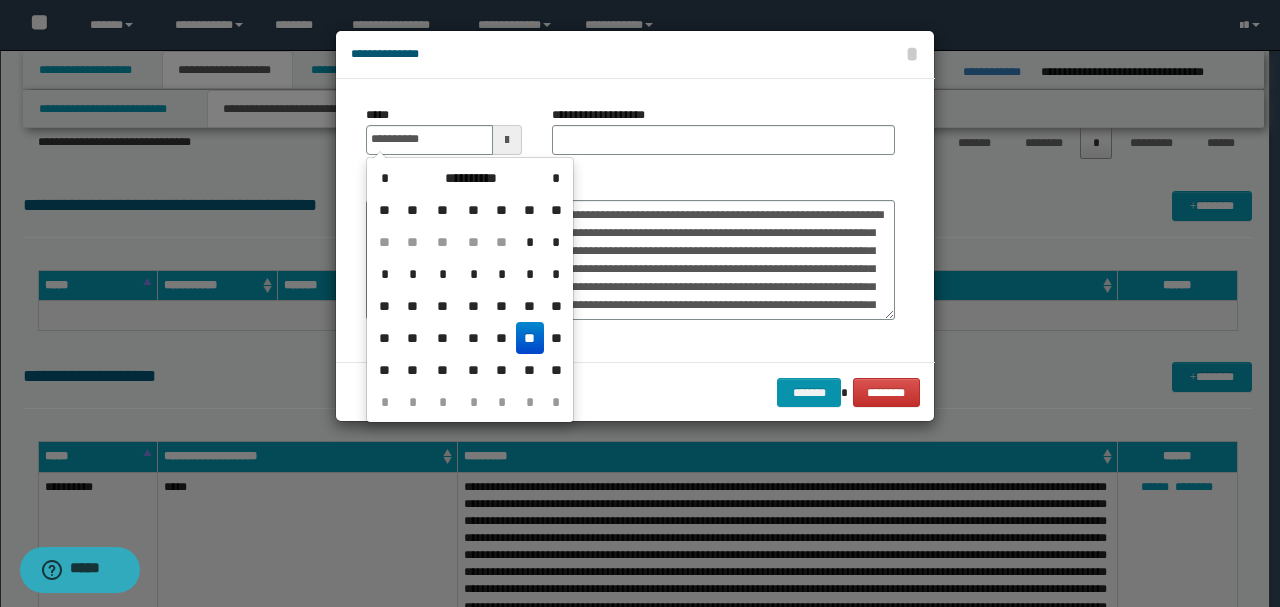 type on "**********" 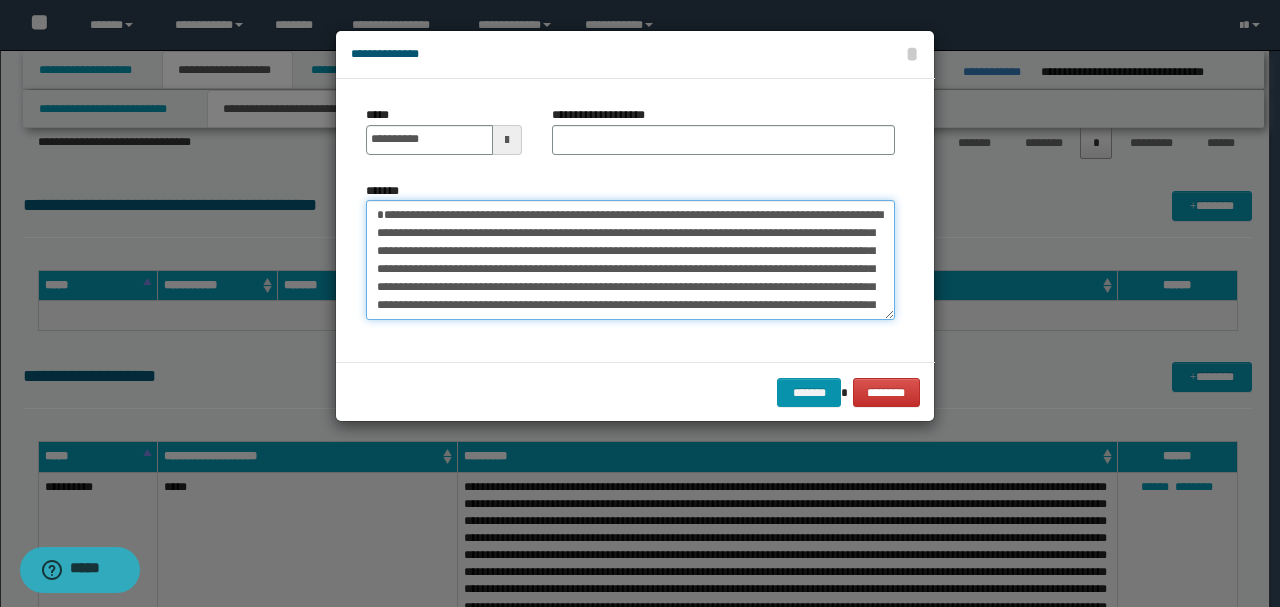 drag, startPoint x: 591, startPoint y: 213, endPoint x: 195, endPoint y: 189, distance: 396.7266 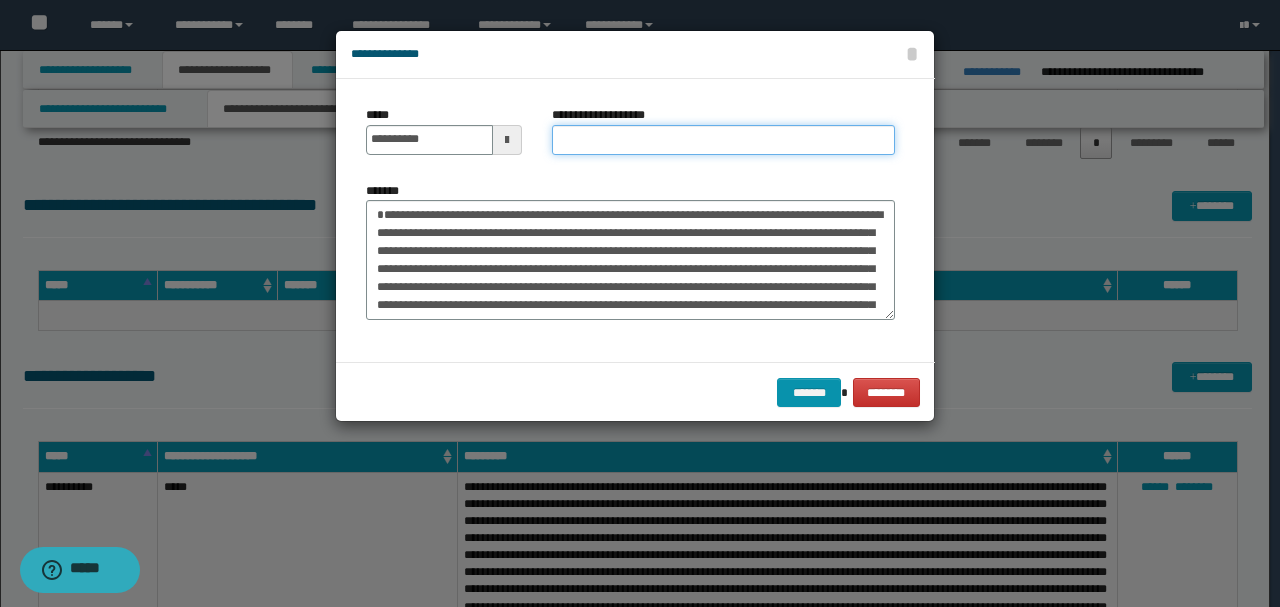 paste on "**********" 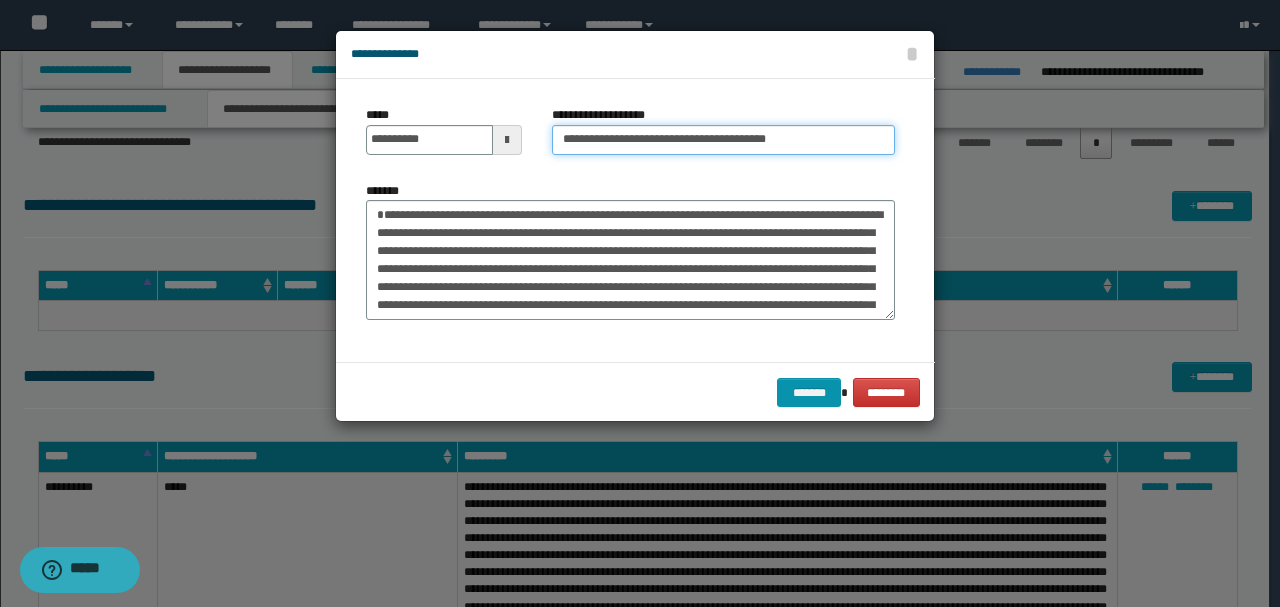 click on "**********" at bounding box center (723, 140) 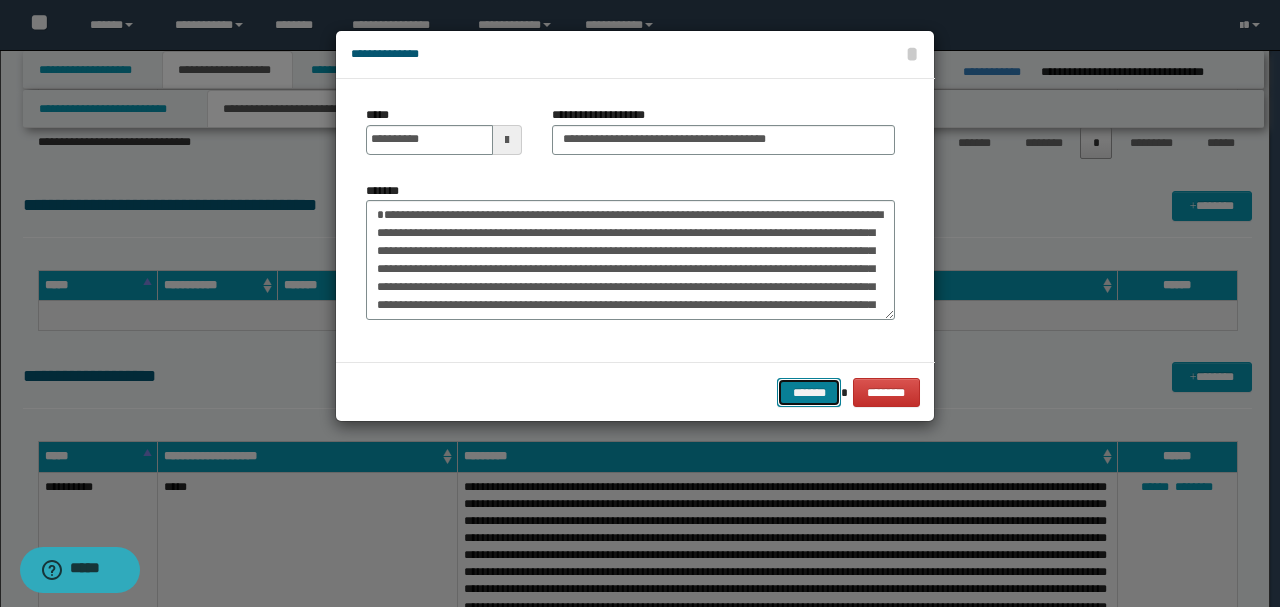 click on "*******" at bounding box center (809, 392) 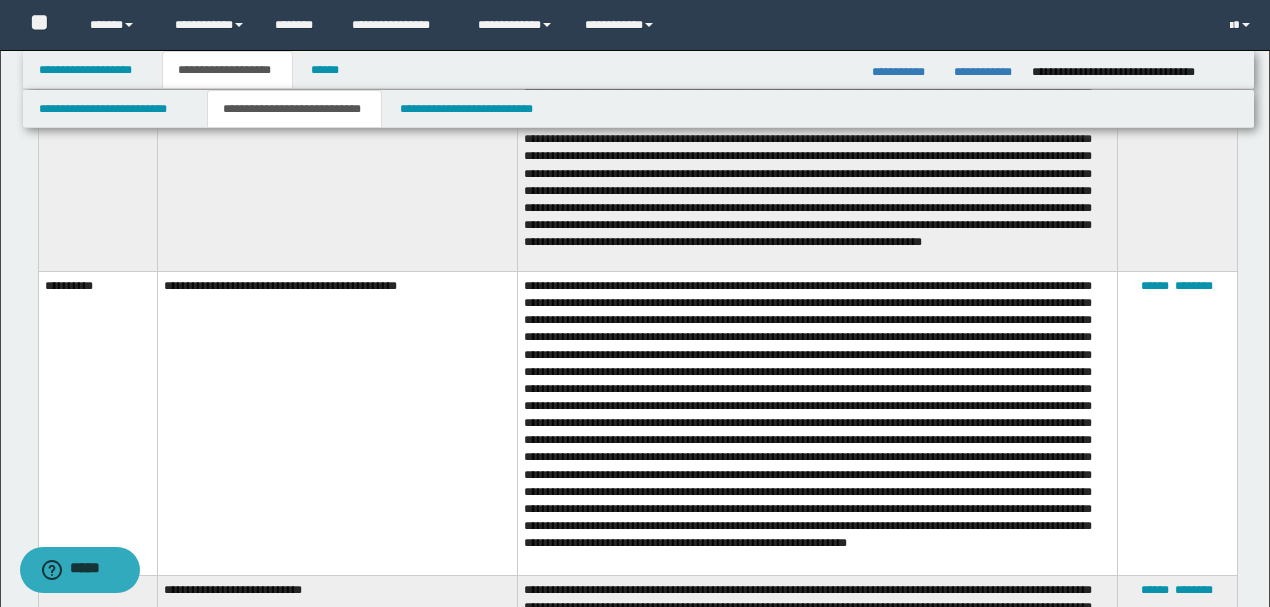 scroll, scrollTop: 2664, scrollLeft: 0, axis: vertical 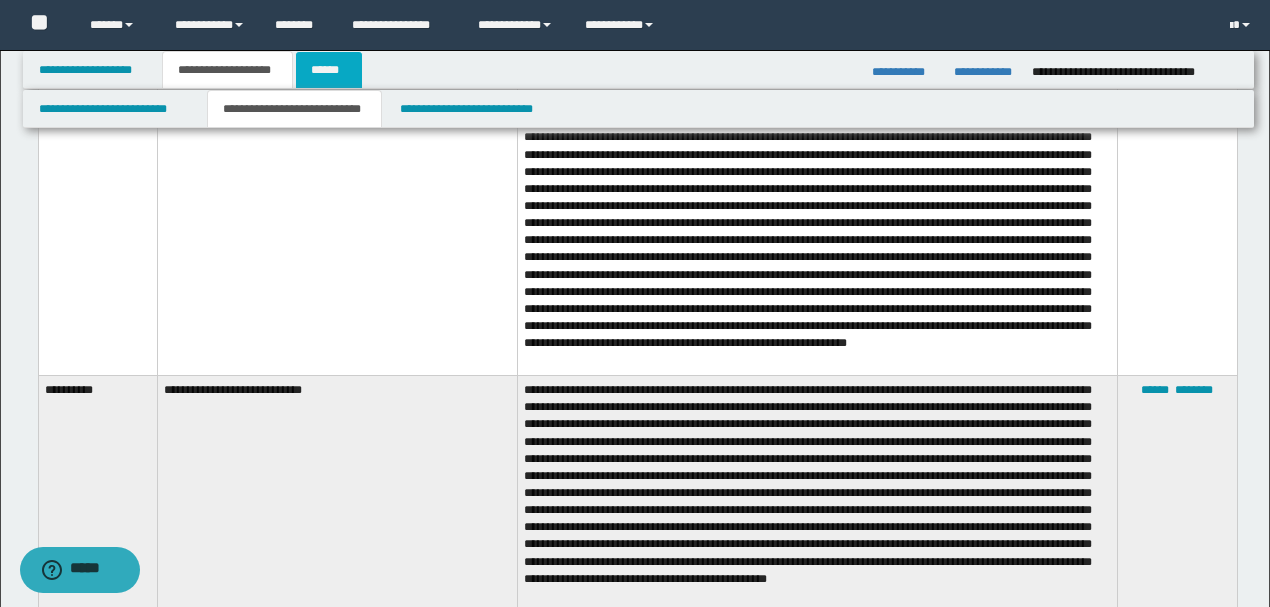 click on "******" at bounding box center (329, 70) 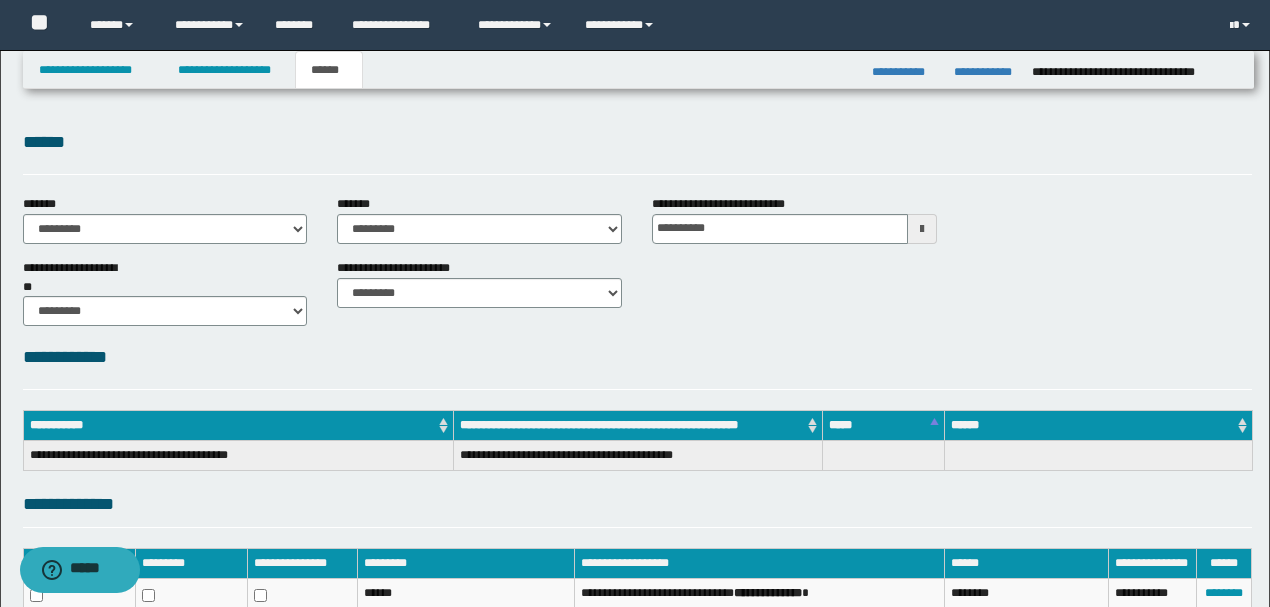 scroll, scrollTop: 318, scrollLeft: 0, axis: vertical 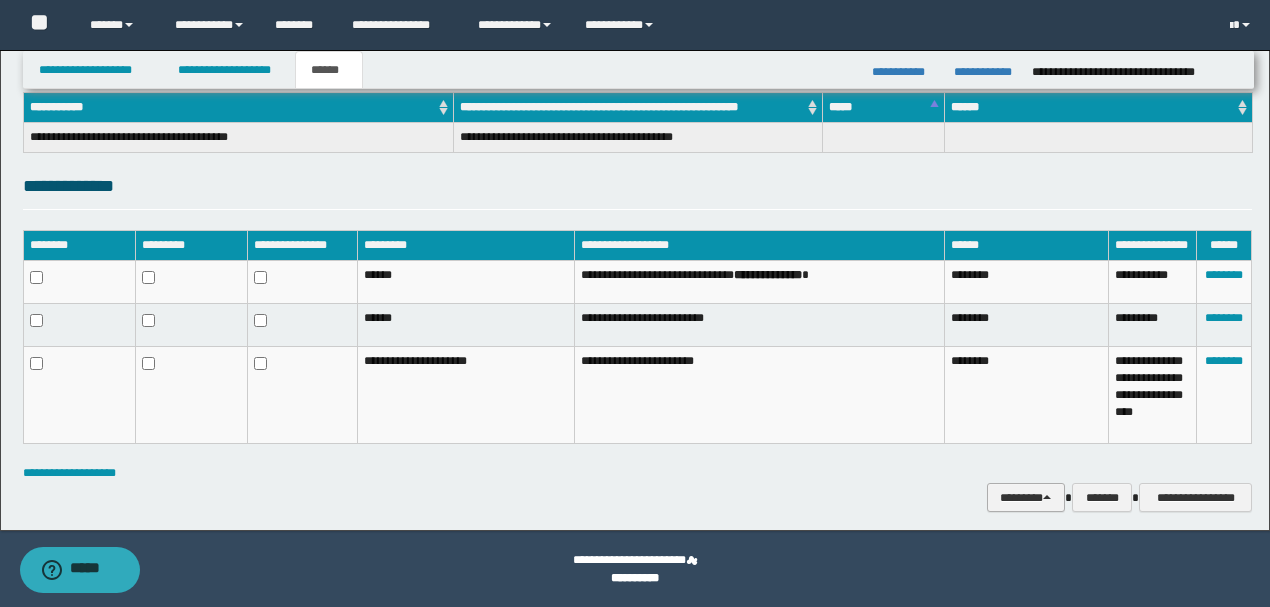 click on "********" at bounding box center [1026, 497] 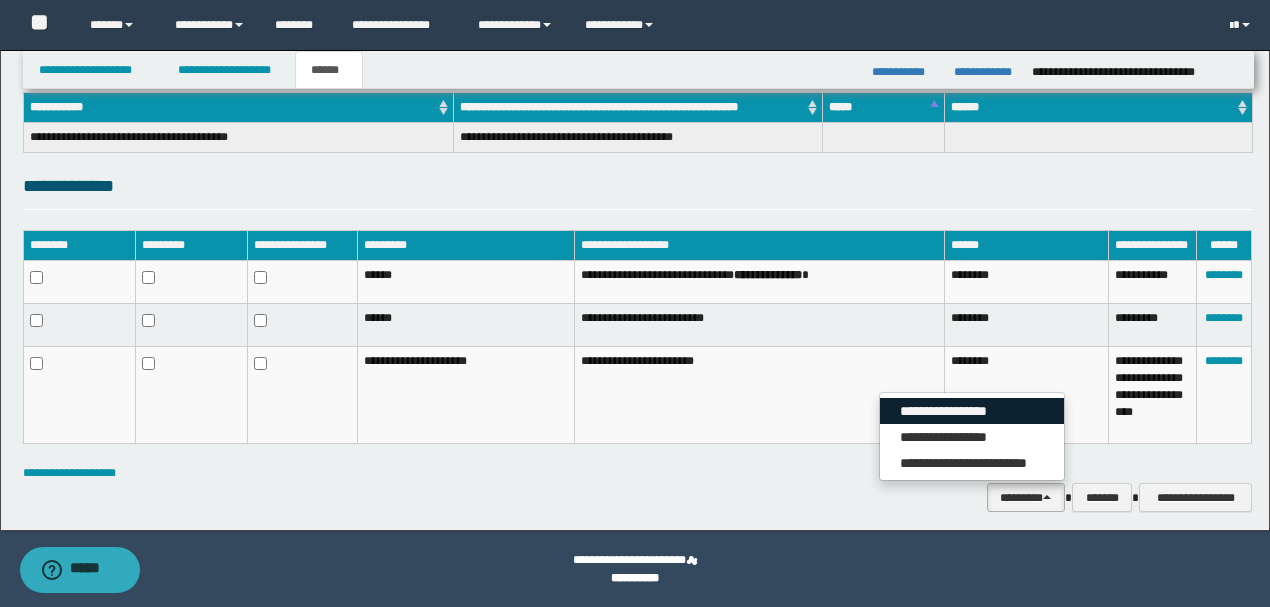 click on "**********" at bounding box center [972, 411] 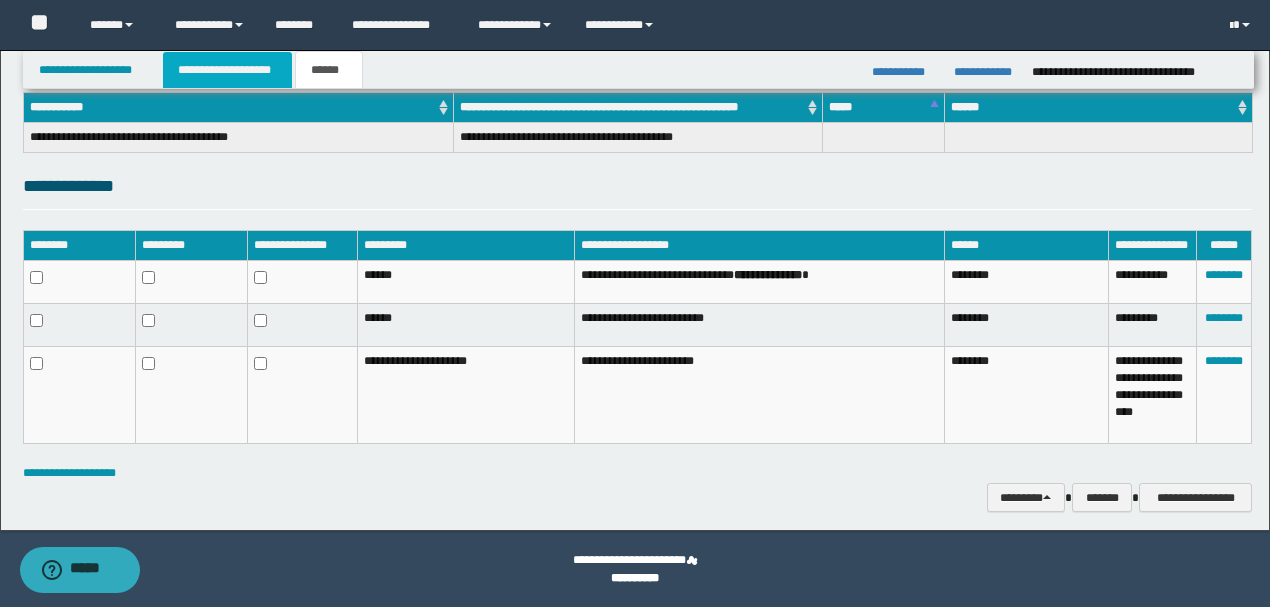 click on "**********" at bounding box center (227, 70) 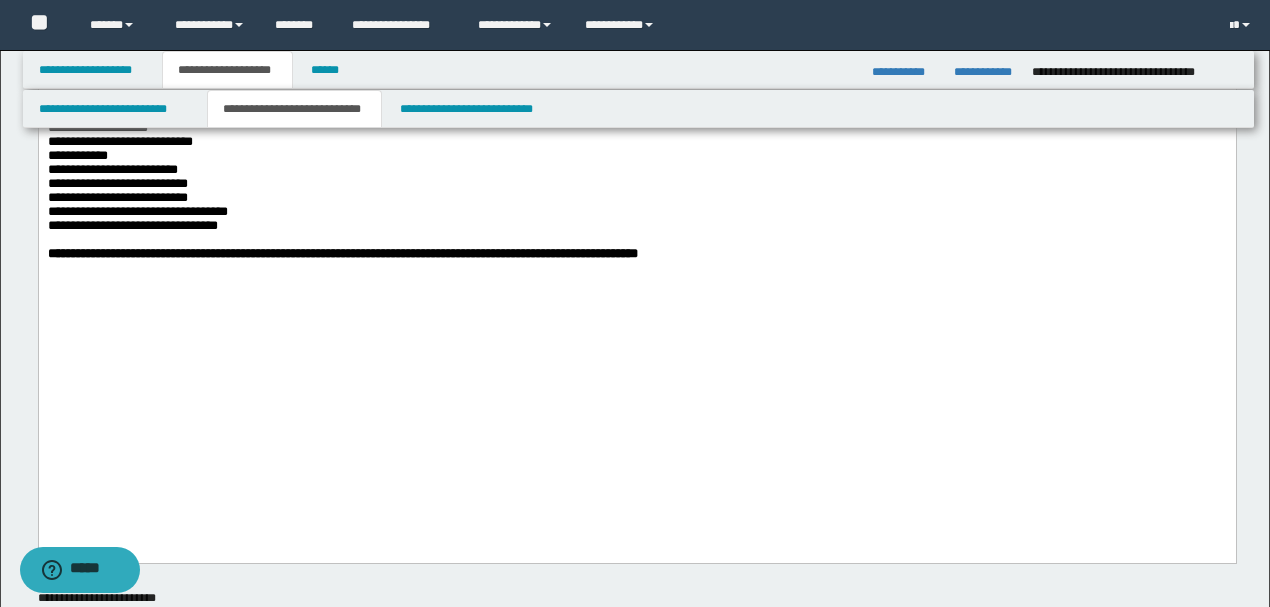 scroll, scrollTop: 1816, scrollLeft: 0, axis: vertical 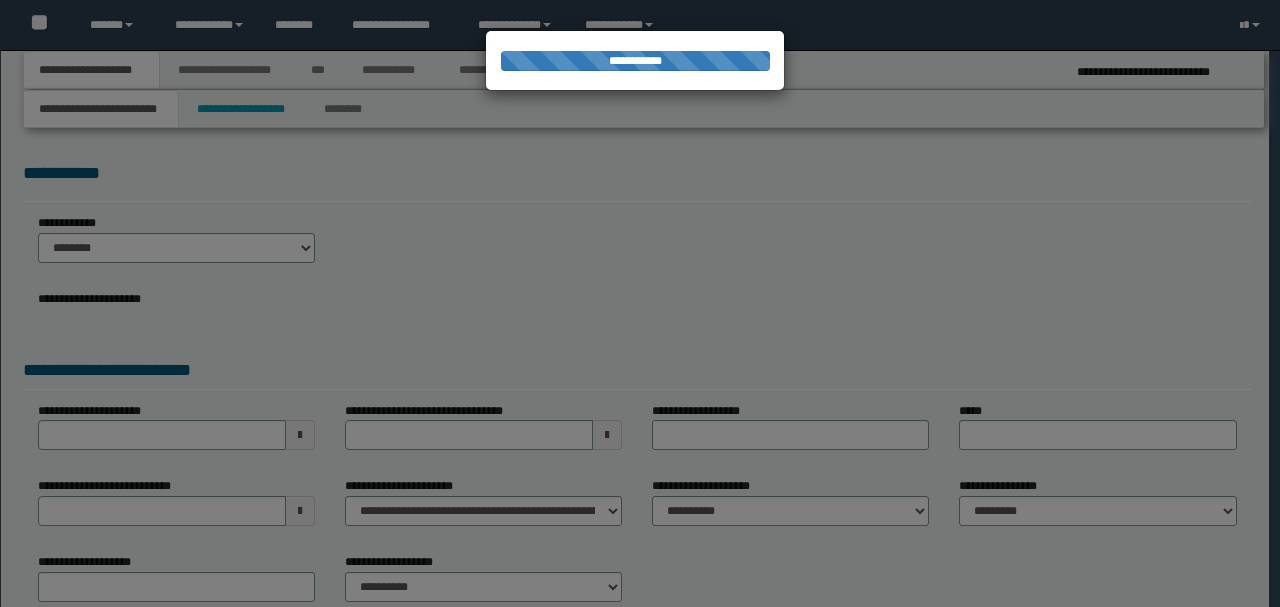 select on "*" 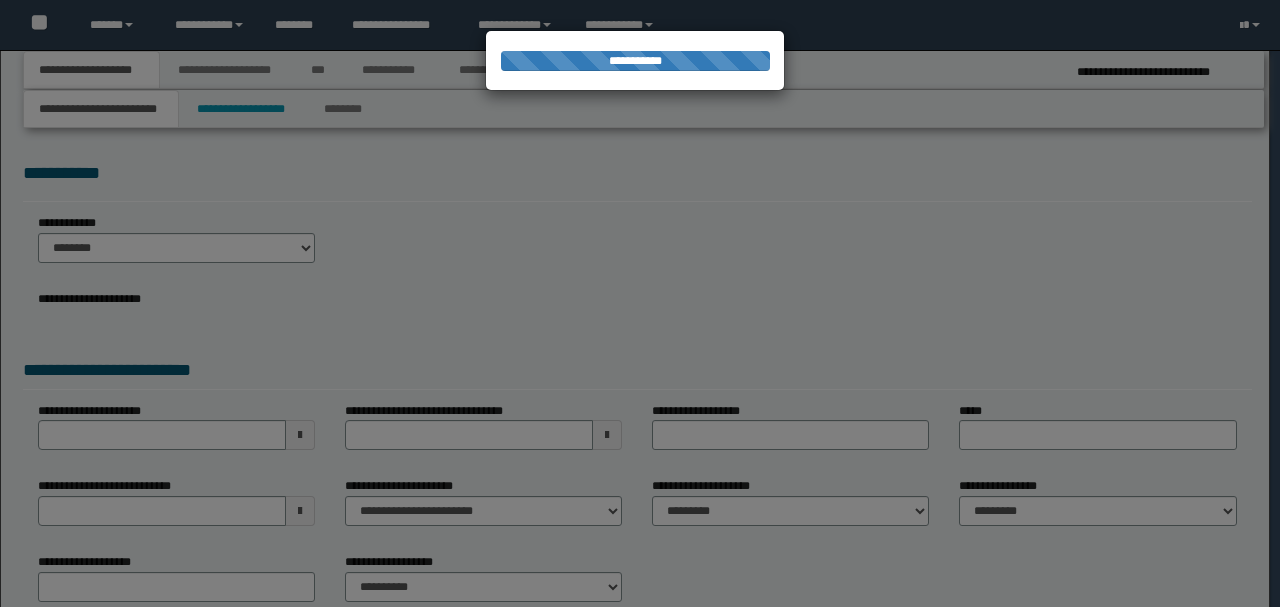 scroll, scrollTop: 0, scrollLeft: 0, axis: both 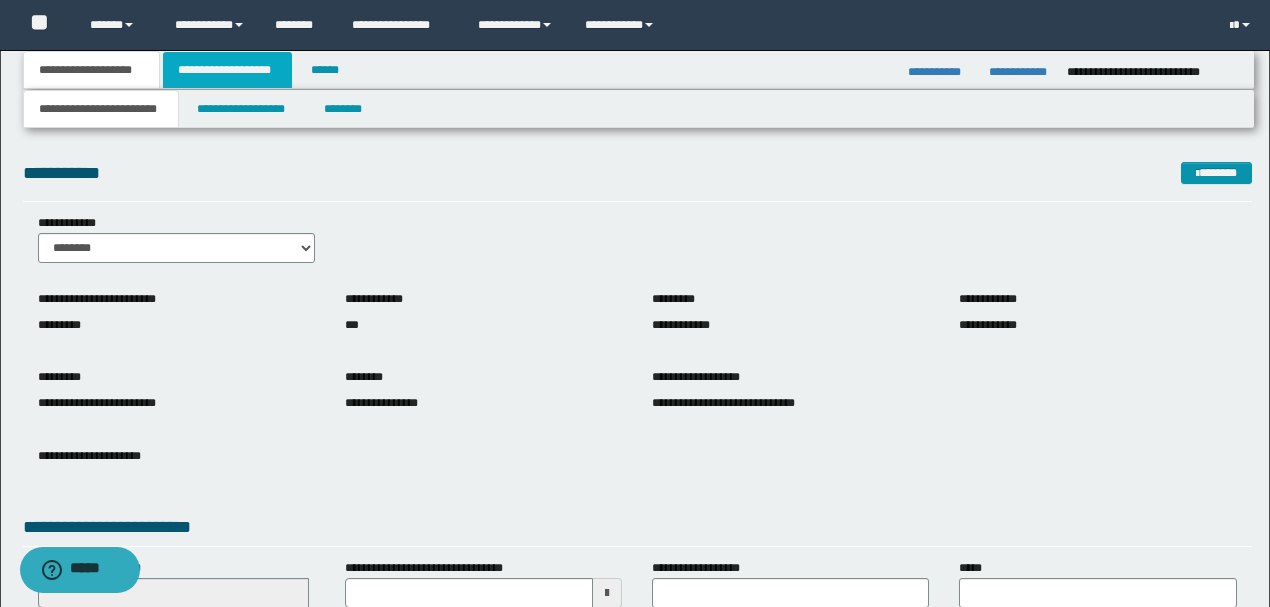 click on "**********" at bounding box center (227, 70) 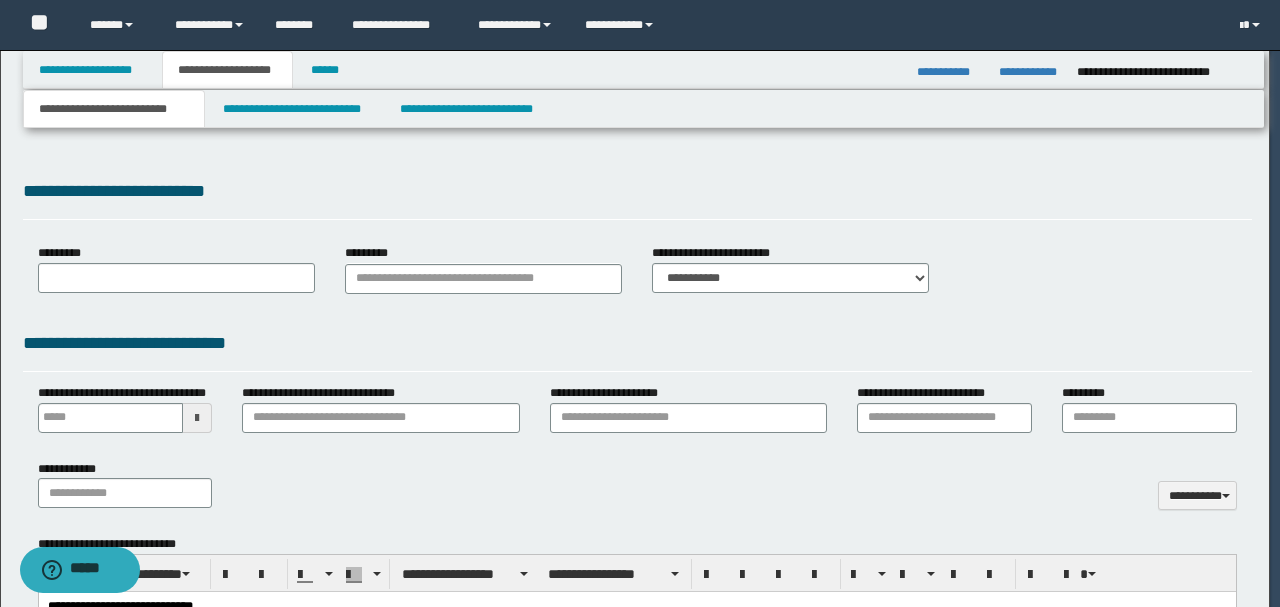 scroll, scrollTop: 0, scrollLeft: 0, axis: both 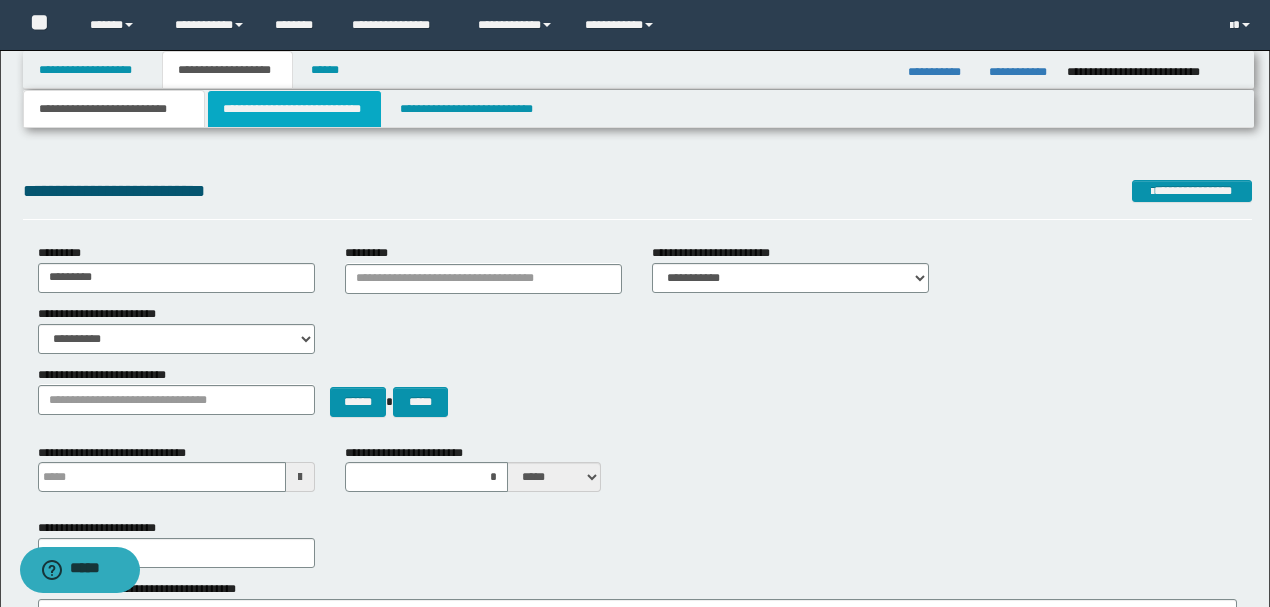 click on "**********" at bounding box center (294, 109) 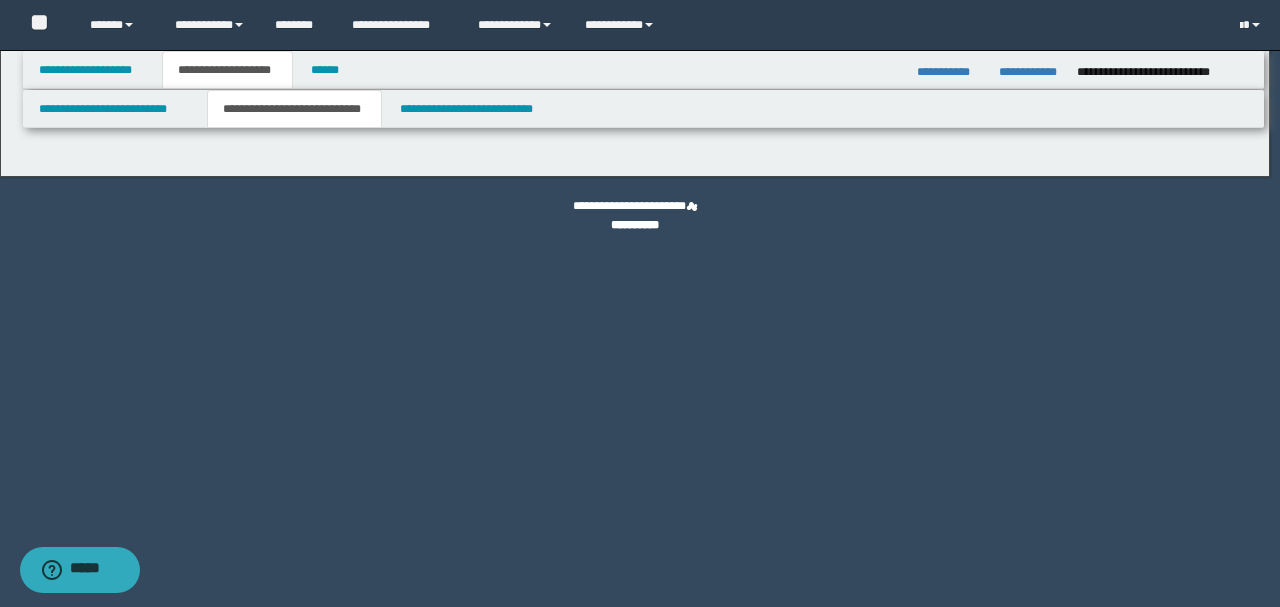 select on "*" 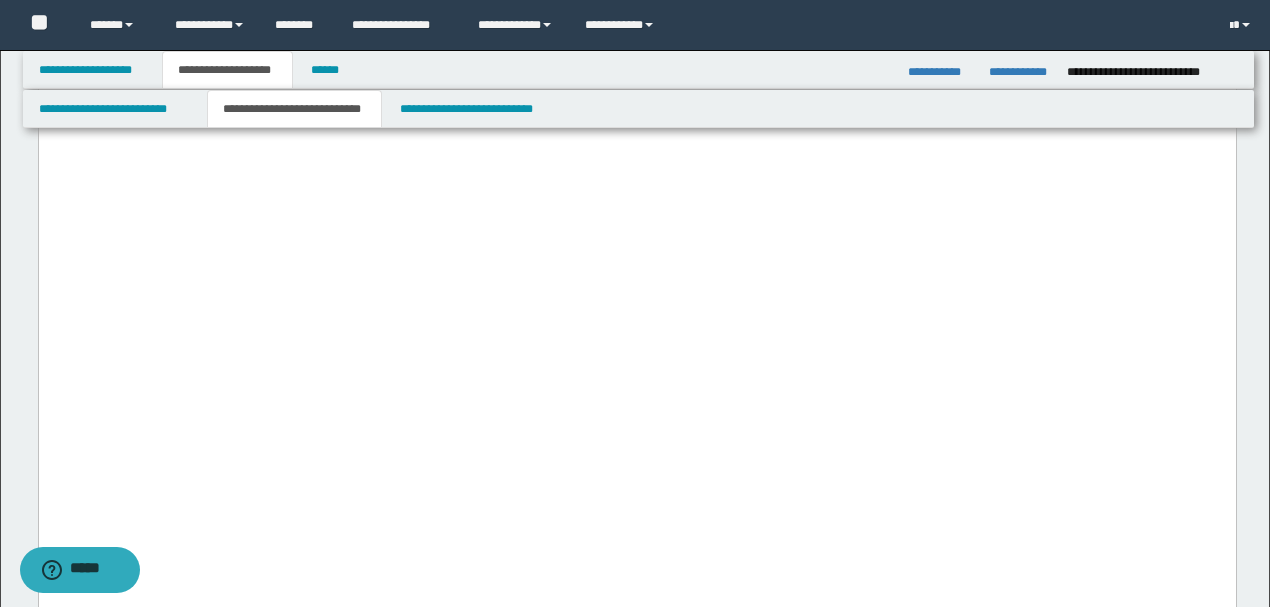 scroll, scrollTop: 3133, scrollLeft: 0, axis: vertical 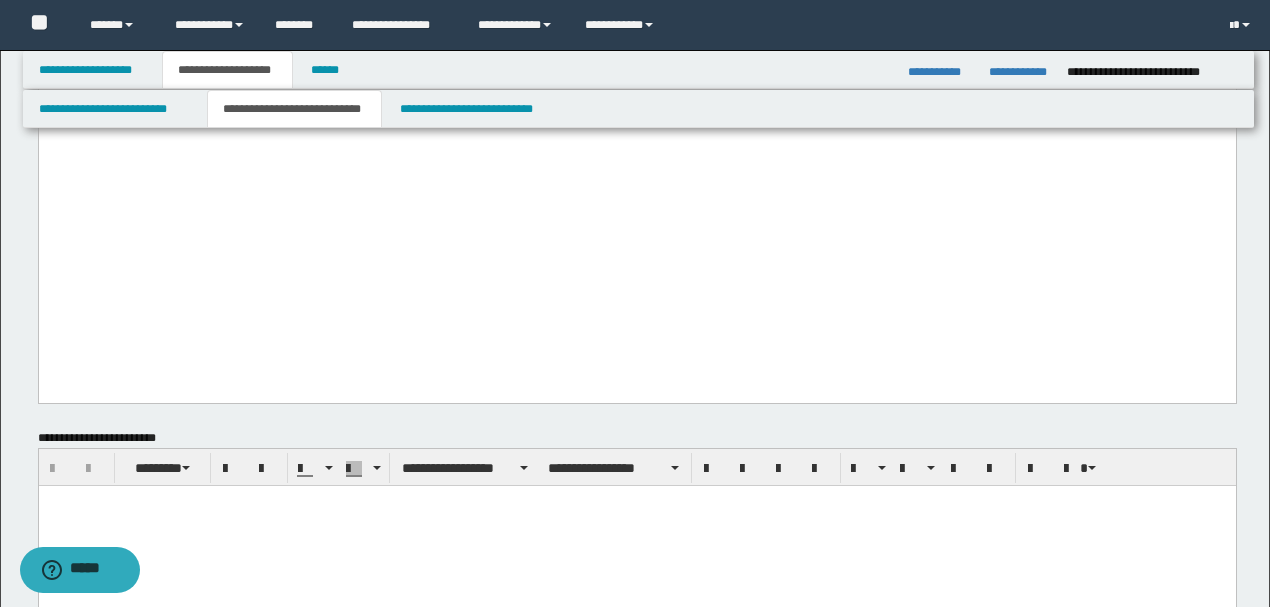 click at bounding box center (636, -193) 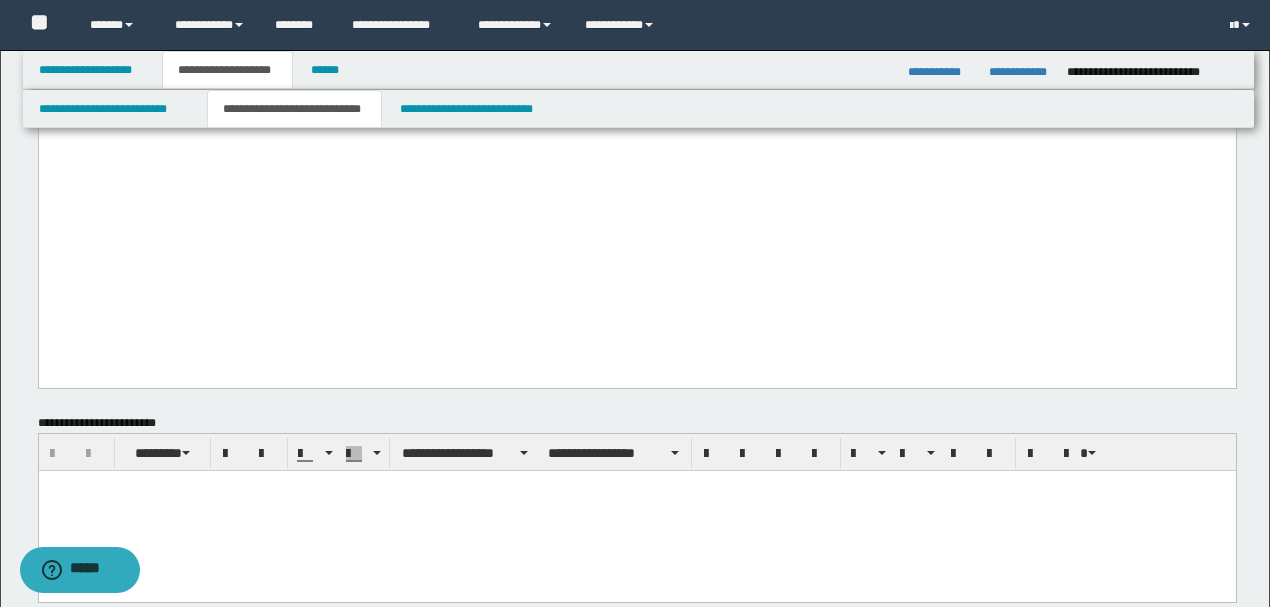 type 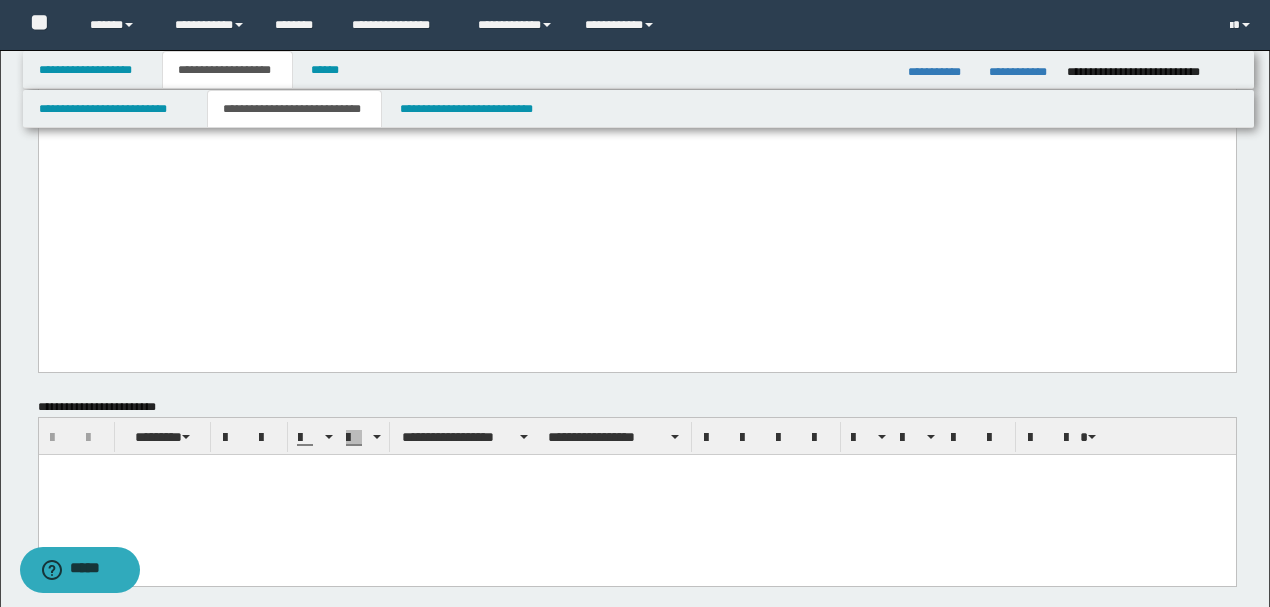 drag, startPoint x: 129, startPoint y: 280, endPoint x: 395, endPoint y: 252, distance: 267.46964 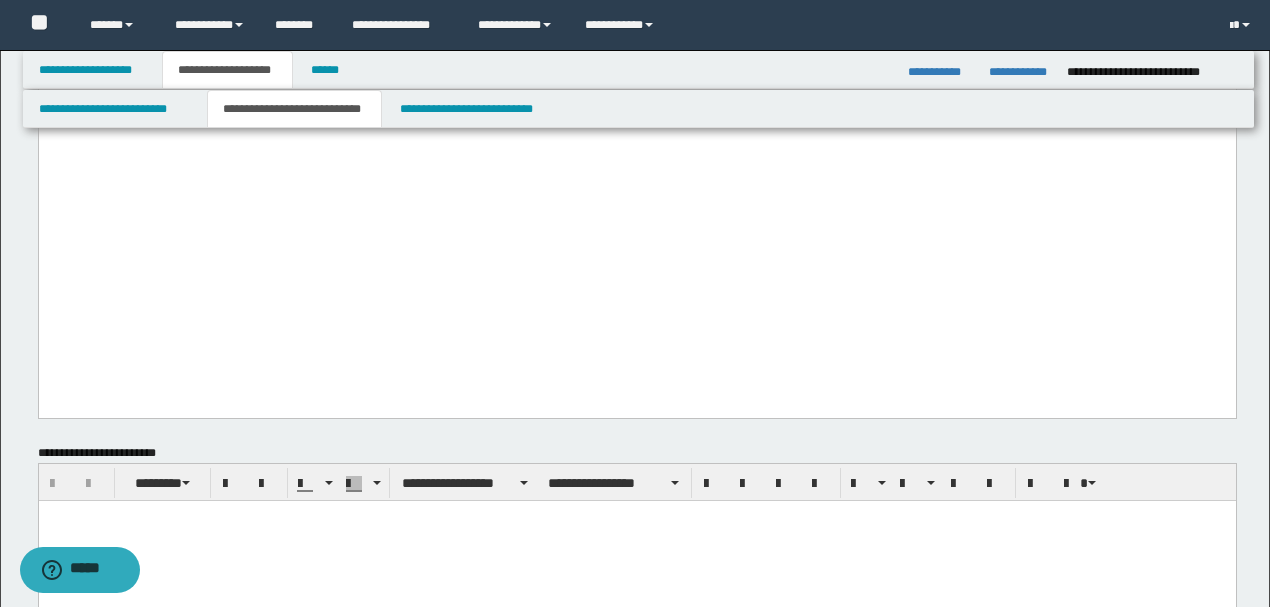 drag, startPoint x: 852, startPoint y: 316, endPoint x: 53, endPoint y: -2615, distance: 3037.9536 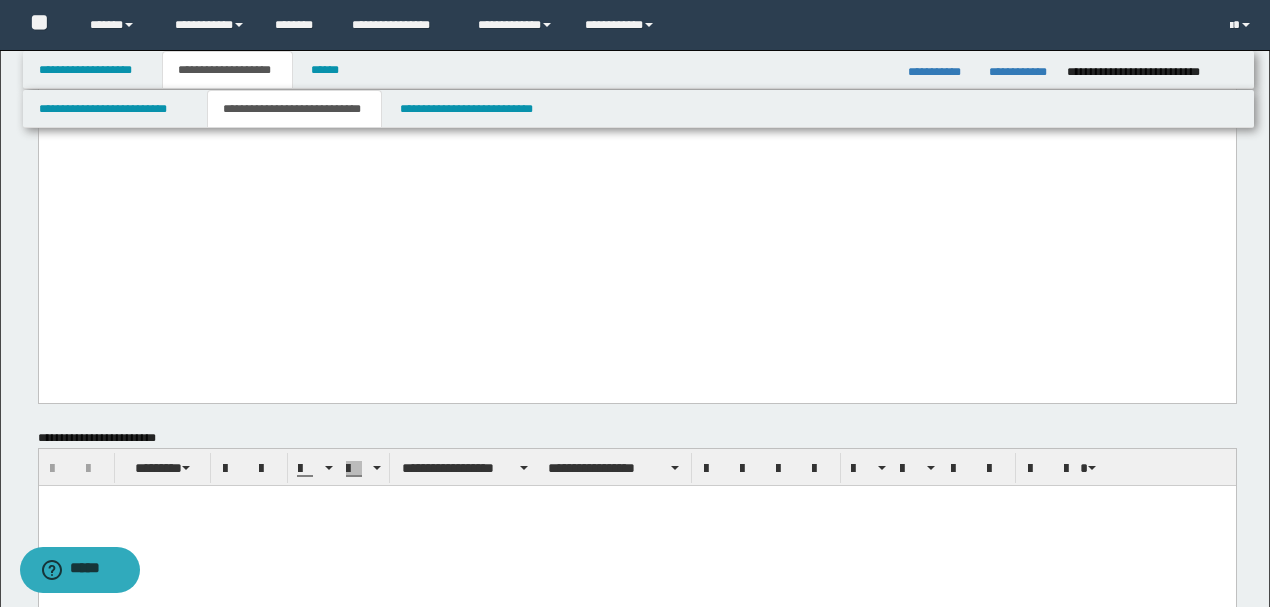 click on "**********" at bounding box center (342, -152) 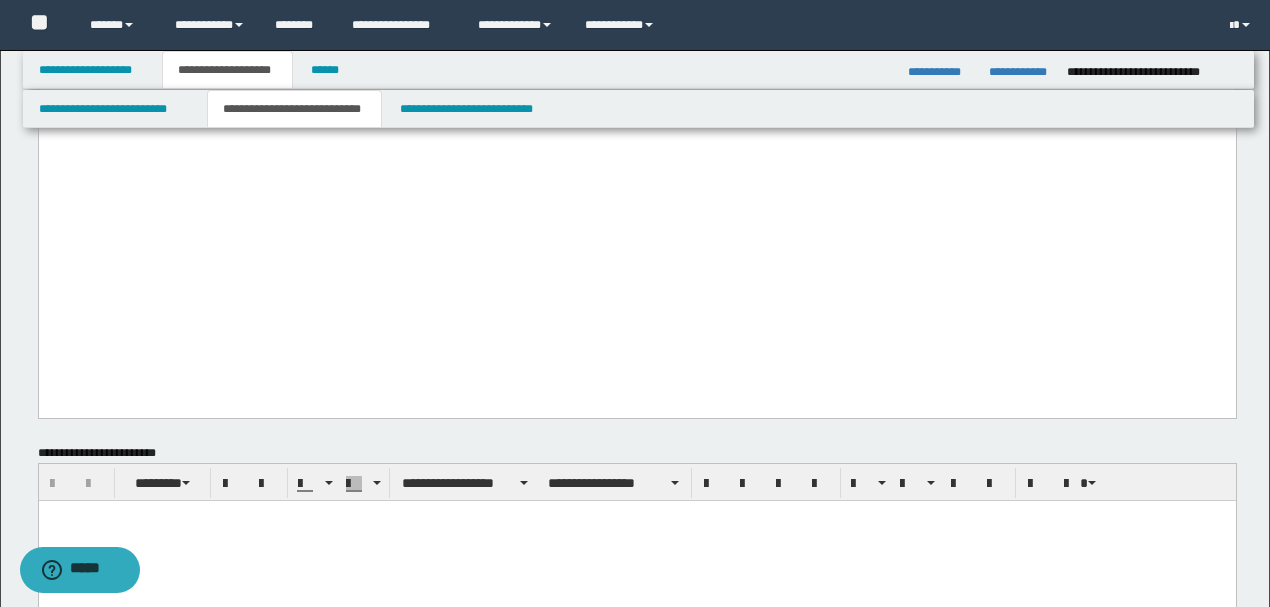 click on "**********" at bounding box center [636, -151] 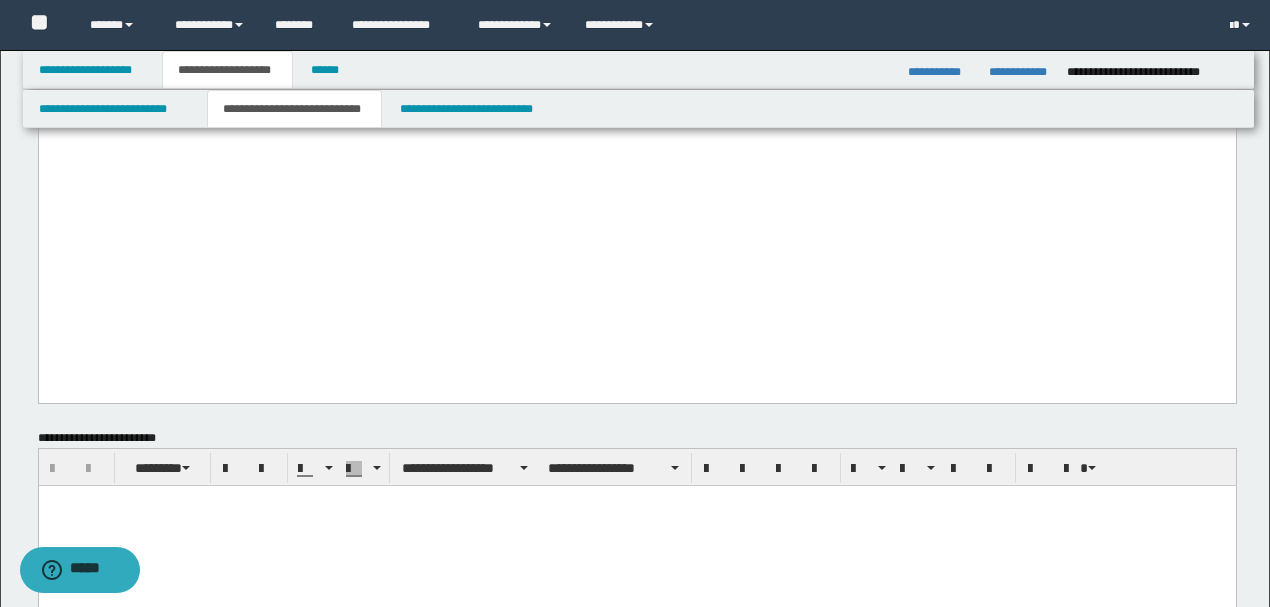 click on "**********" at bounding box center [636, -1502] 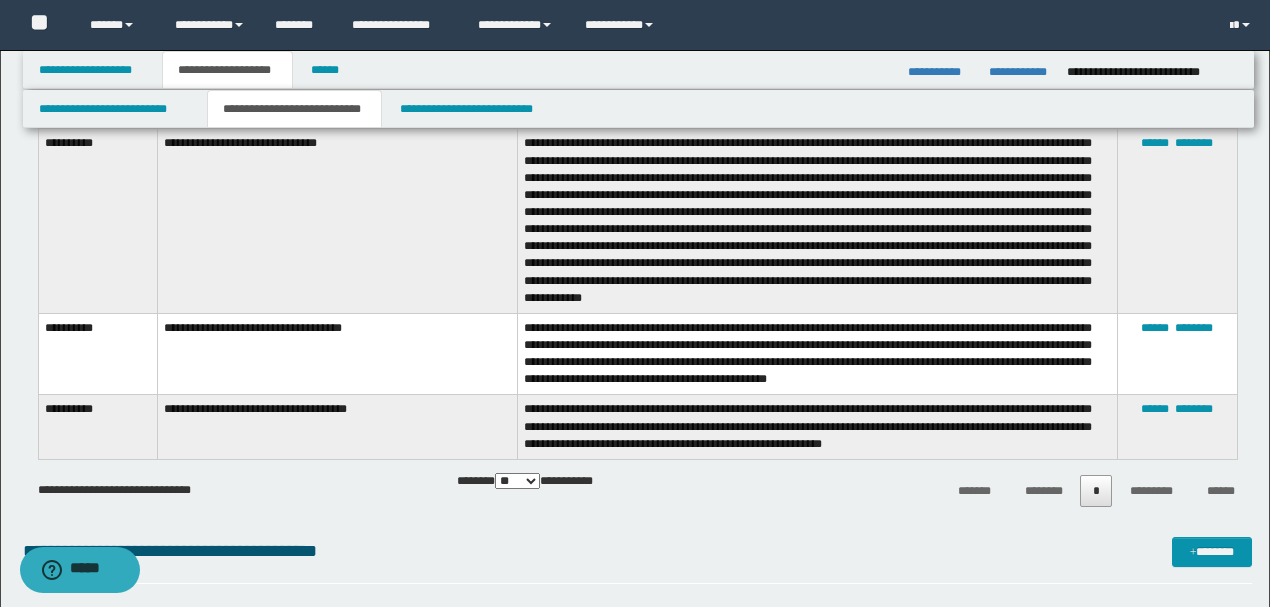 scroll, scrollTop: 3733, scrollLeft: 0, axis: vertical 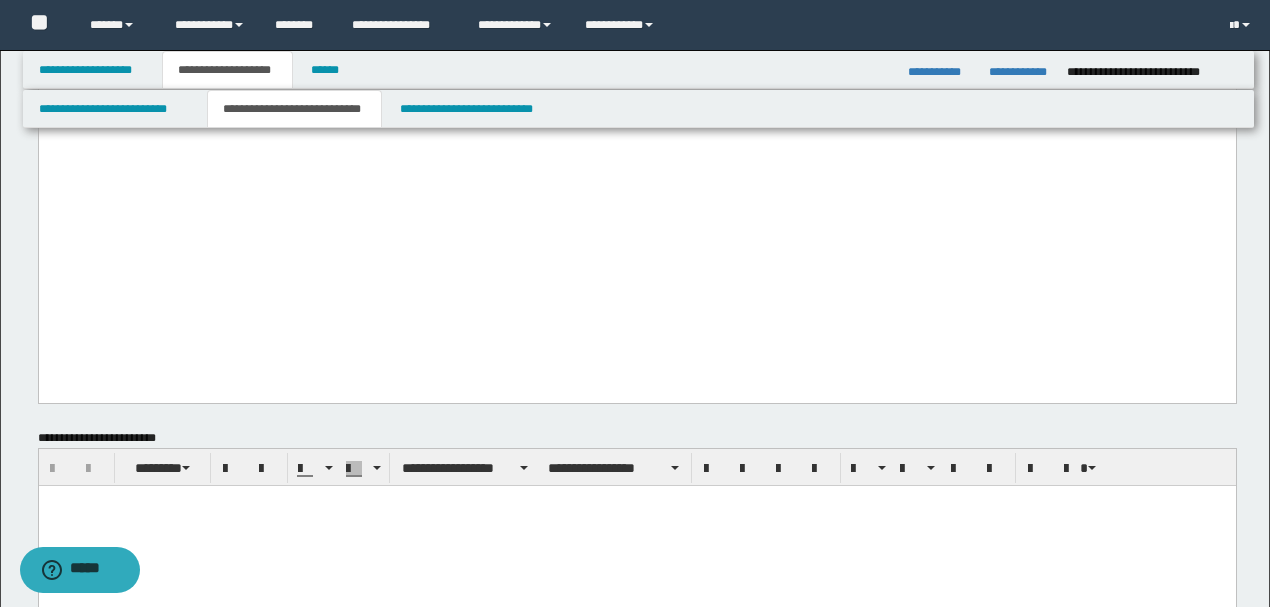 drag, startPoint x: 404, startPoint y: 292, endPoint x: 345, endPoint y: 289, distance: 59.07622 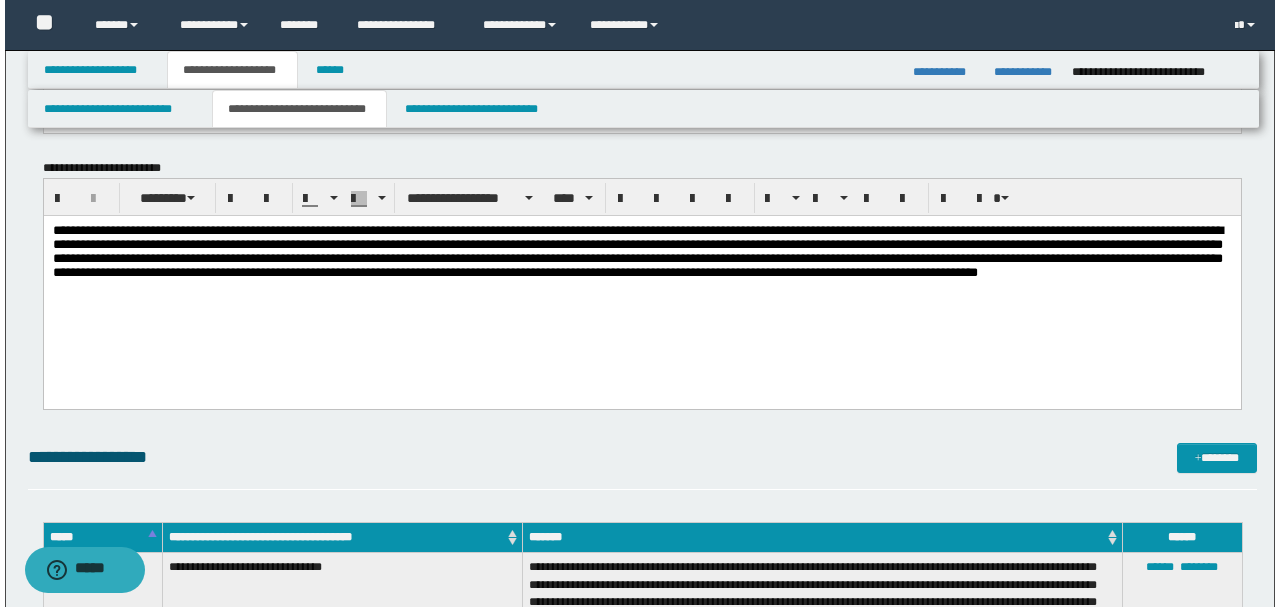 scroll, scrollTop: 3466, scrollLeft: 0, axis: vertical 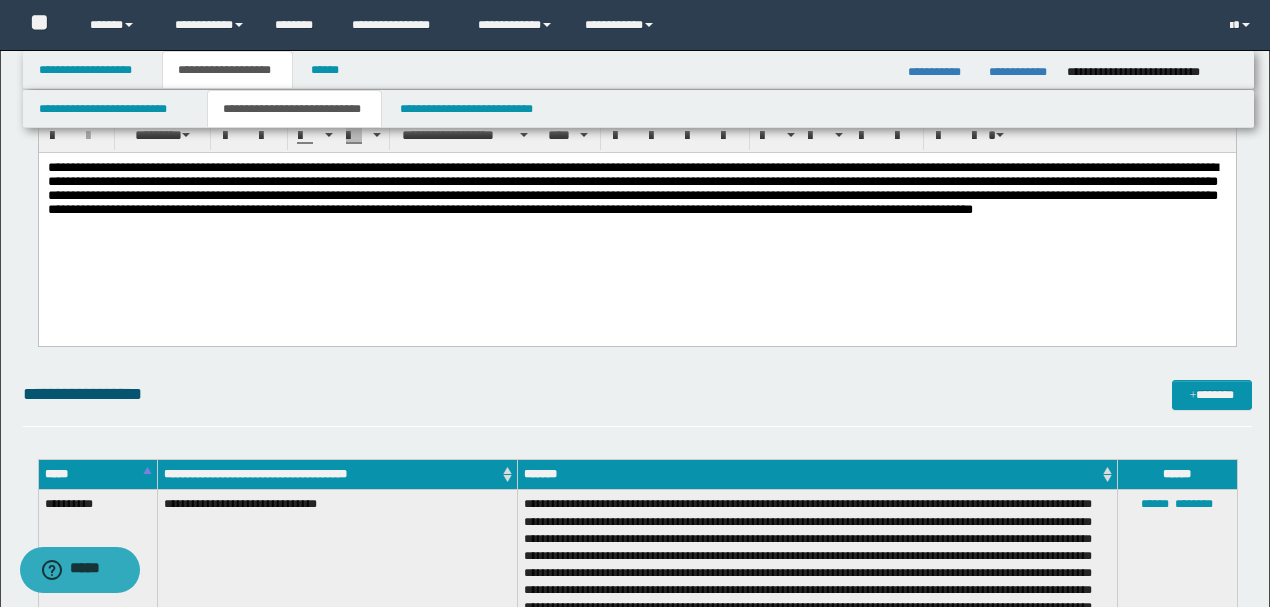 click on "**********" at bounding box center (636, 214) 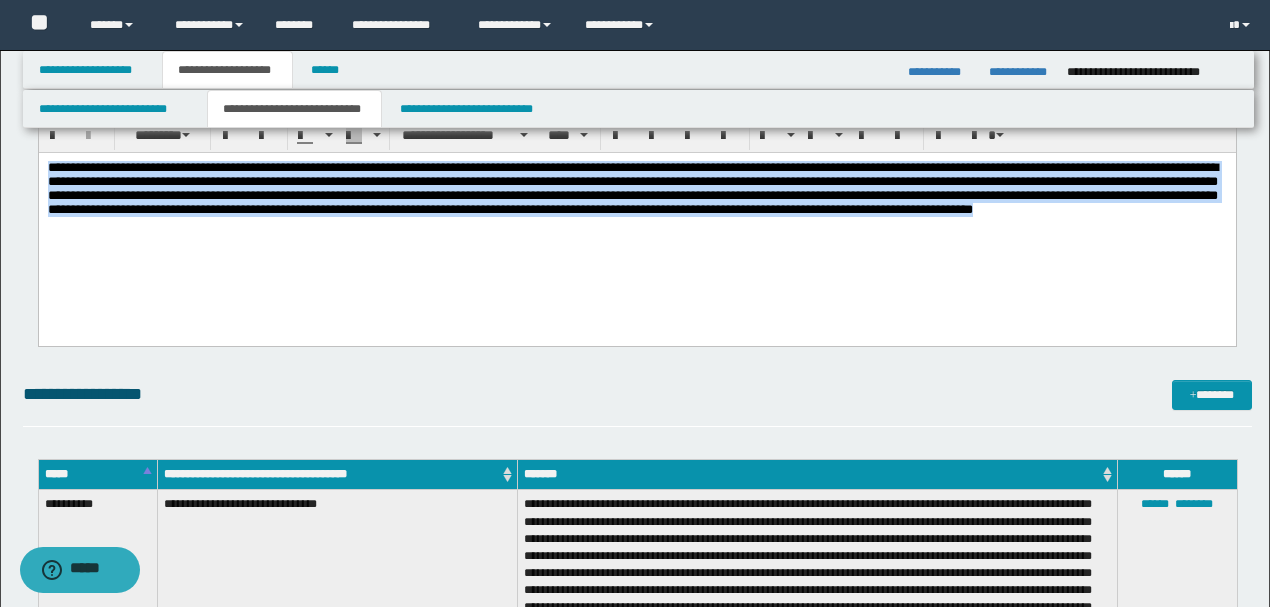 drag, startPoint x: 348, startPoint y: 251, endPoint x: 38, endPoint y: 313, distance: 316.13922 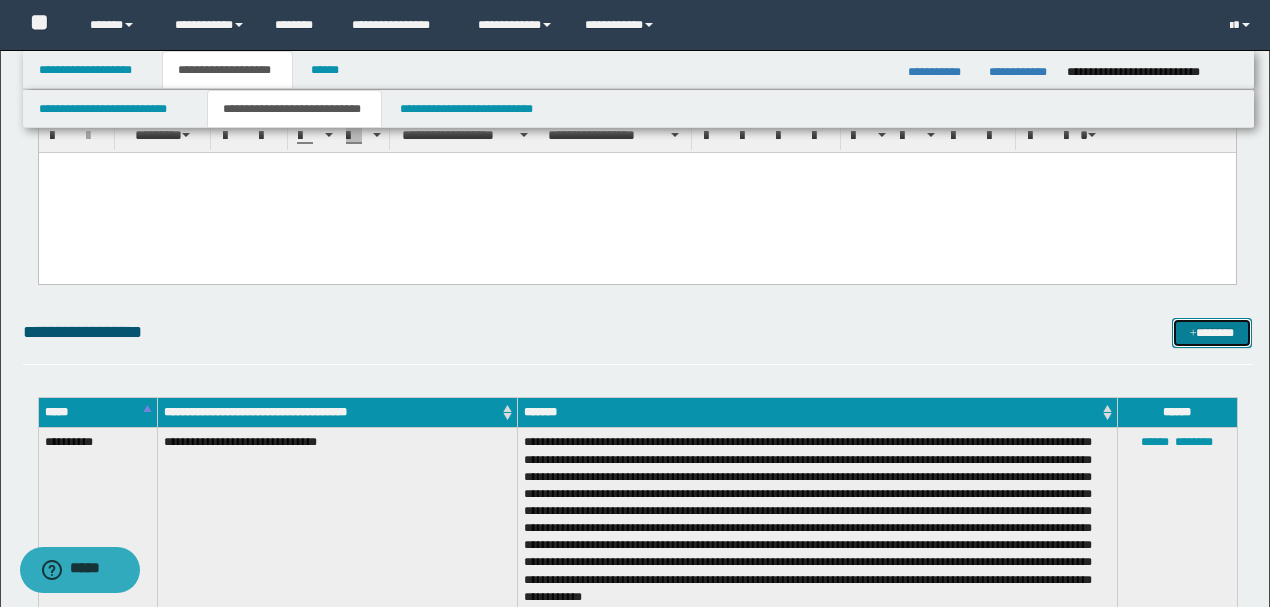 click on "*******" at bounding box center [1211, 332] 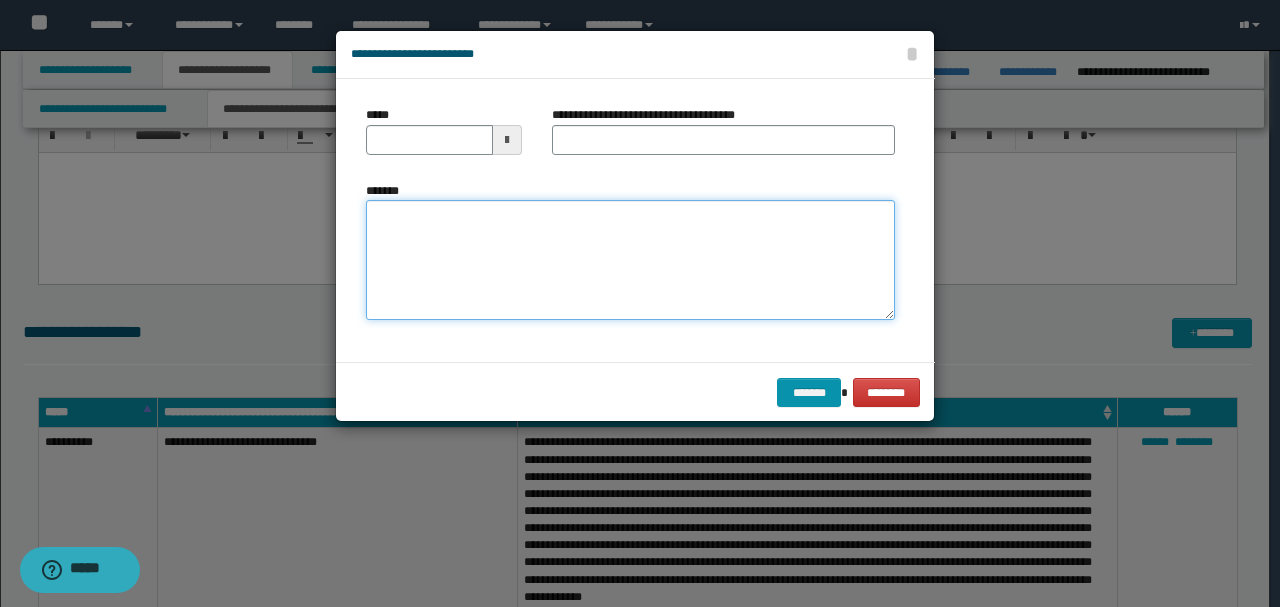 click on "*******" at bounding box center [630, 260] 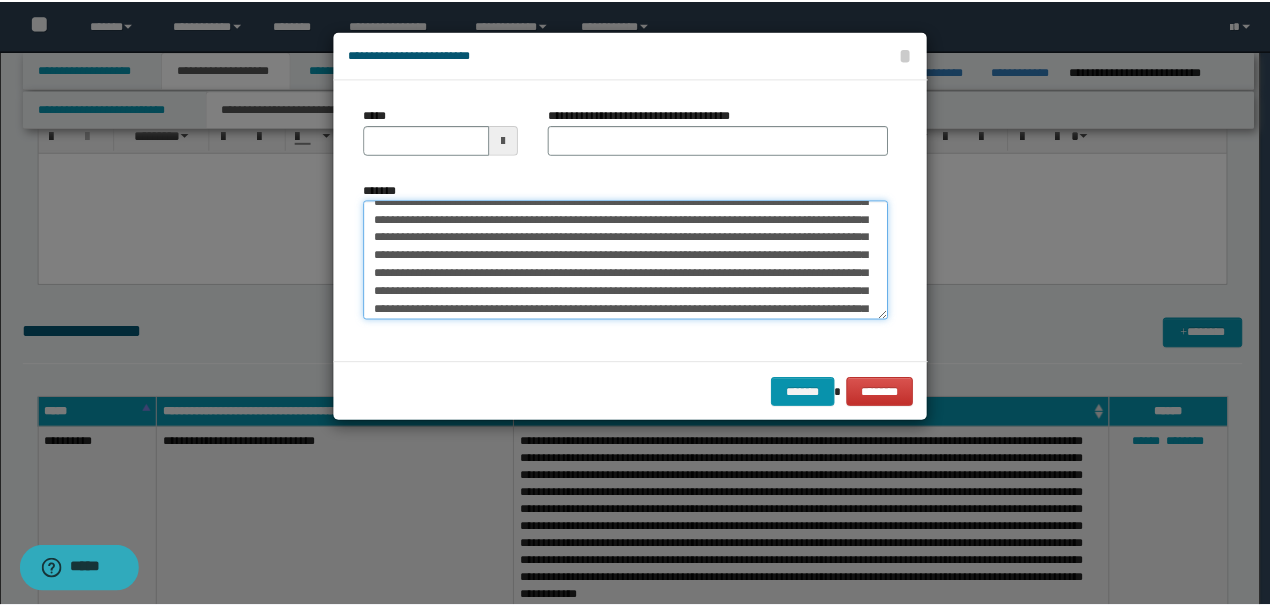 scroll, scrollTop: 0, scrollLeft: 0, axis: both 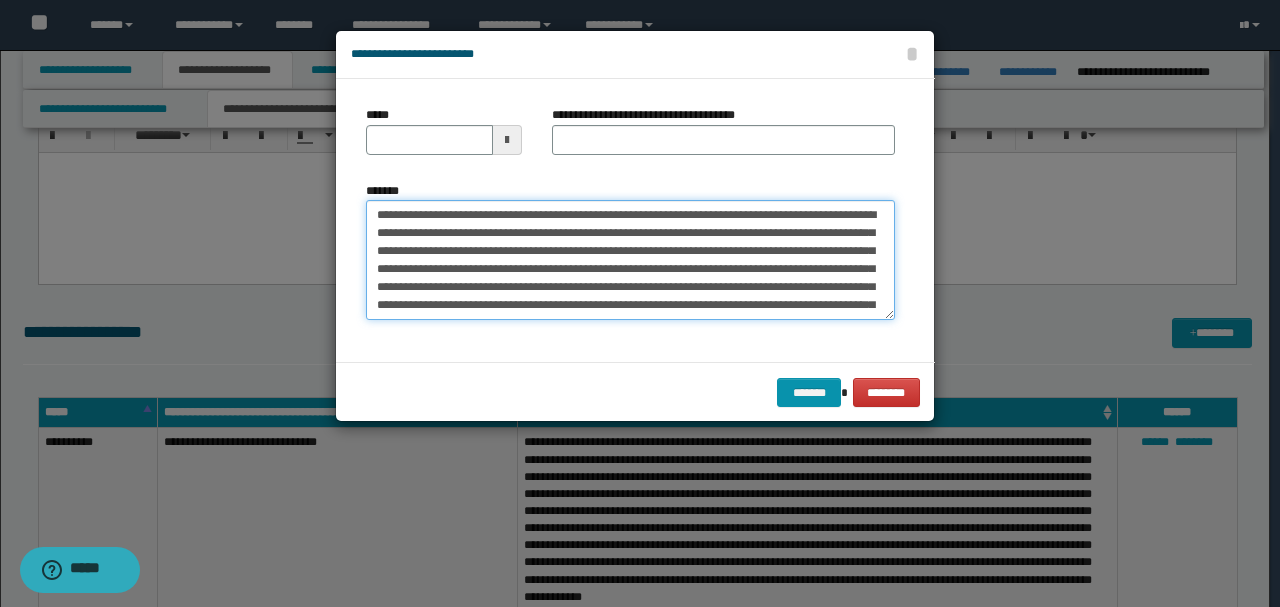 drag, startPoint x: 442, startPoint y: 213, endPoint x: 212, endPoint y: 190, distance: 231.14714 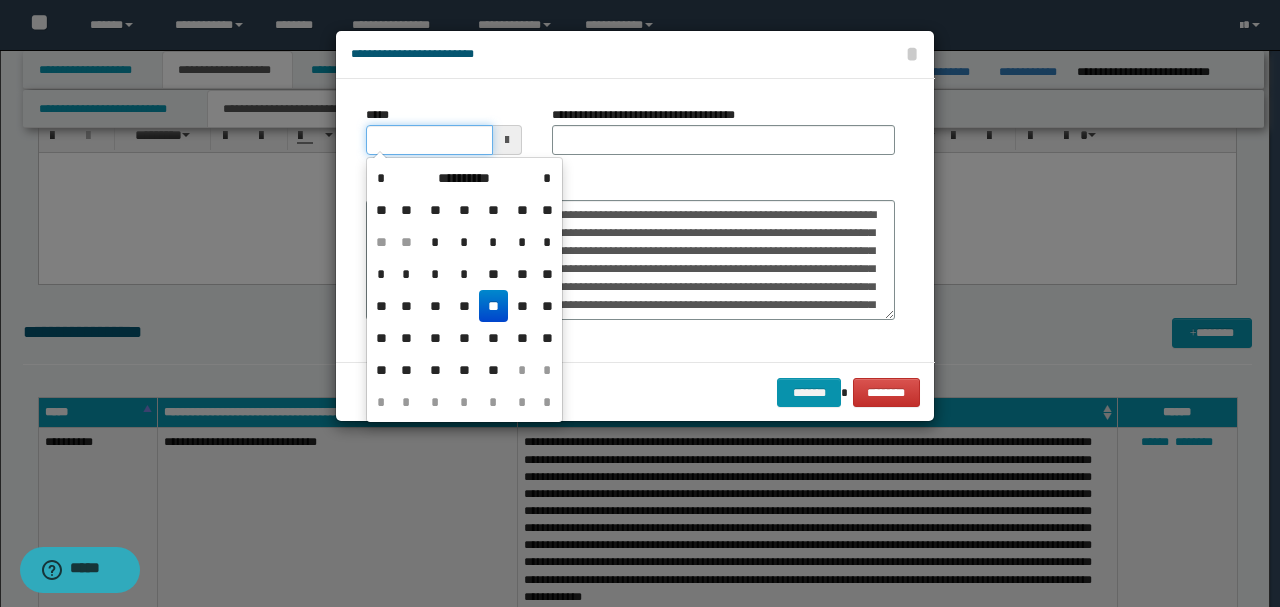 click on "*****" at bounding box center (429, 140) 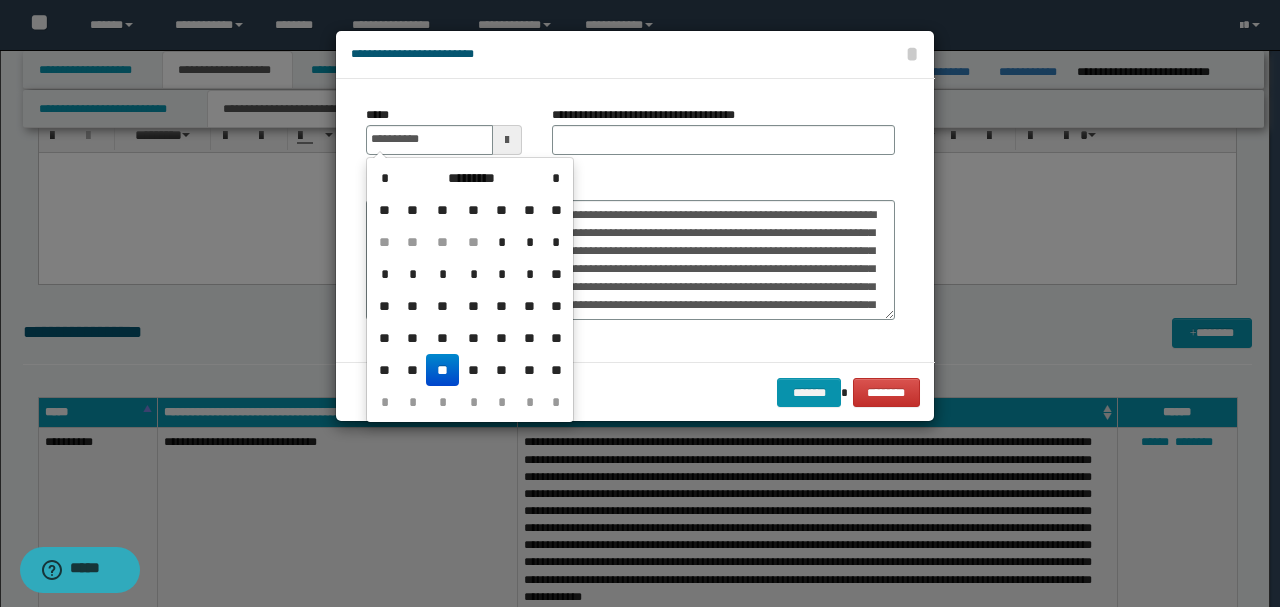 type on "**********" 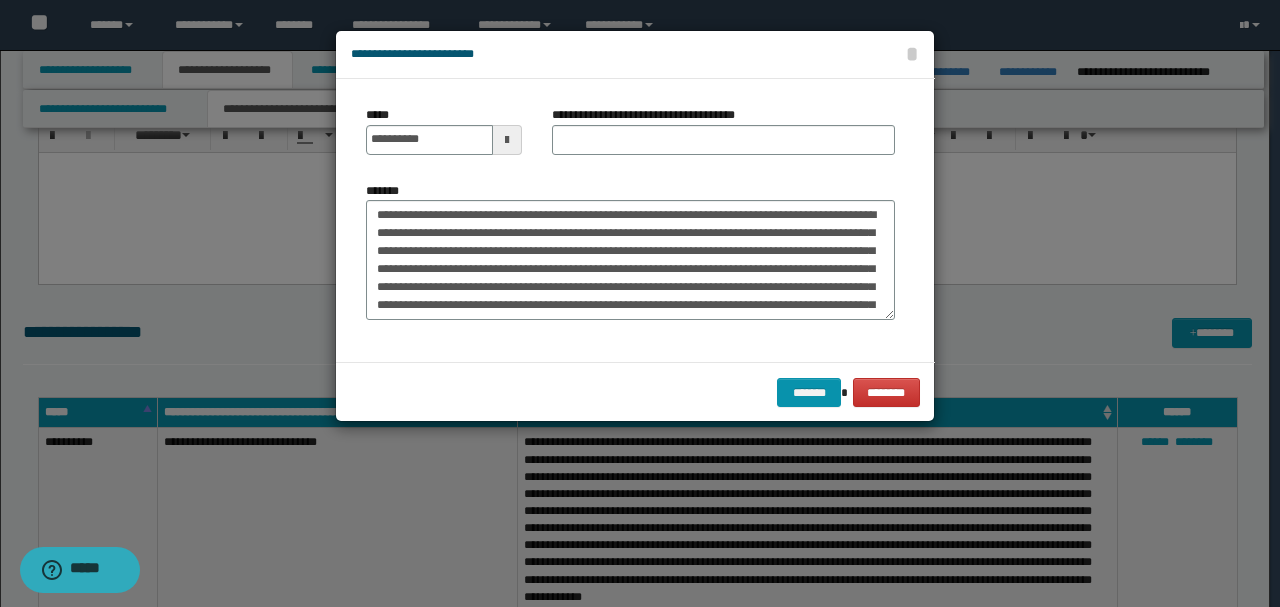 click on "**********" at bounding box center (630, 251) 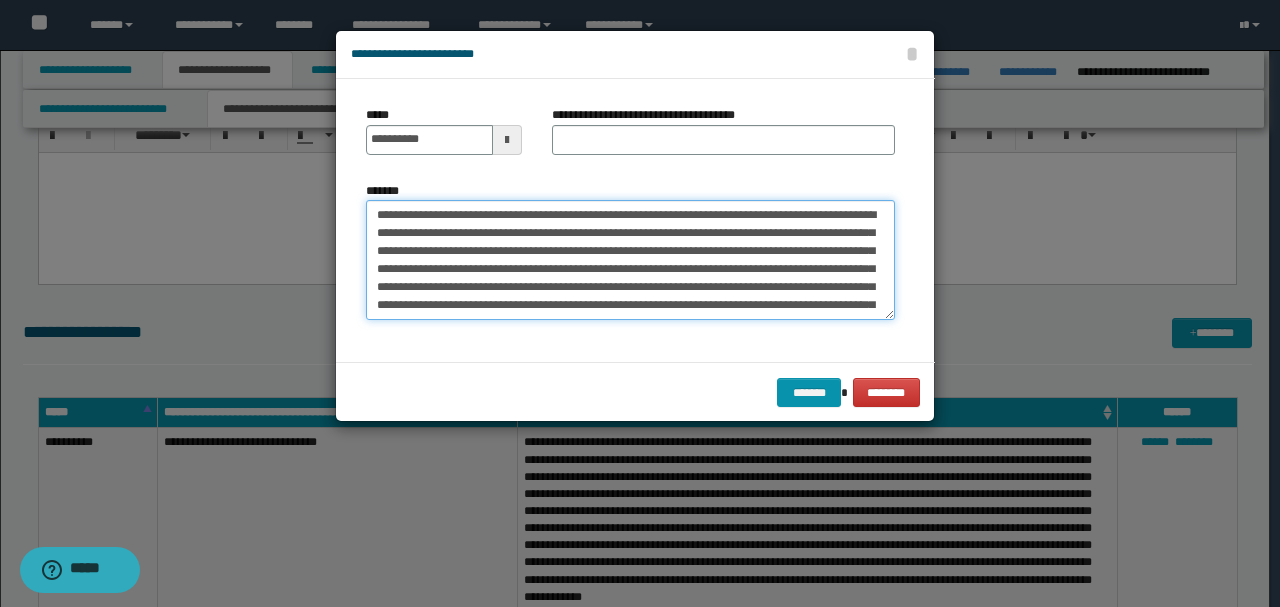 drag, startPoint x: 548, startPoint y: 214, endPoint x: 224, endPoint y: 194, distance: 324.6167 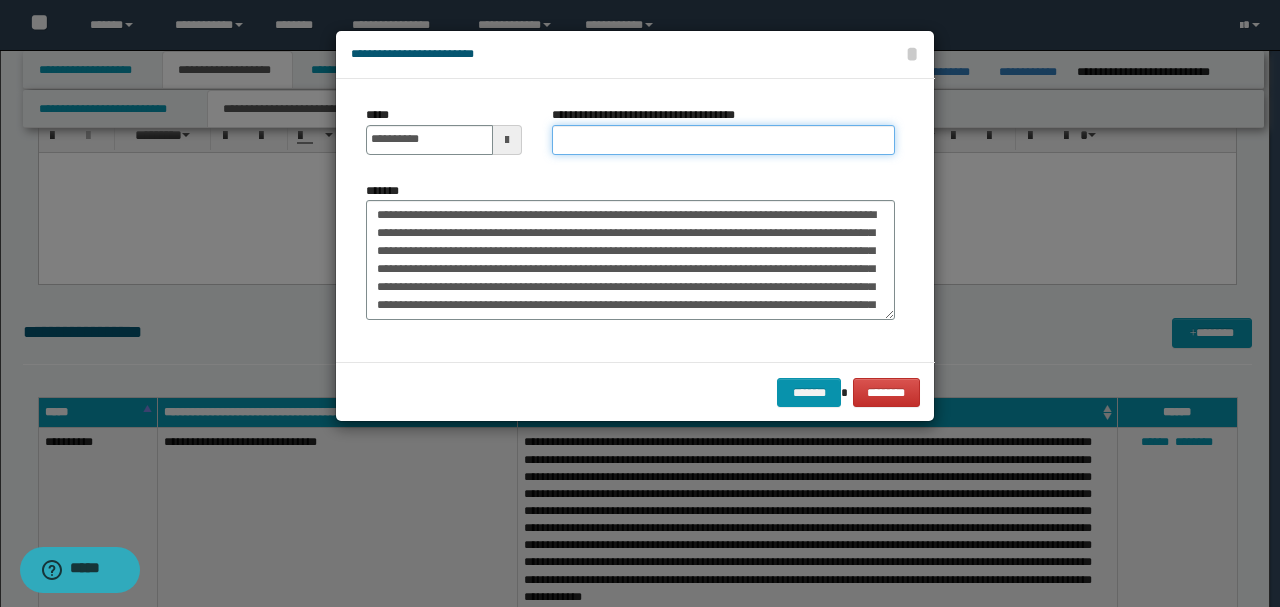 click on "**********" at bounding box center (723, 140) 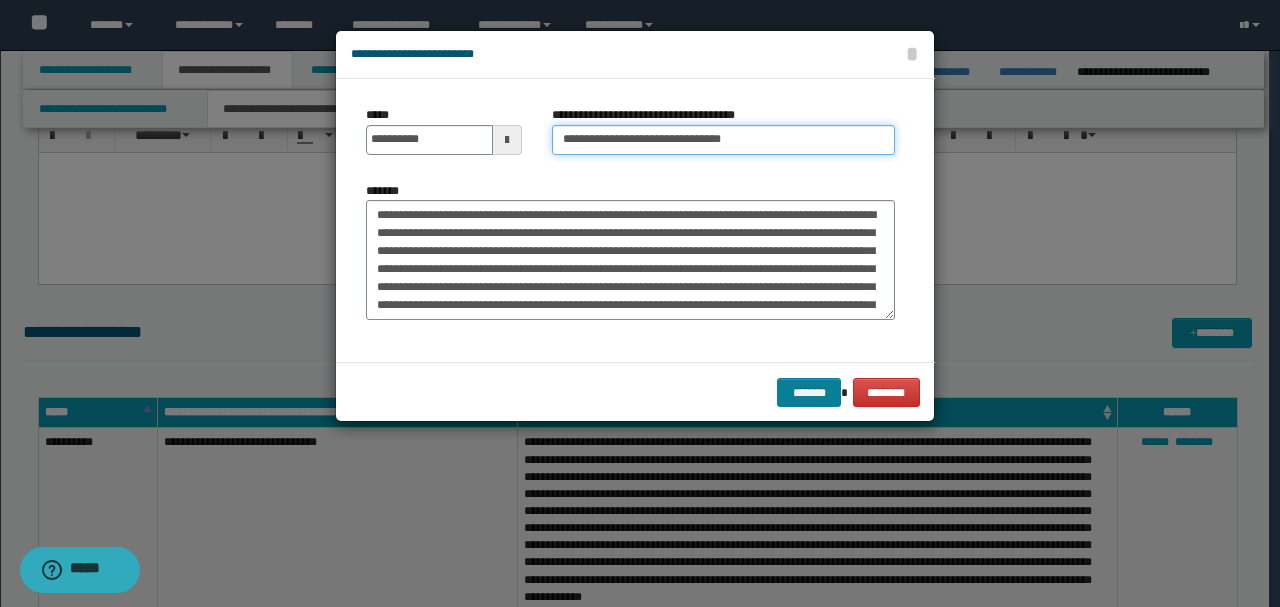 type on "**********" 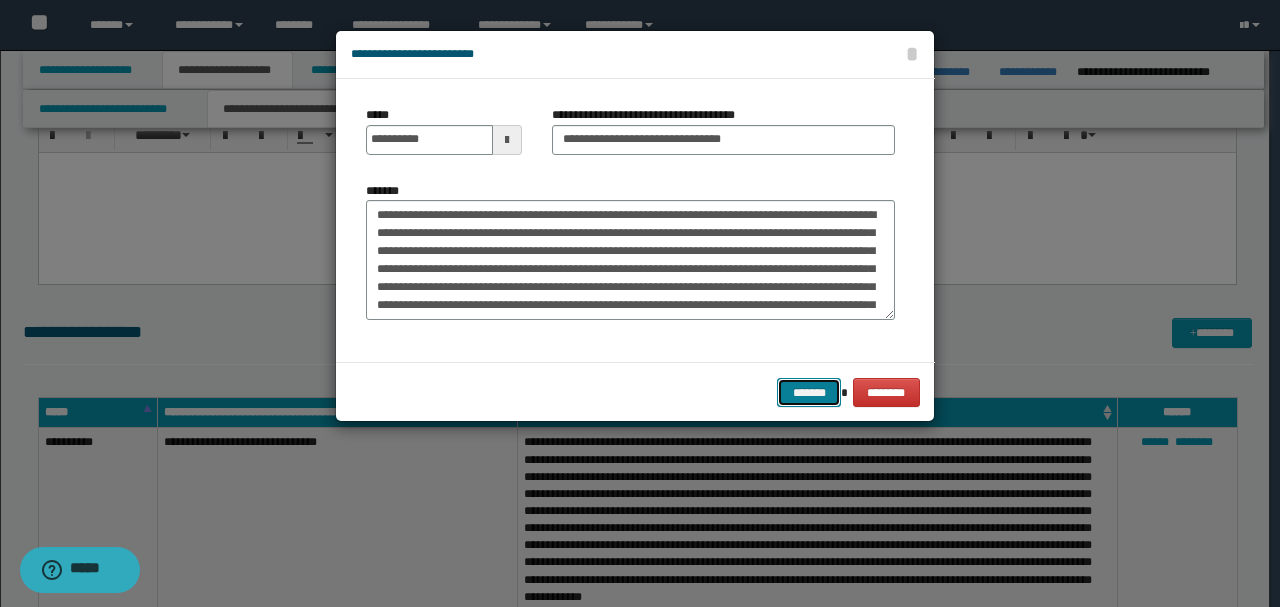 click on "*******" at bounding box center (809, 392) 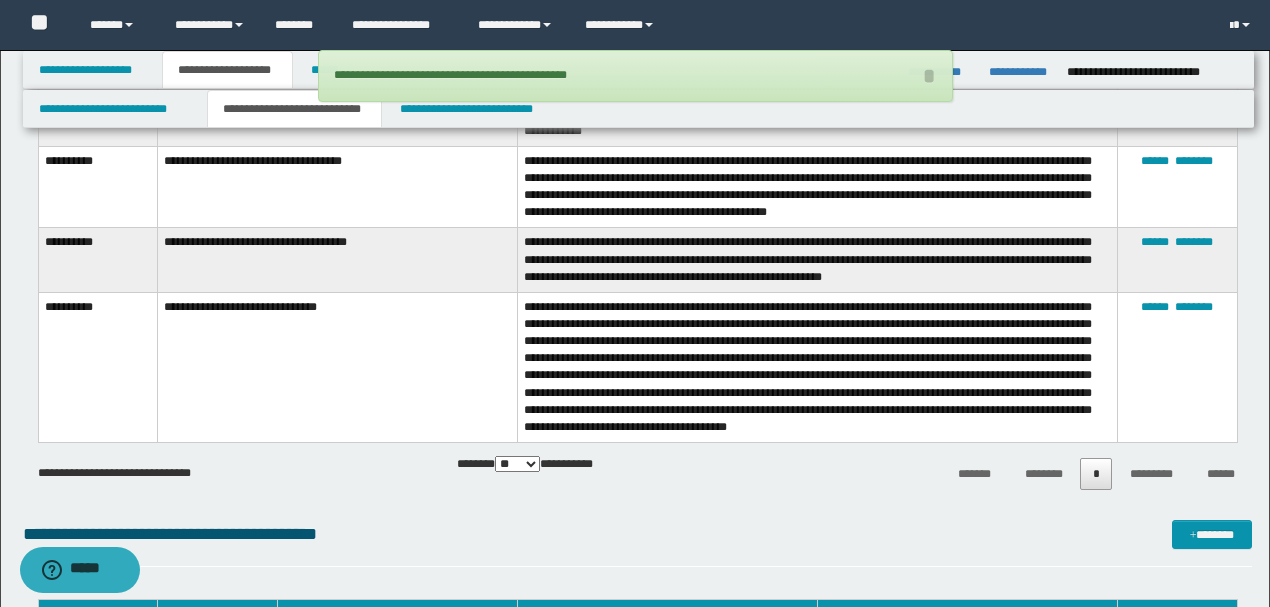 scroll, scrollTop: 3733, scrollLeft: 0, axis: vertical 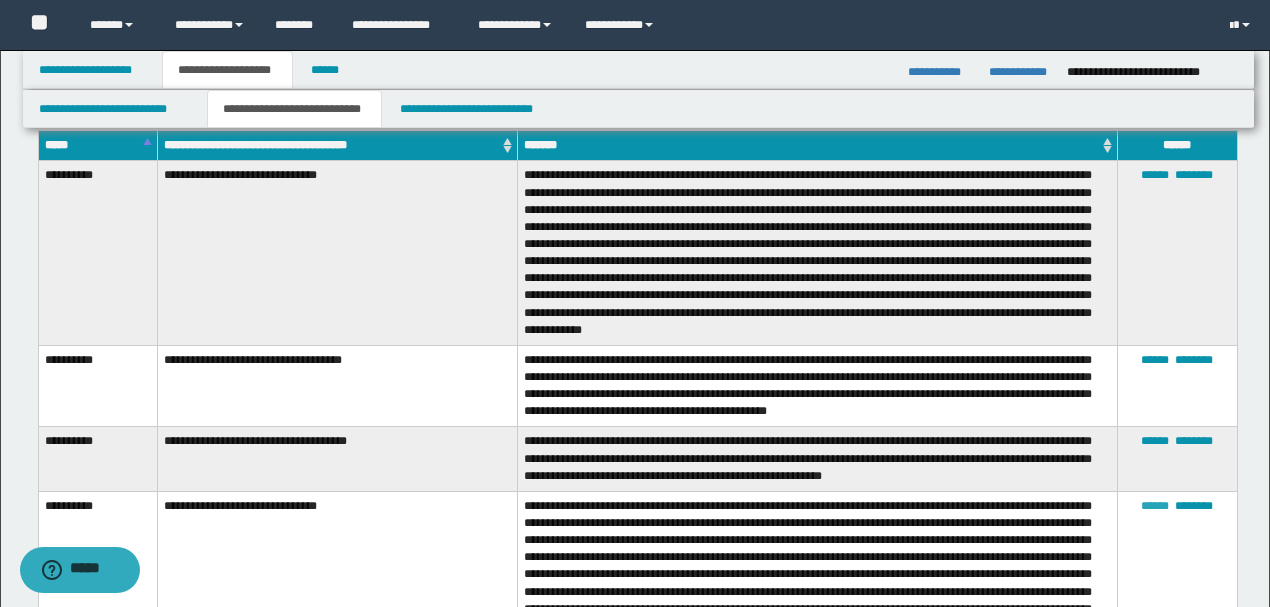 click on "******" at bounding box center [1155, 506] 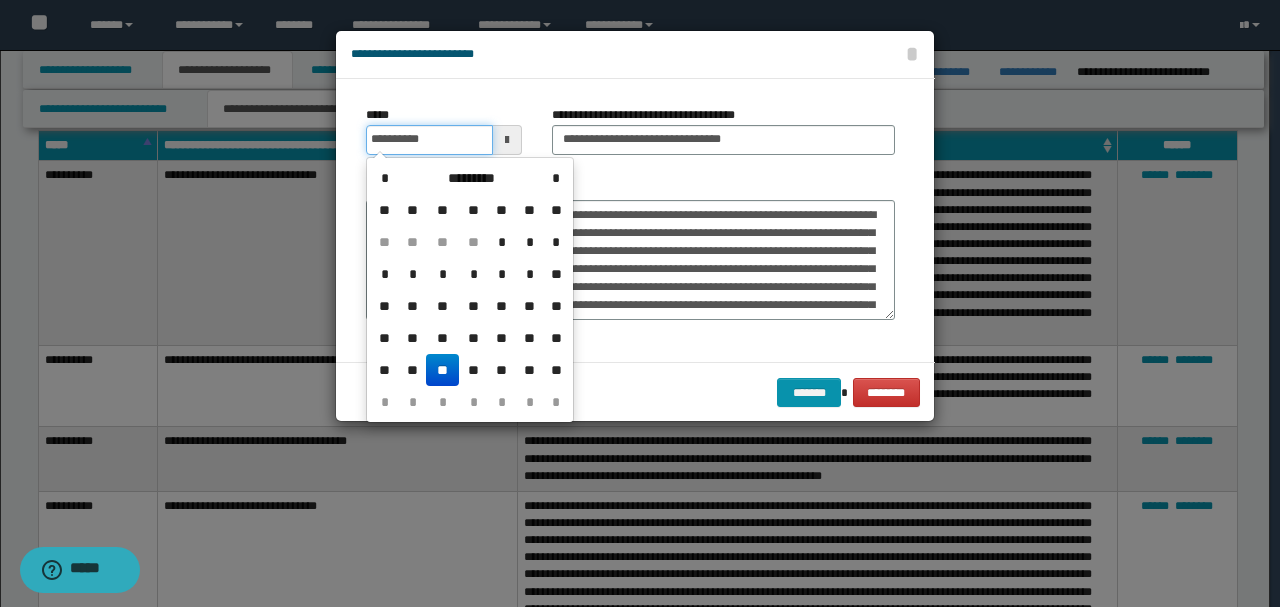 drag, startPoint x: 438, startPoint y: 143, endPoint x: 176, endPoint y: 138, distance: 262.0477 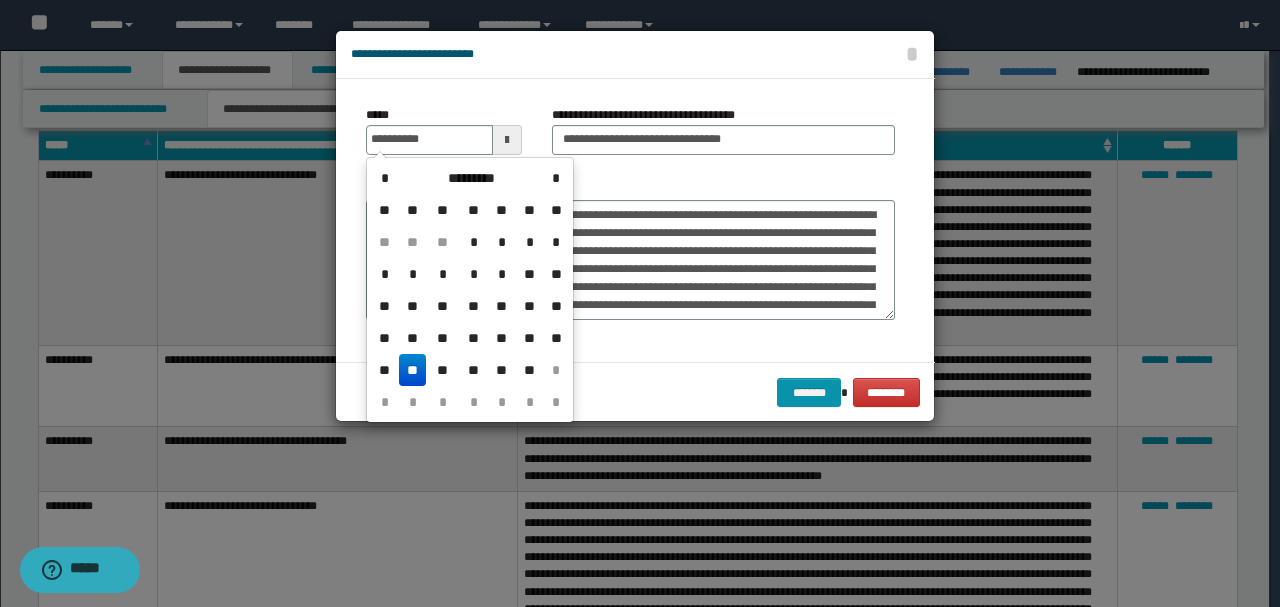 type on "**********" 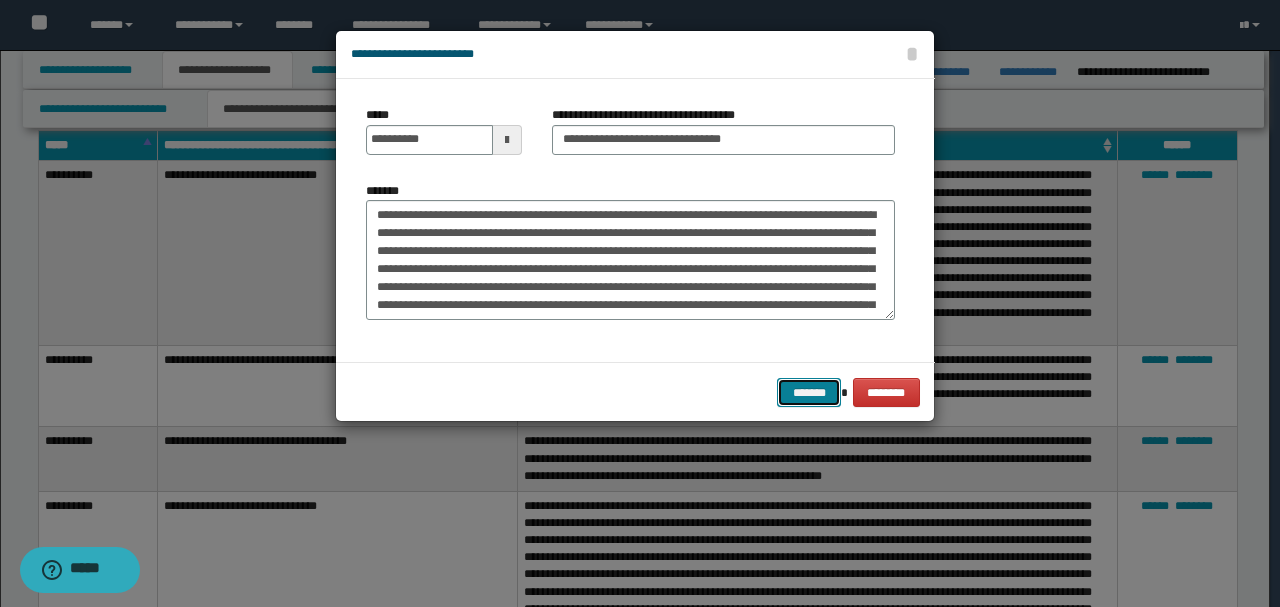 click on "*******" at bounding box center (809, 392) 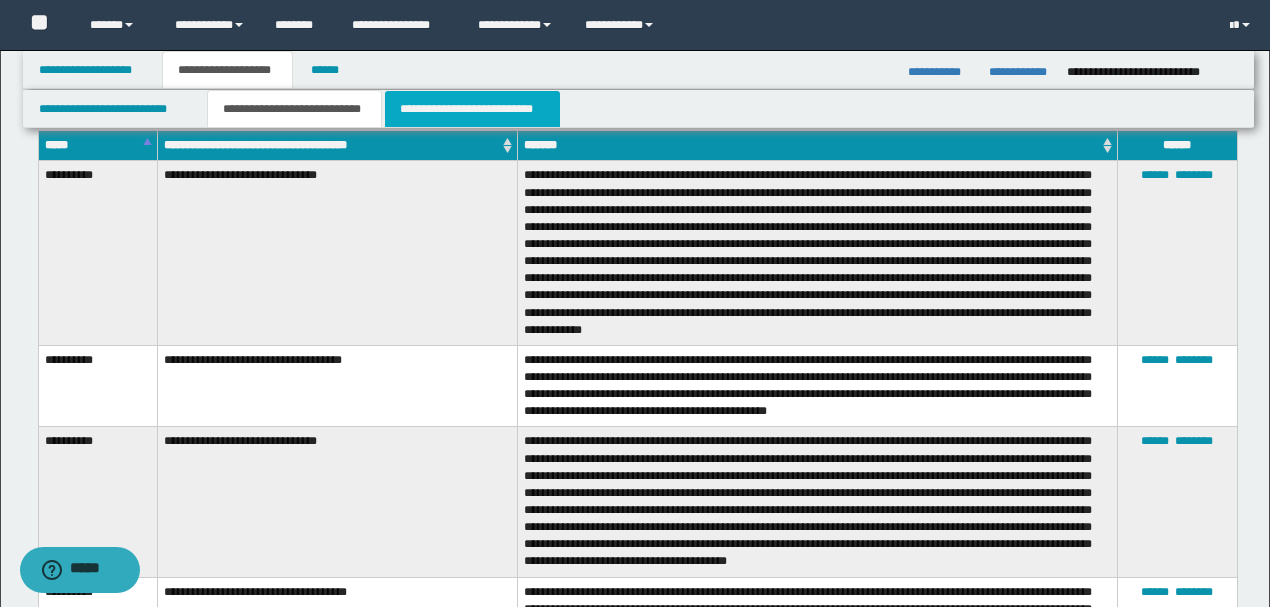 click on "**********" at bounding box center [472, 109] 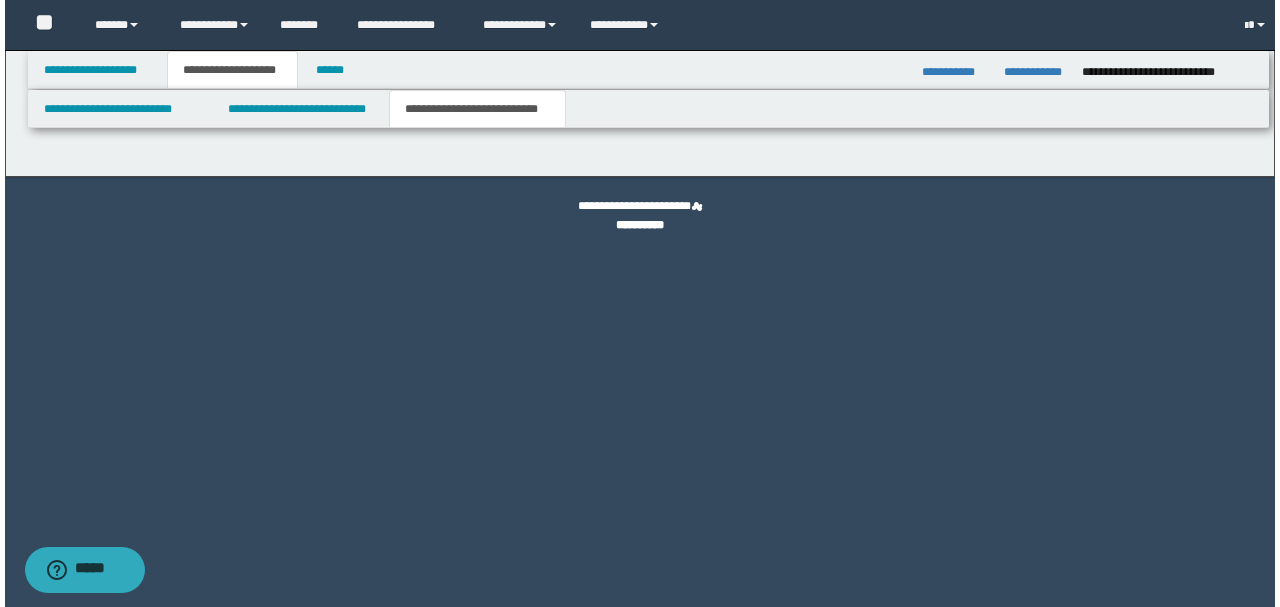 scroll, scrollTop: 0, scrollLeft: 0, axis: both 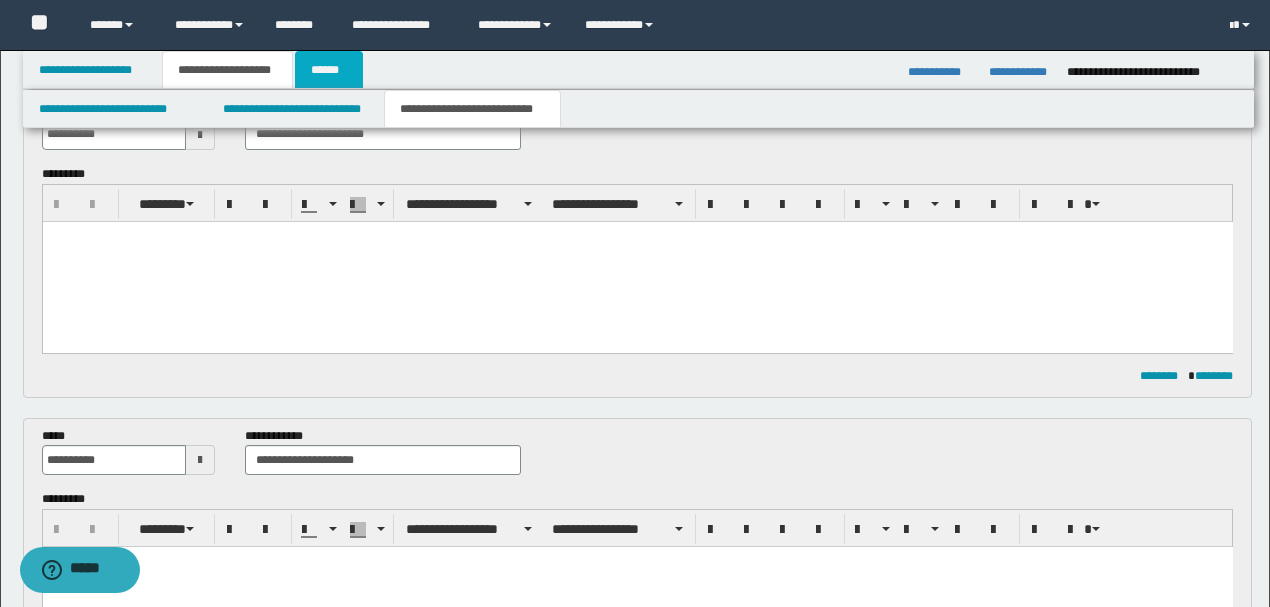 drag, startPoint x: 317, startPoint y: 75, endPoint x: 344, endPoint y: 104, distance: 39.623226 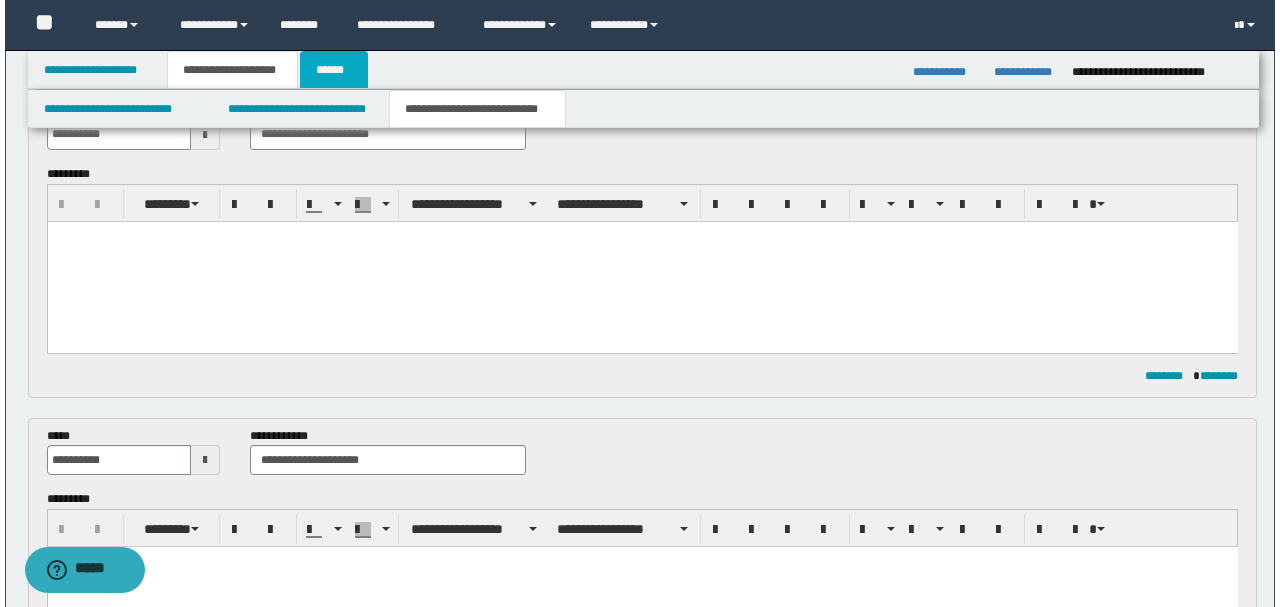 scroll, scrollTop: 0, scrollLeft: 0, axis: both 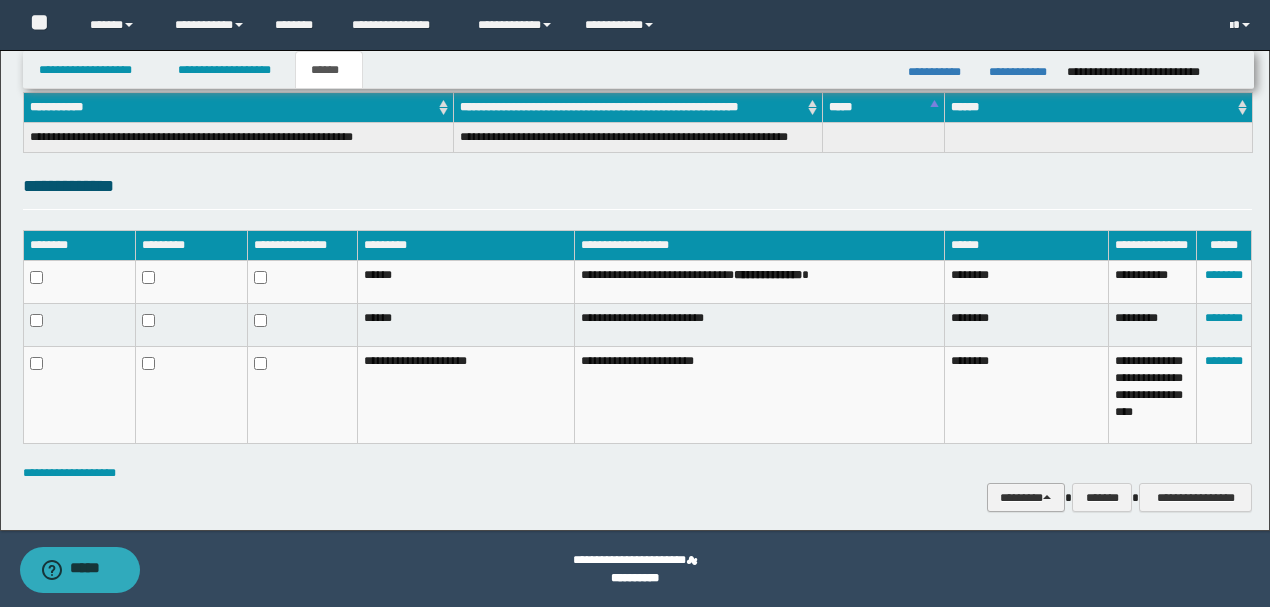 click on "********" at bounding box center (1026, 497) 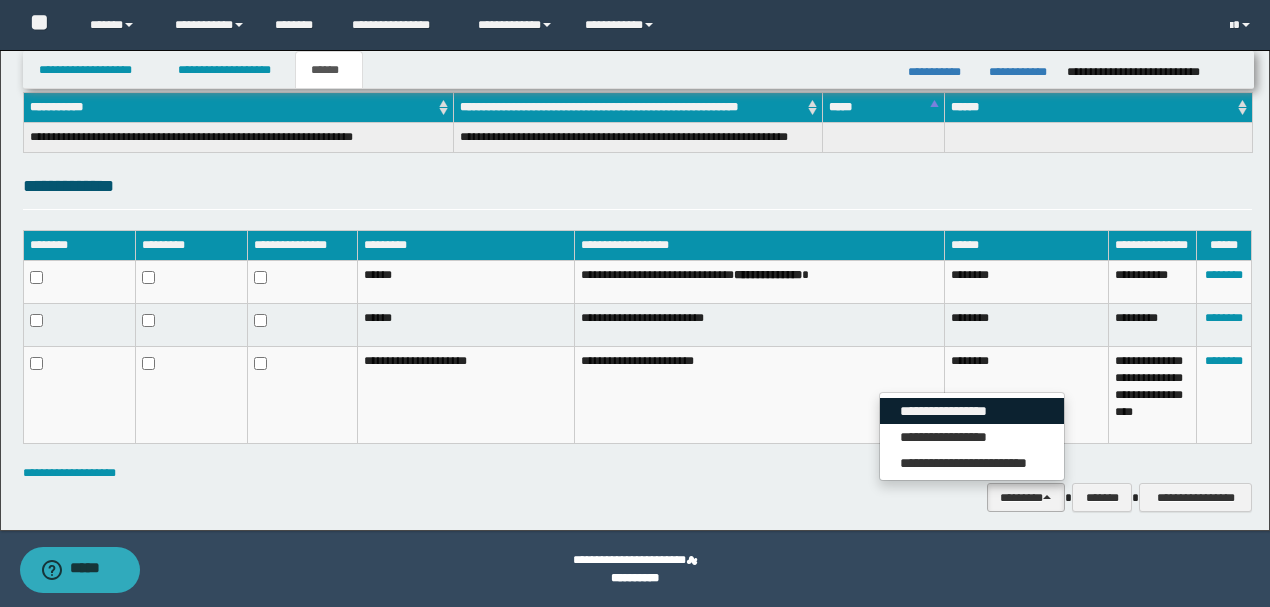 click on "**********" at bounding box center (972, 411) 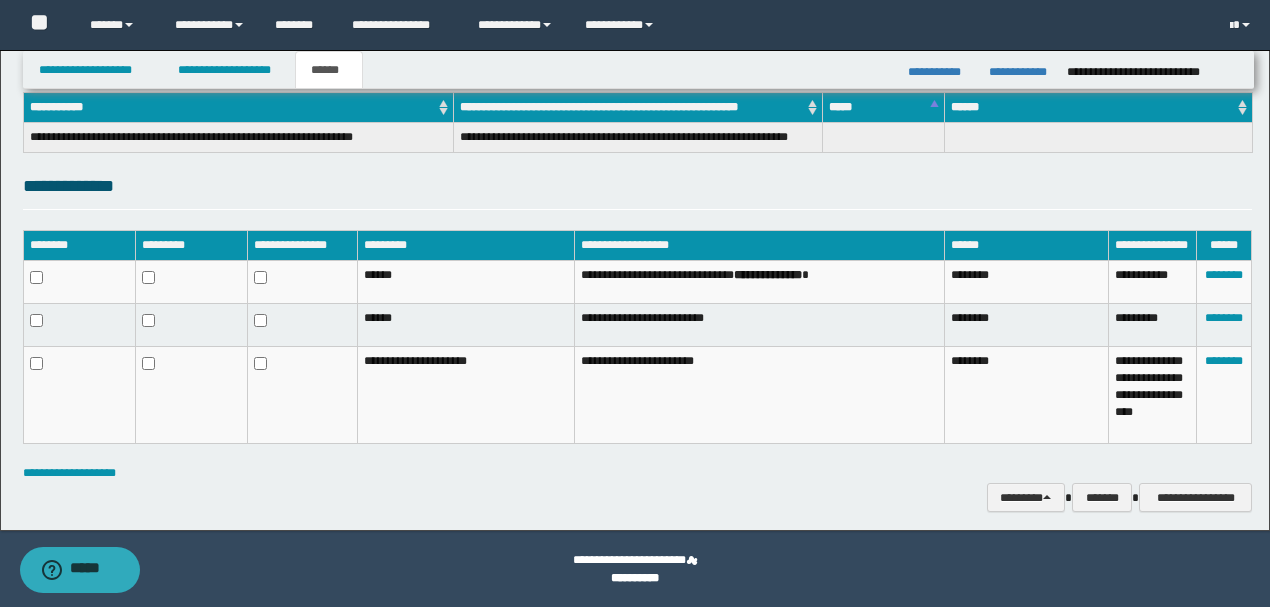 click on "**********" at bounding box center [637, 191] 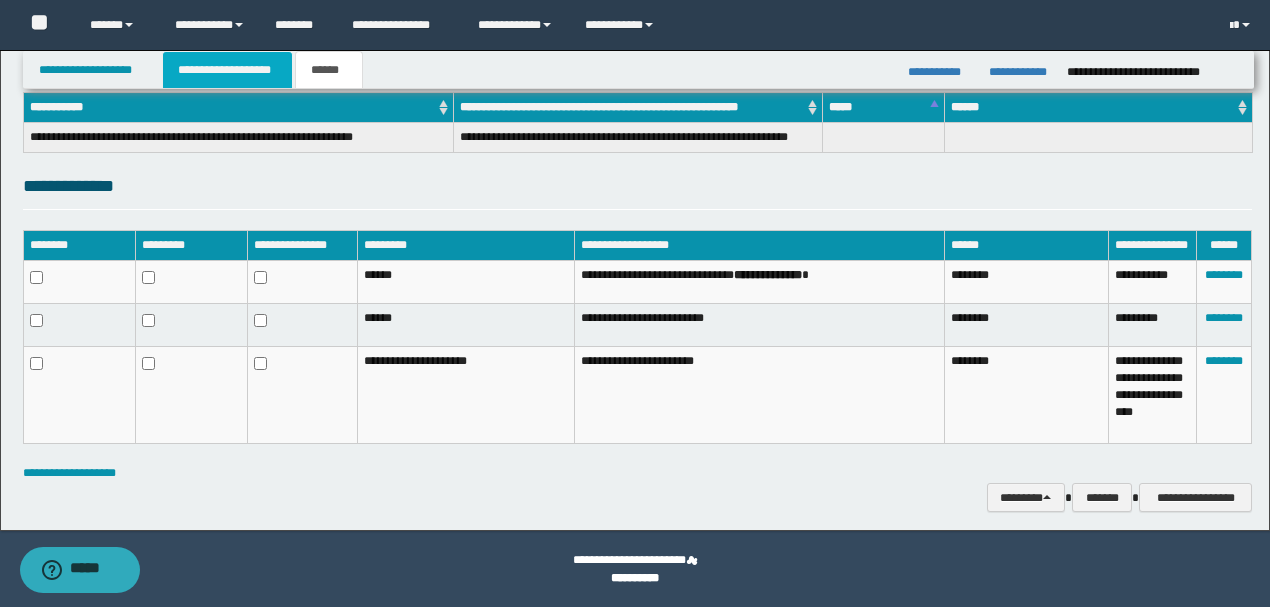 click on "**********" at bounding box center (227, 70) 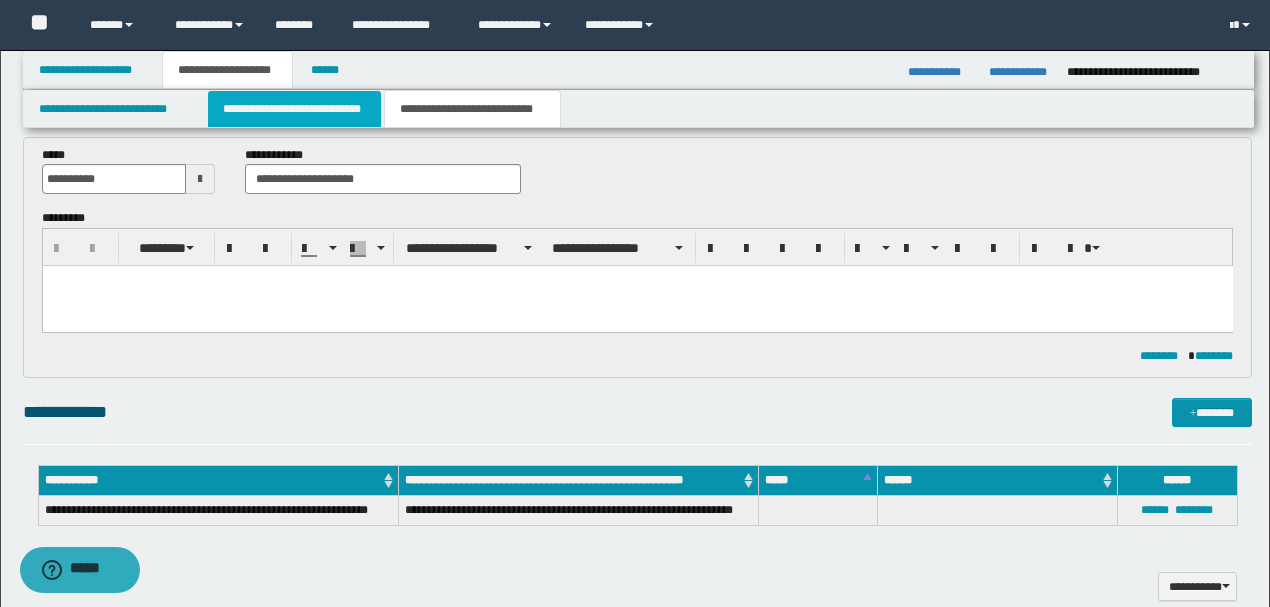 click on "**********" at bounding box center [294, 109] 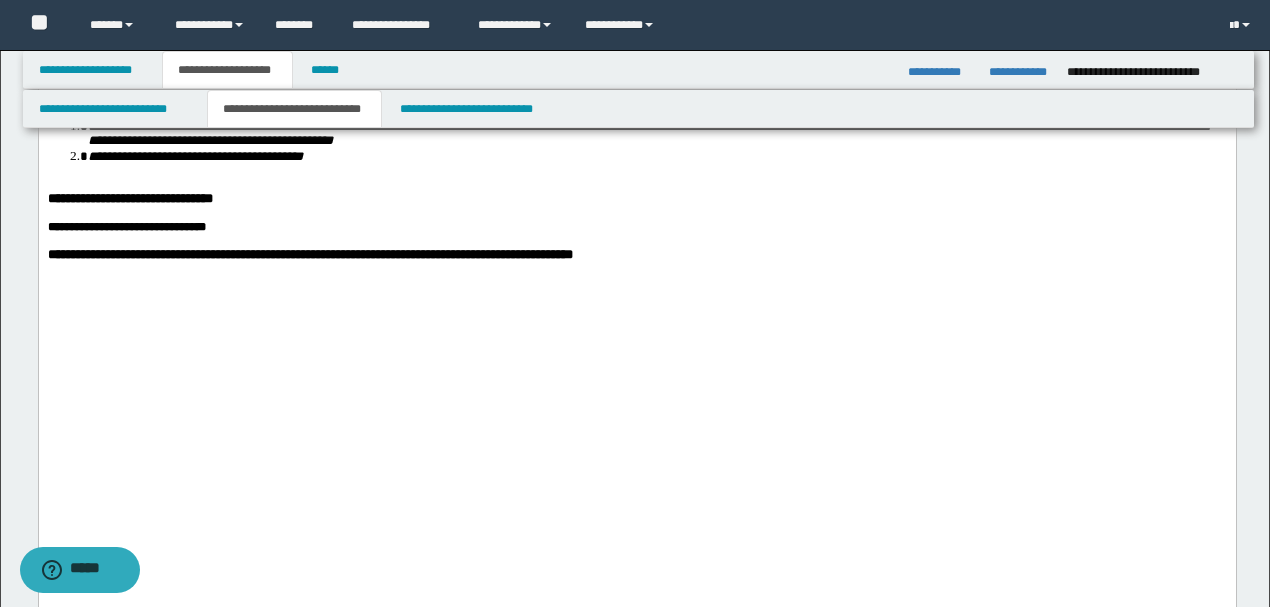scroll, scrollTop: 2949, scrollLeft: 0, axis: vertical 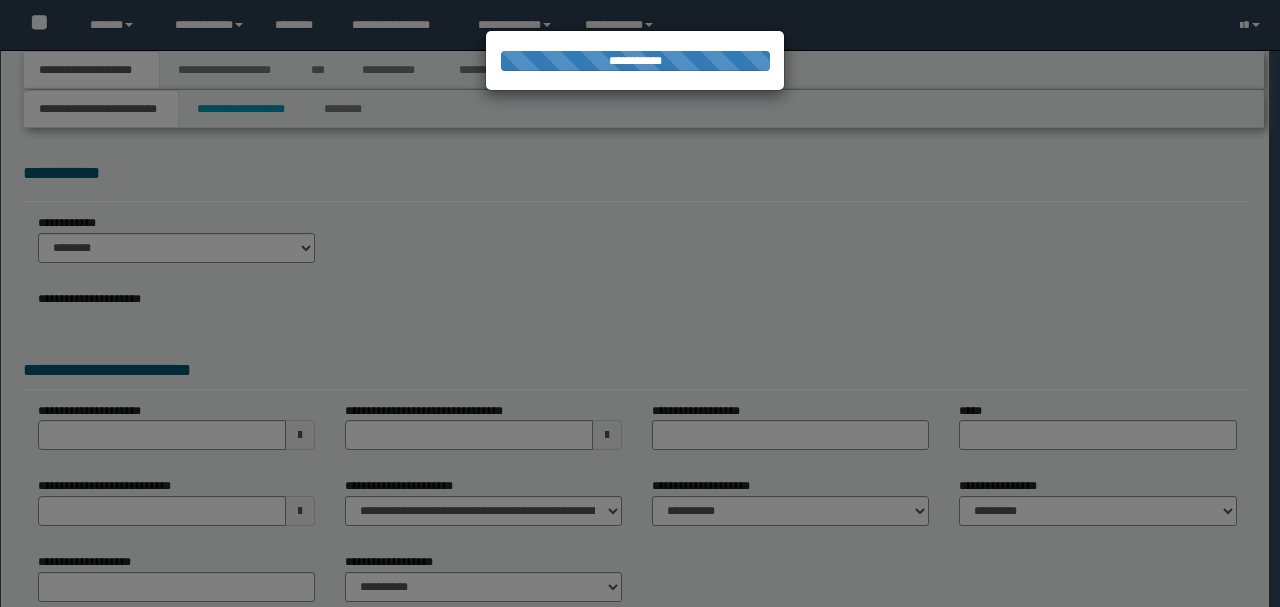 select on "*" 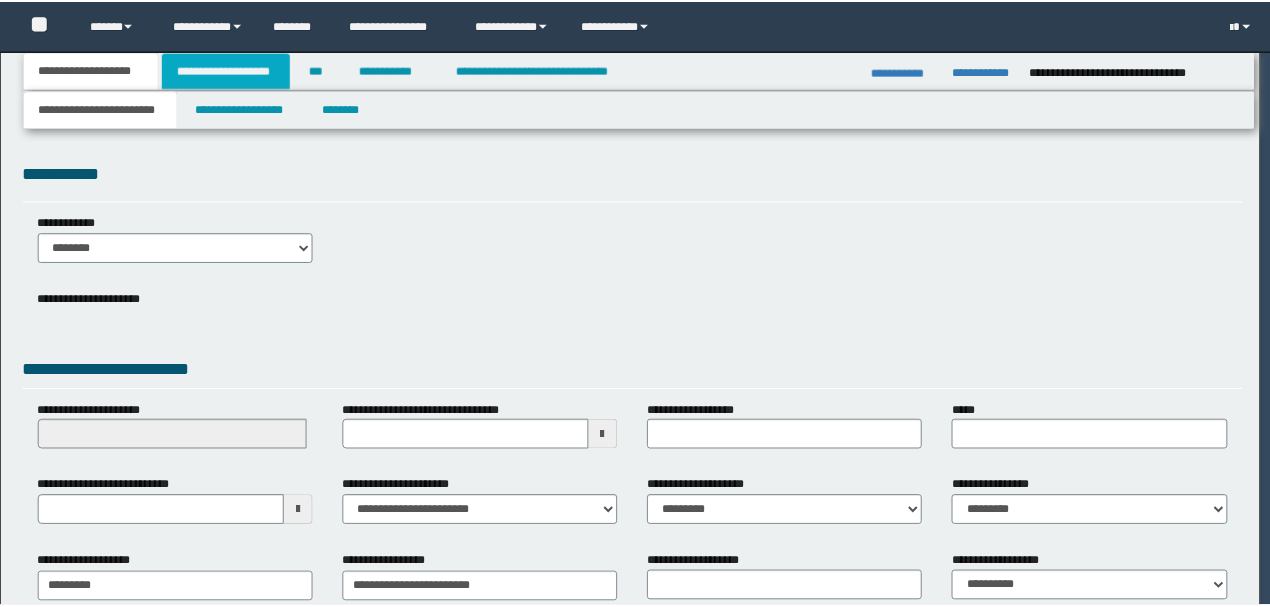 scroll, scrollTop: 0, scrollLeft: 0, axis: both 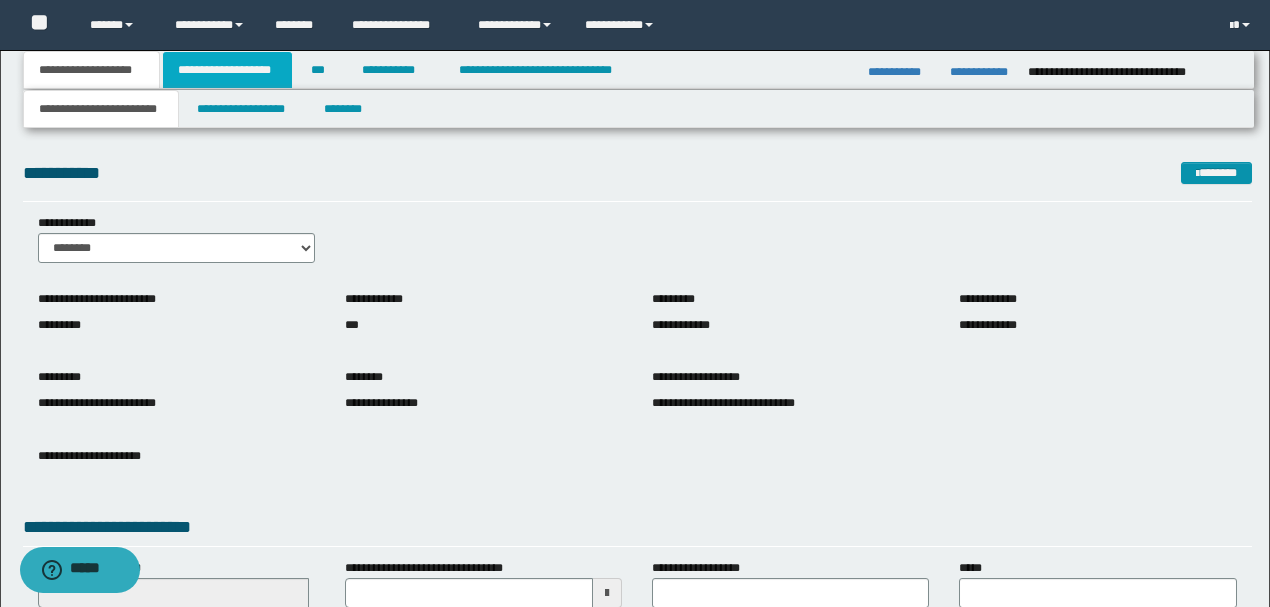 click on "**********" at bounding box center [227, 70] 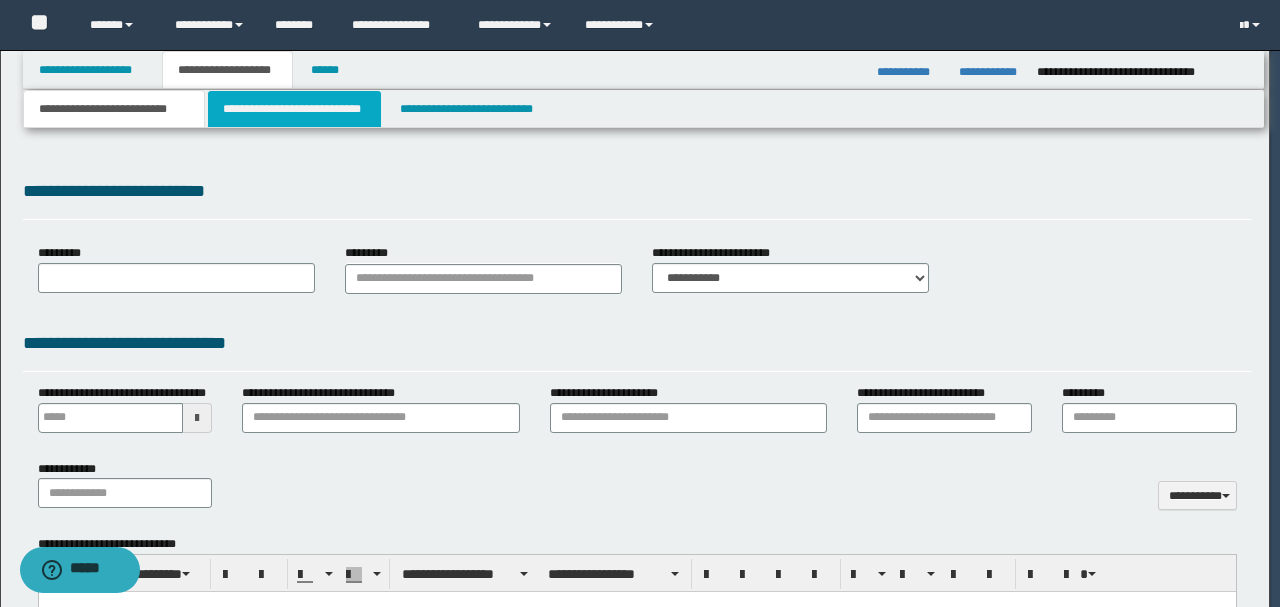 select on "*" 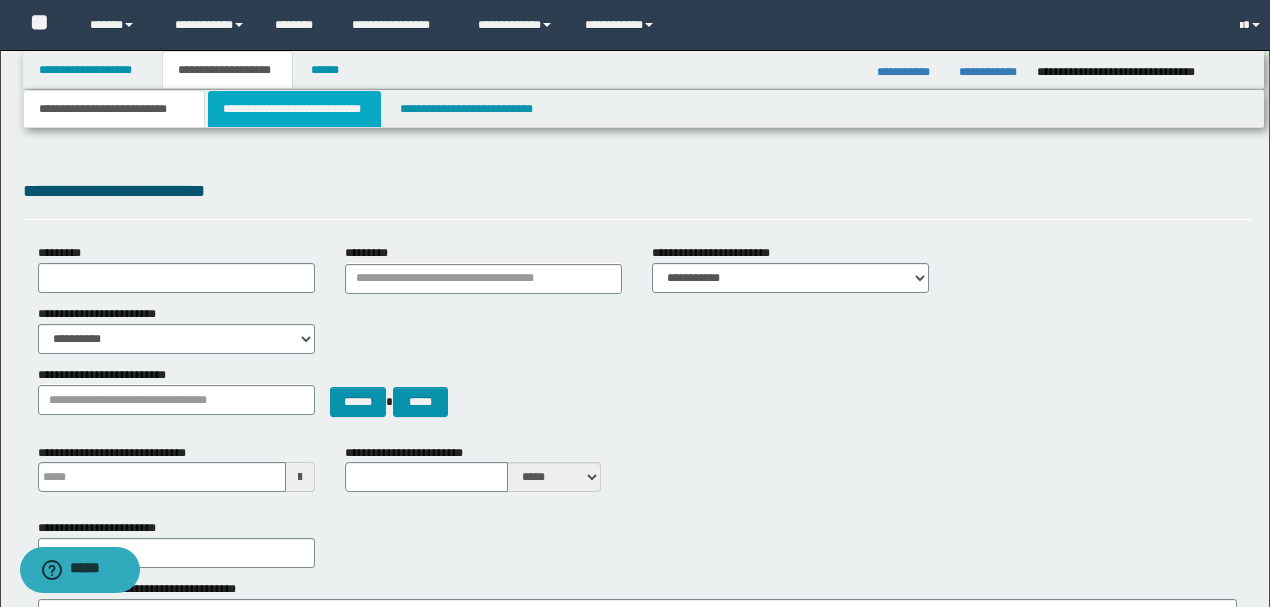 click on "**********" at bounding box center [294, 109] 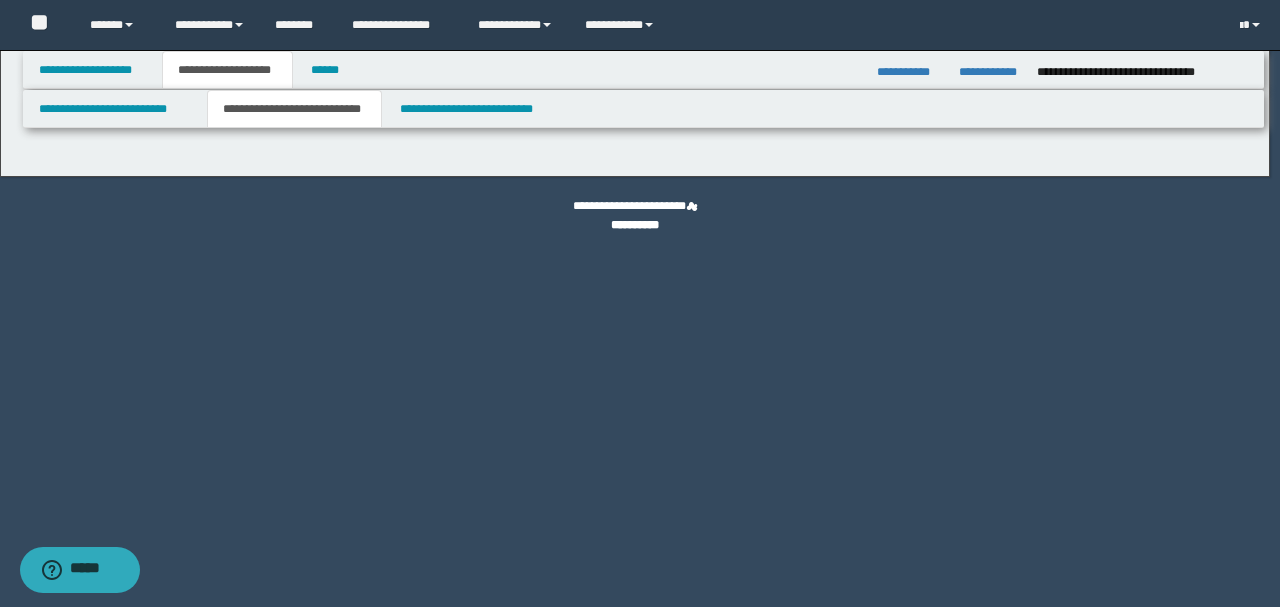 select on "*" 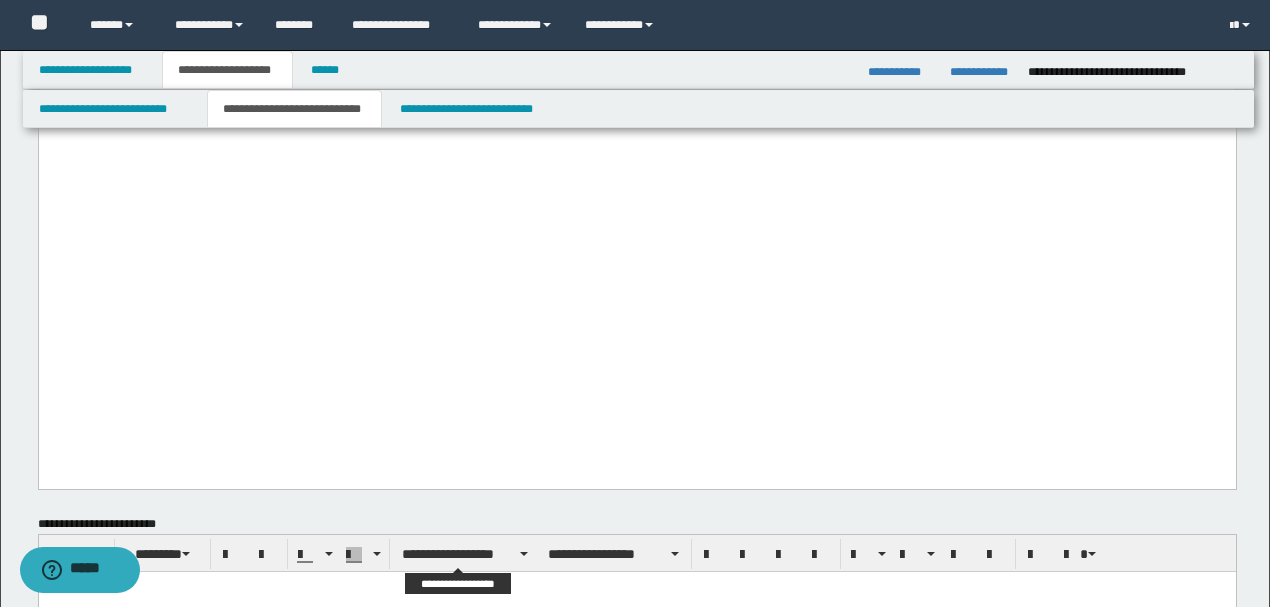 scroll, scrollTop: 2600, scrollLeft: 0, axis: vertical 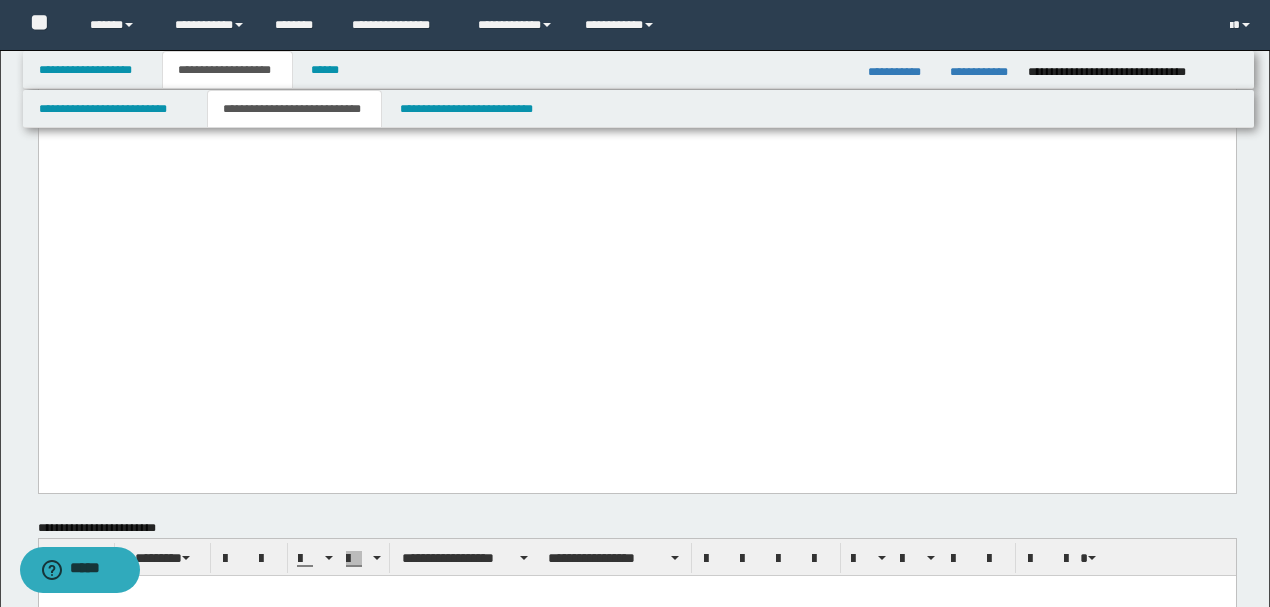 drag, startPoint x: 107, startPoint y: 379, endPoint x: 374, endPoint y: 385, distance: 267.0674 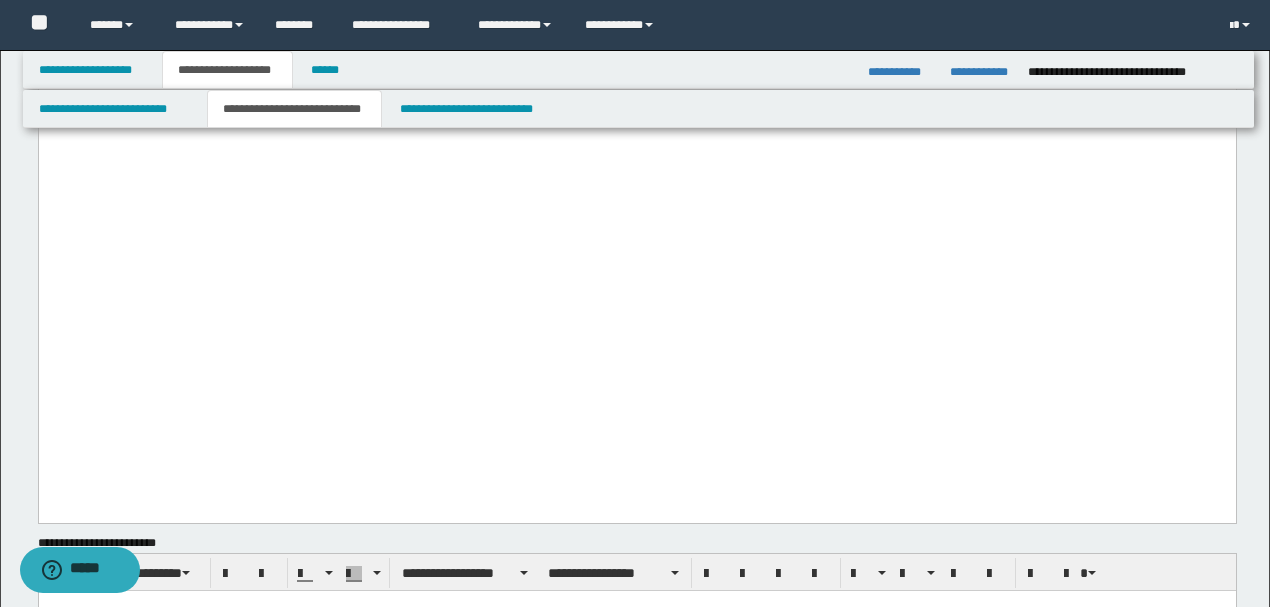 paste 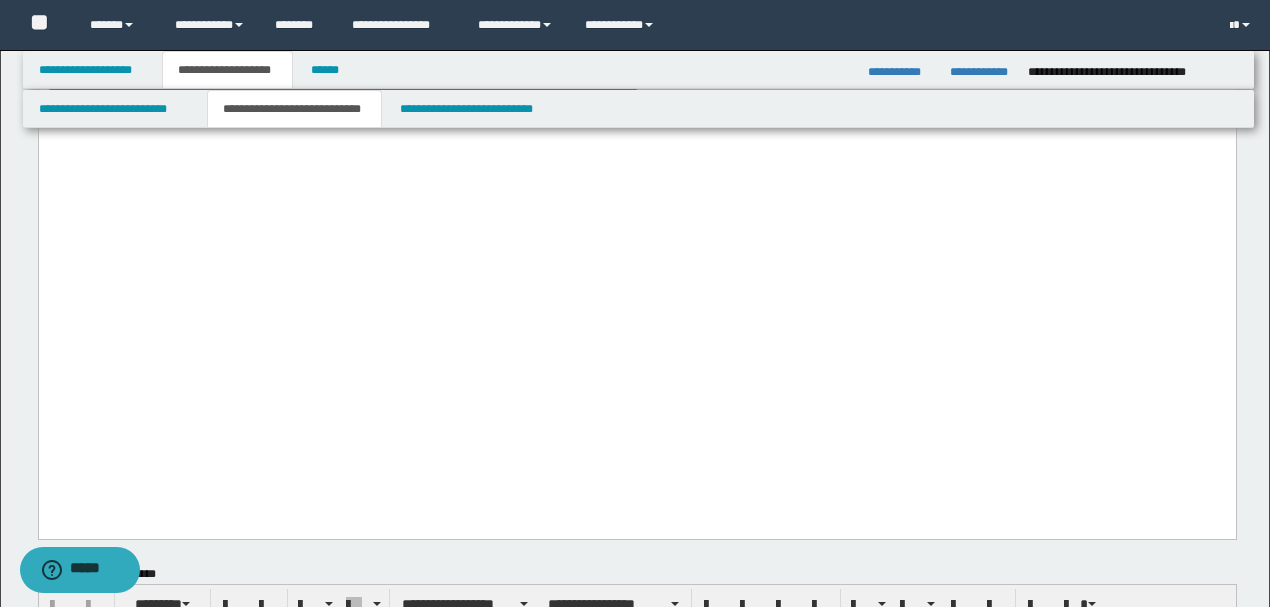 drag, startPoint x: 788, startPoint y: 437, endPoint x: 0, endPoint y: 389, distance: 789.4606 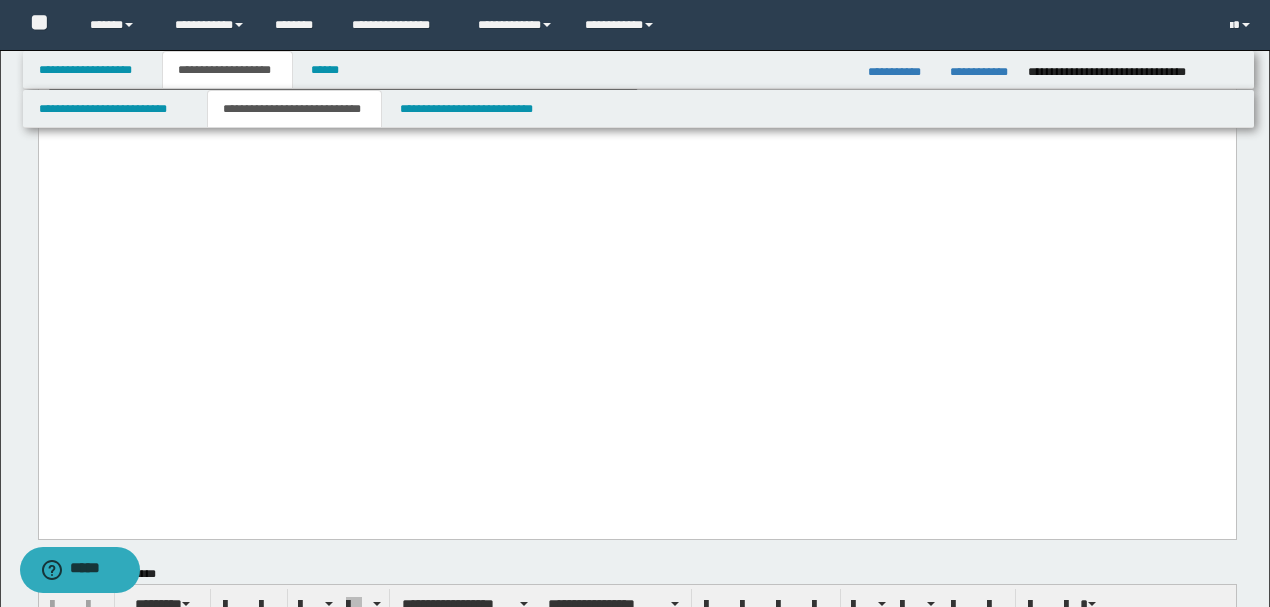 click on "**********" at bounding box center (636, 87) 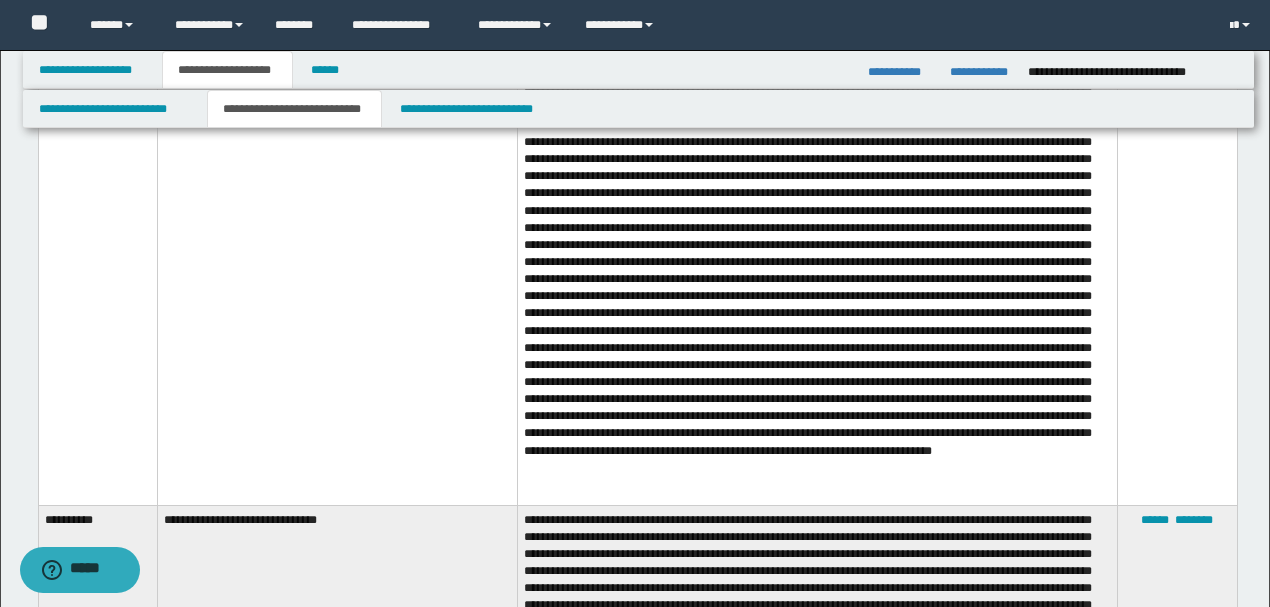 scroll, scrollTop: 4866, scrollLeft: 0, axis: vertical 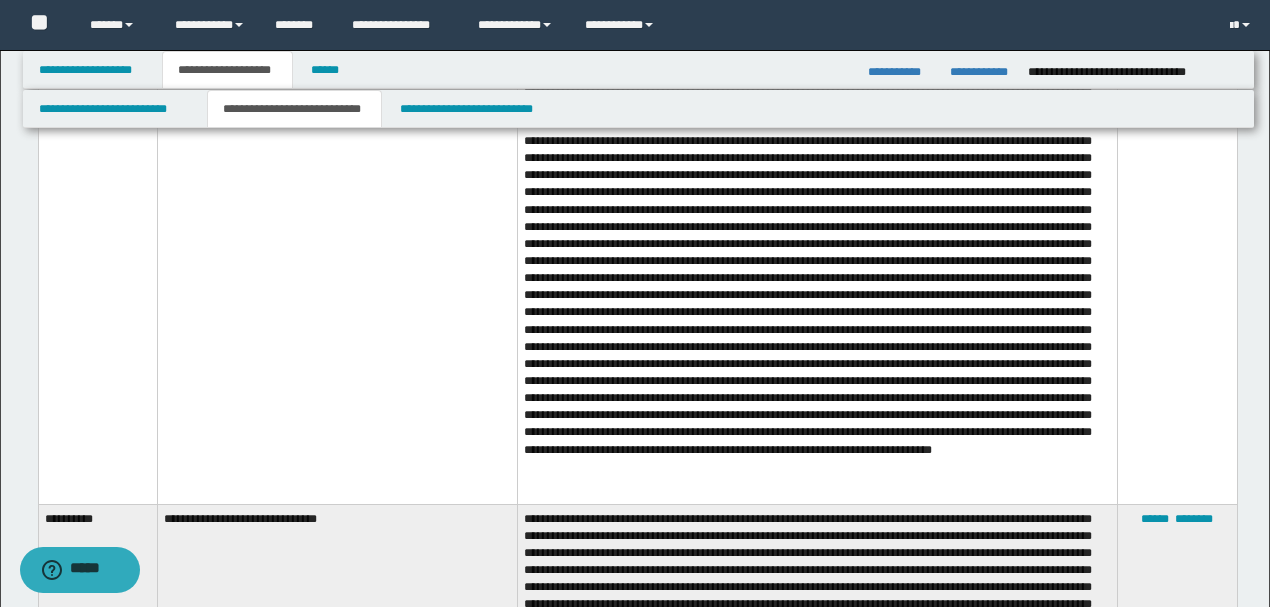 click on "**********" at bounding box center [338, 161] 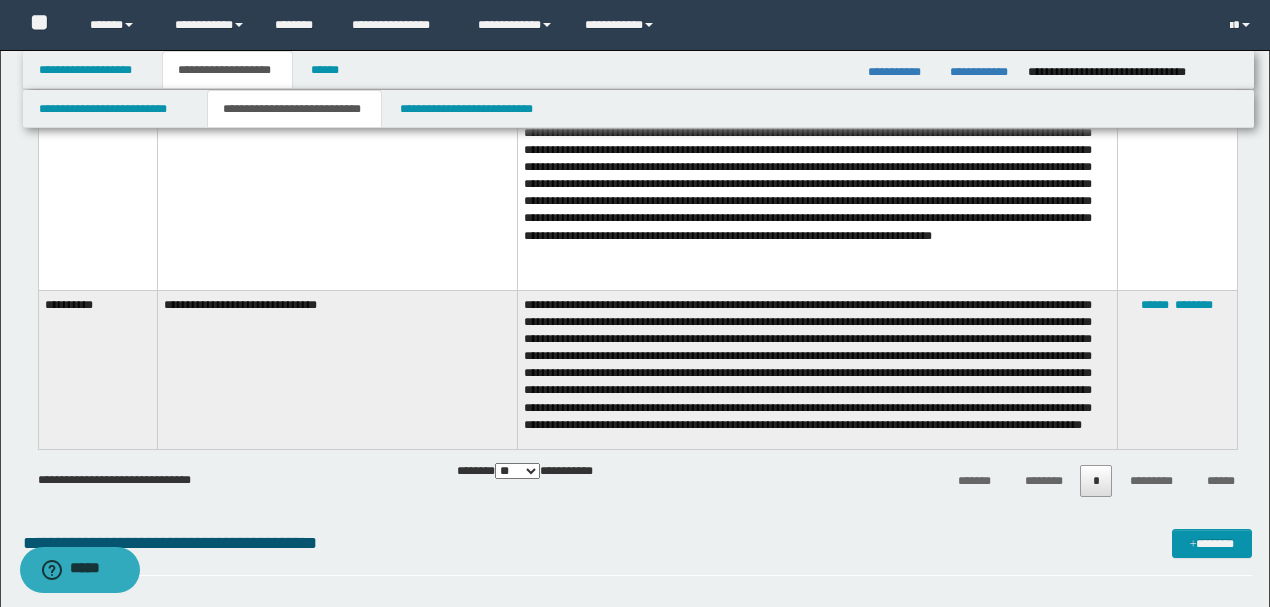 scroll, scrollTop: 5133, scrollLeft: 0, axis: vertical 